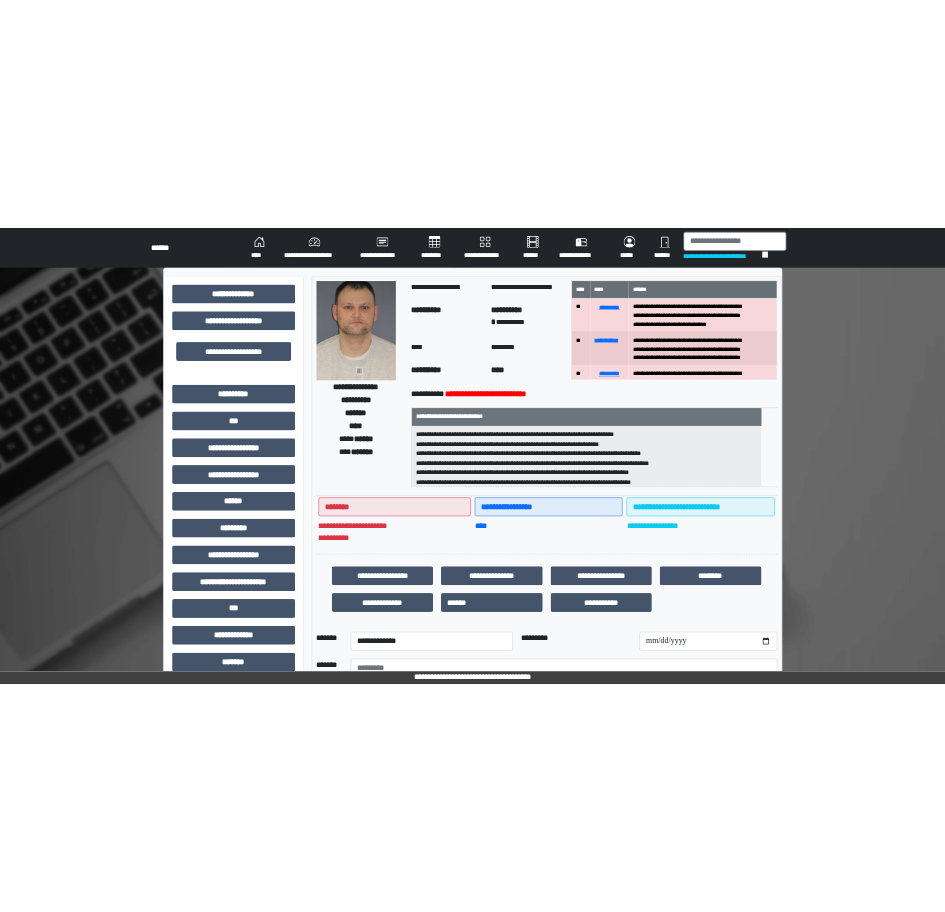 scroll, scrollTop: 0, scrollLeft: 0, axis: both 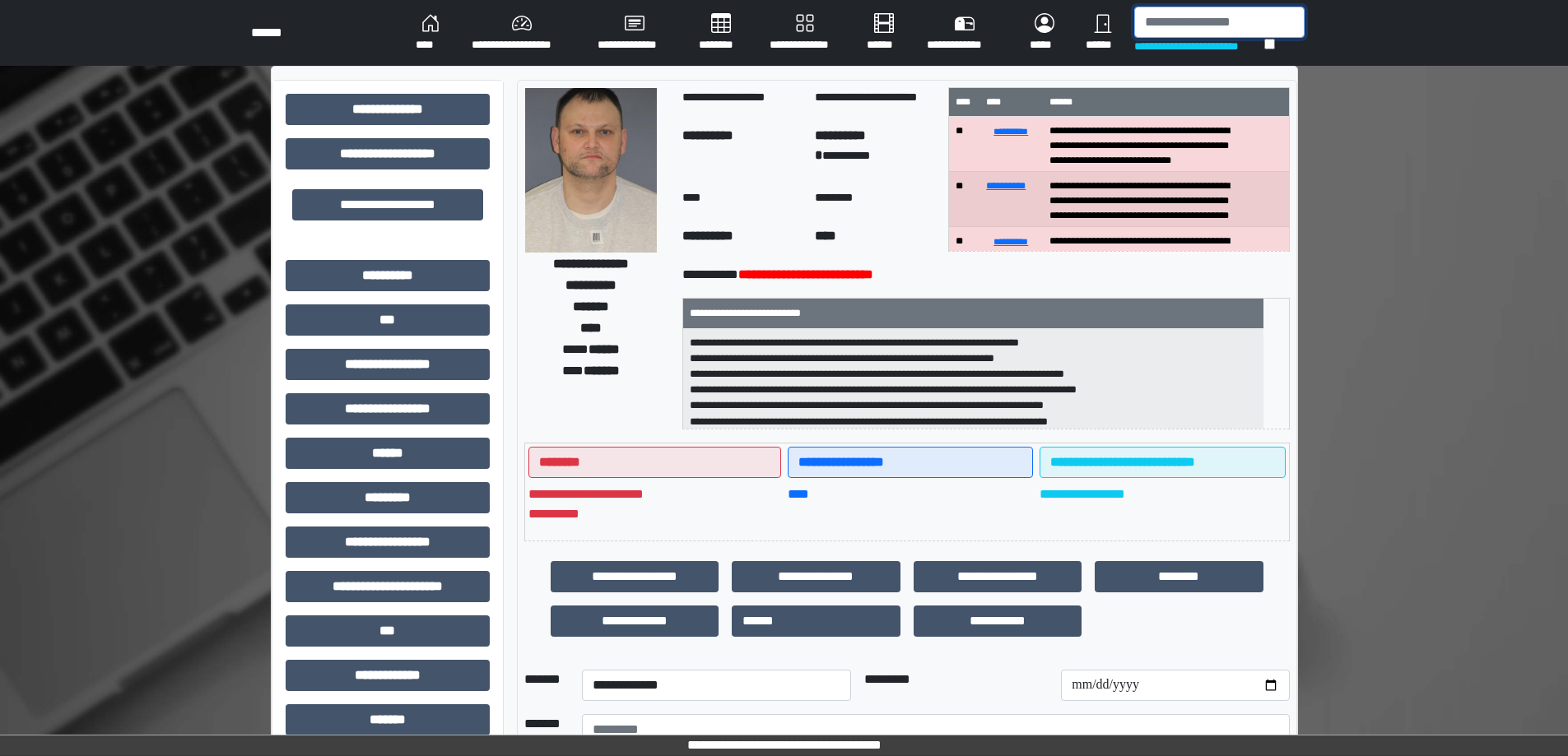 click at bounding box center (1219, 22) 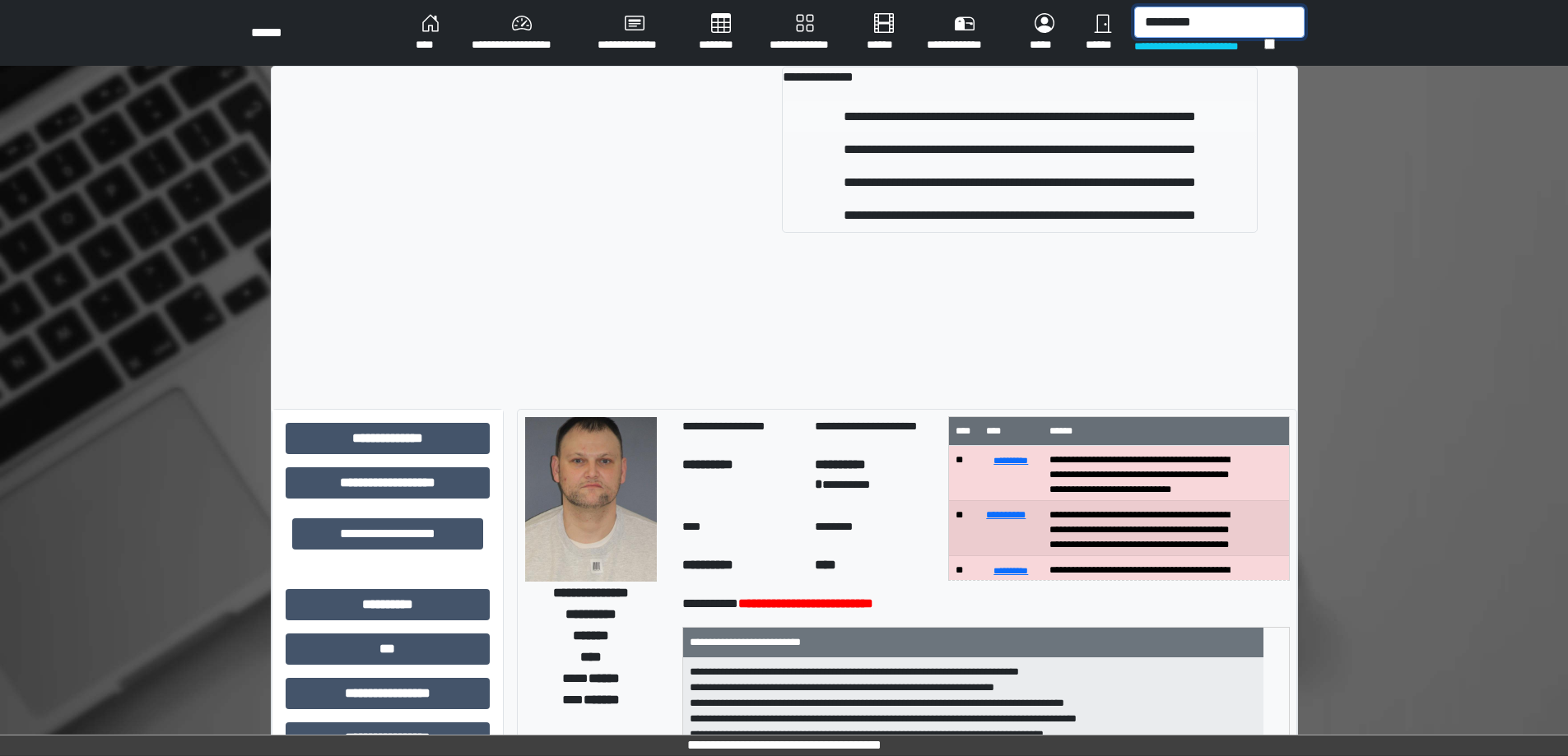 type on "*********" 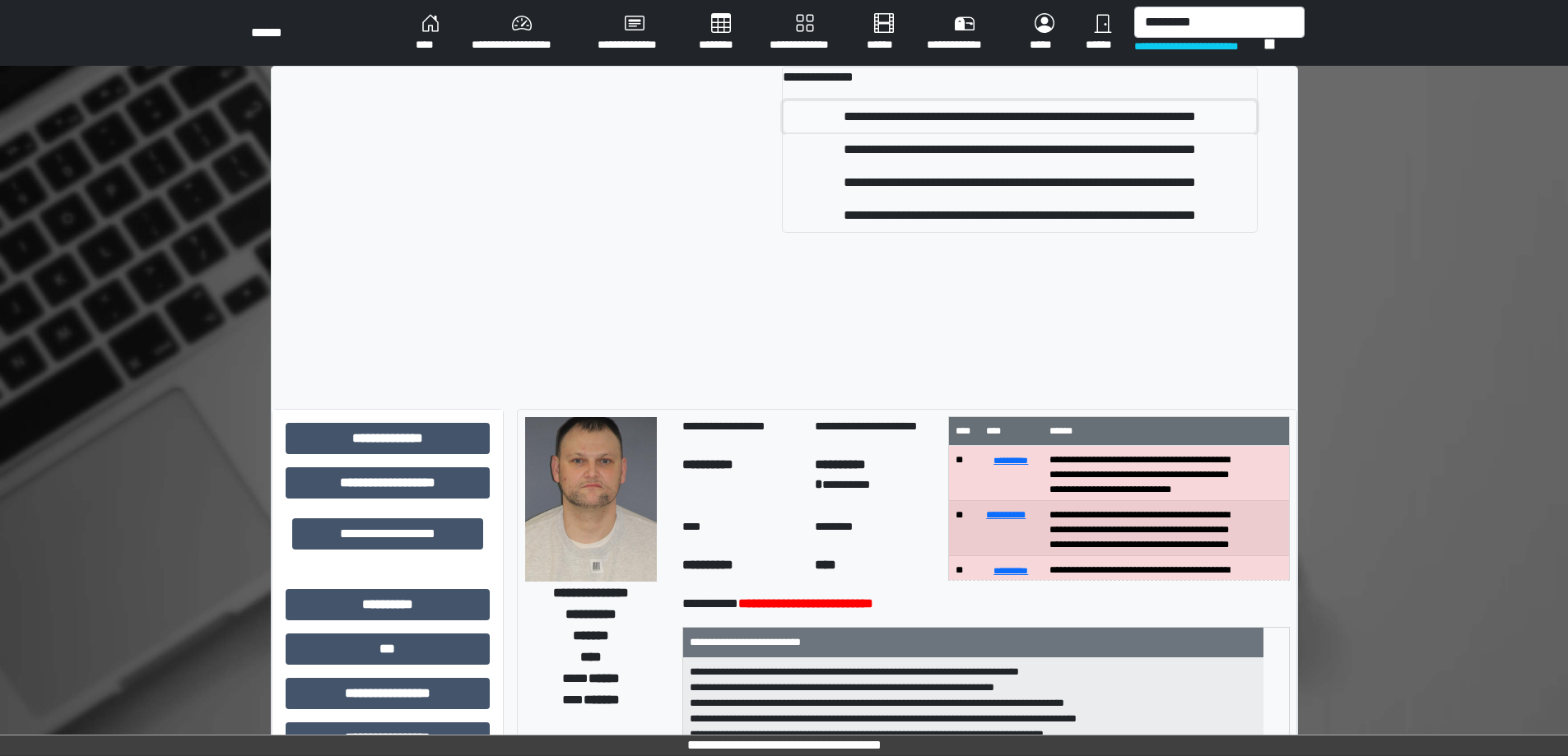 click on "**********" at bounding box center [1019, 117] 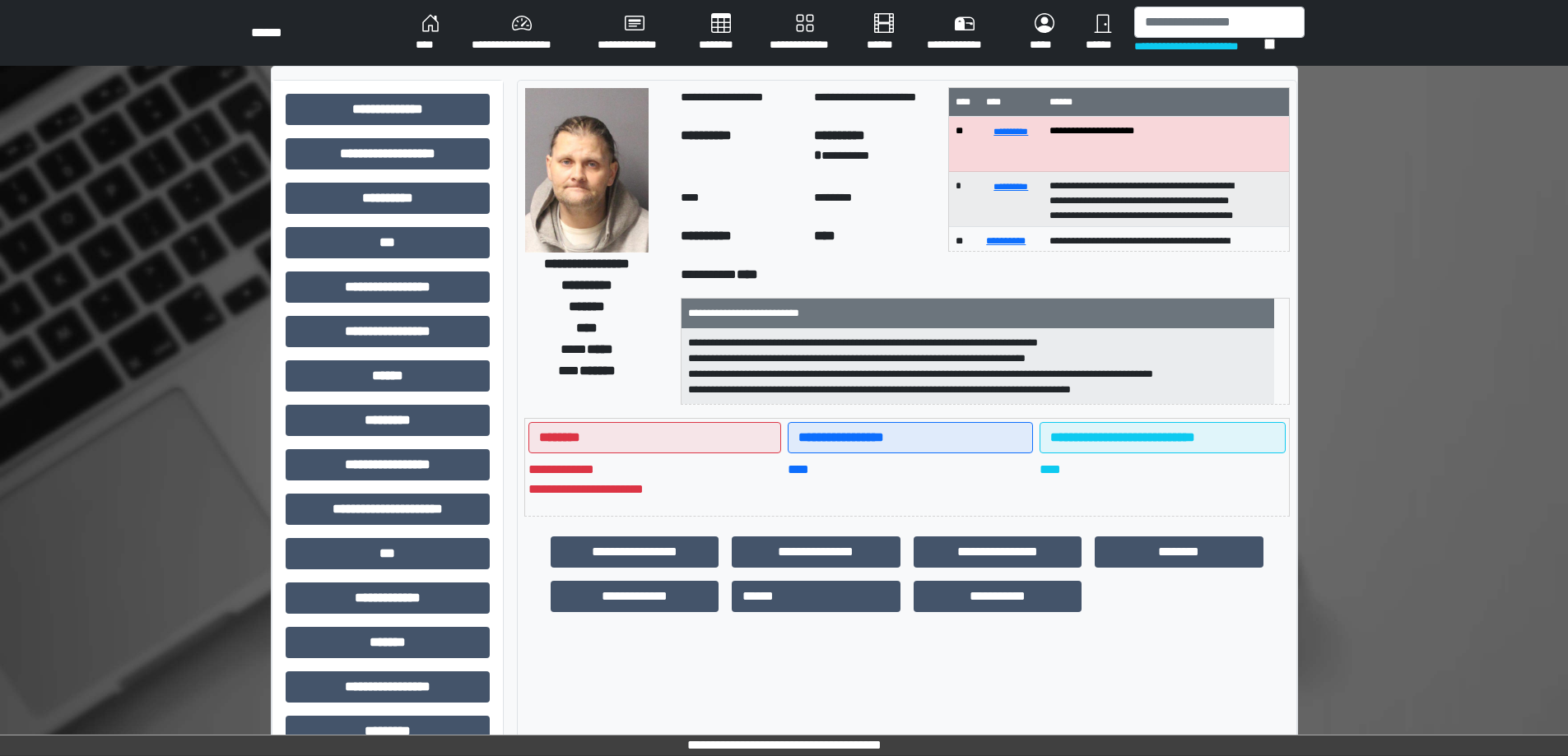 click at bounding box center (587, 170) 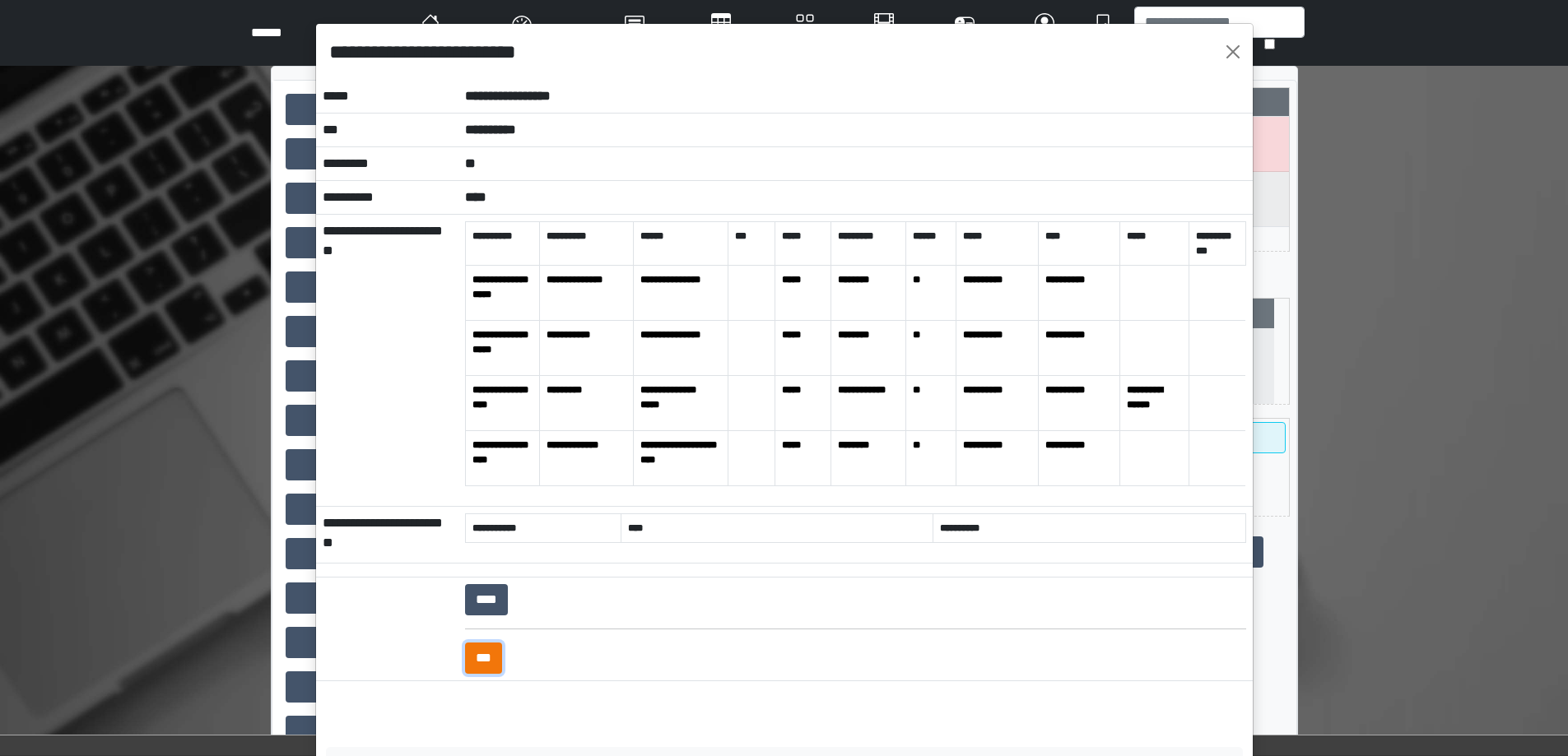 click on "***" at bounding box center [483, 658] 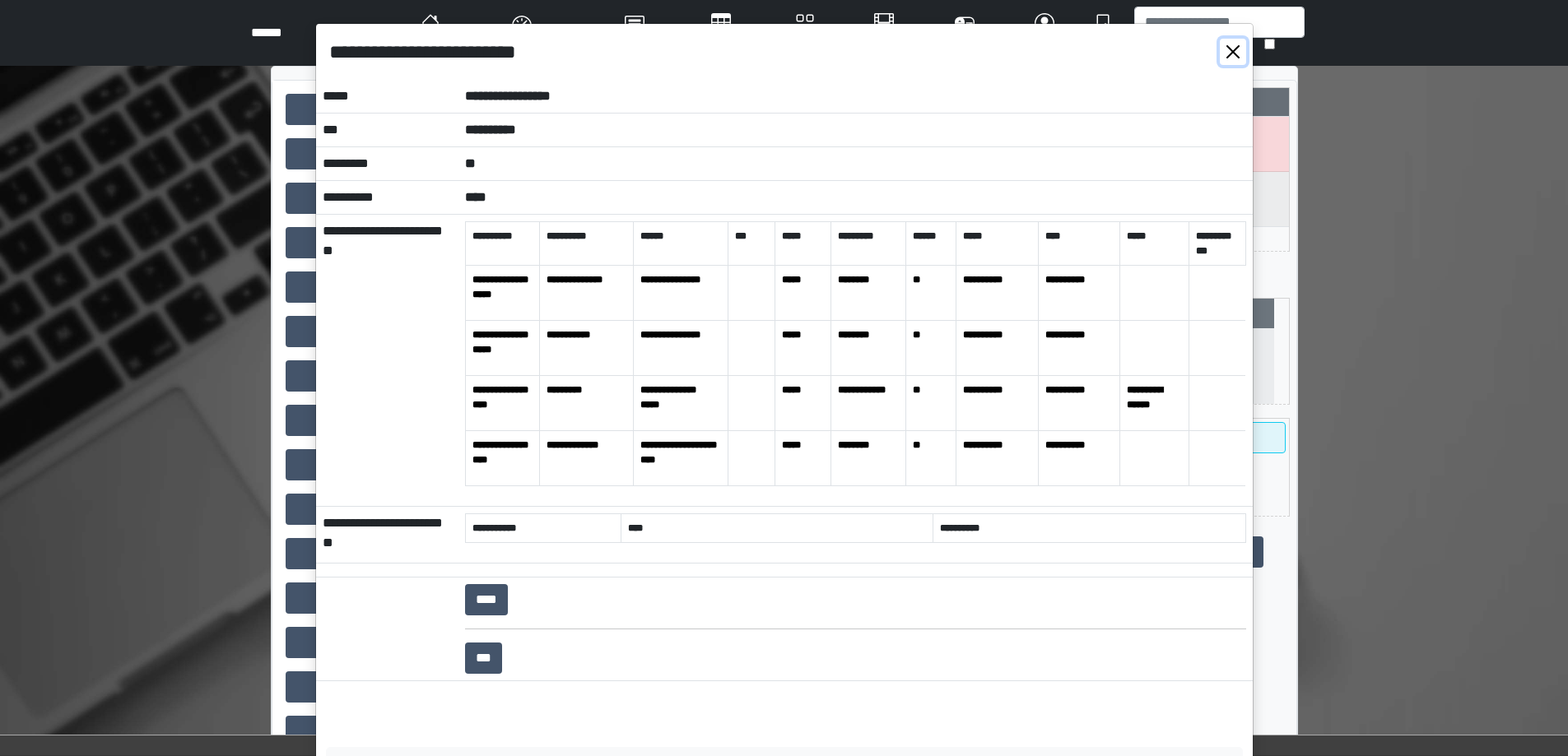 click at bounding box center (1233, 52) 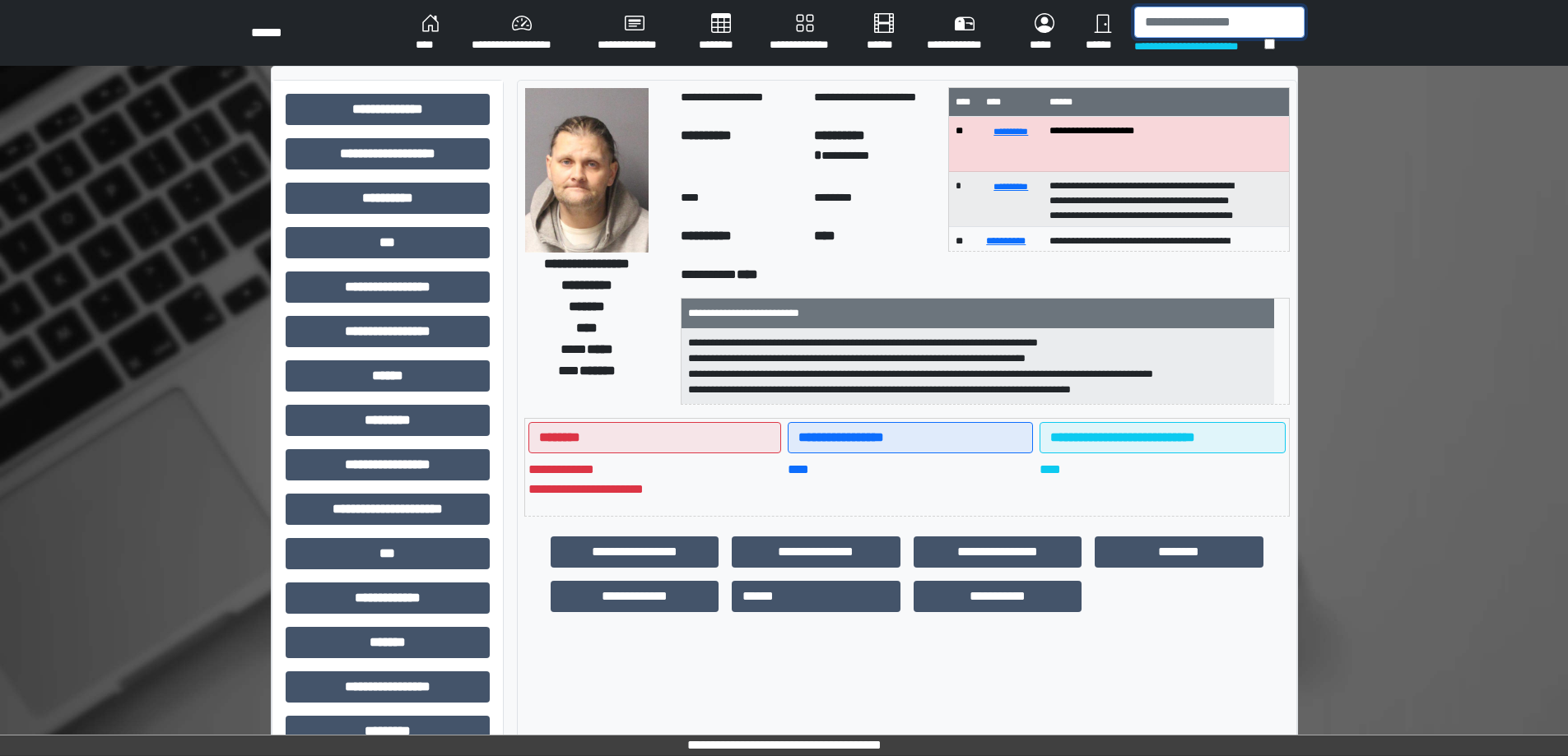 click at bounding box center [1219, 22] 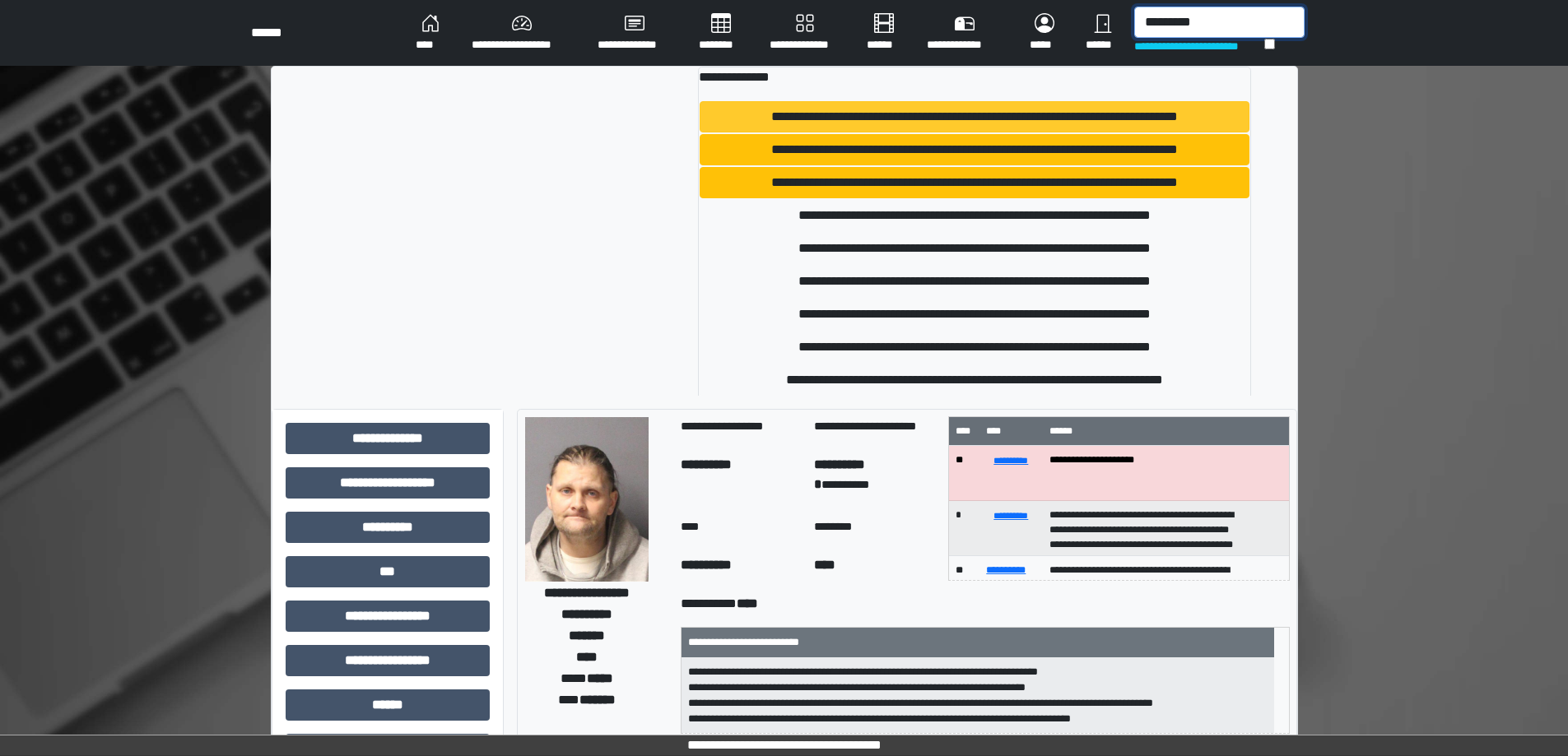 type on "*********" 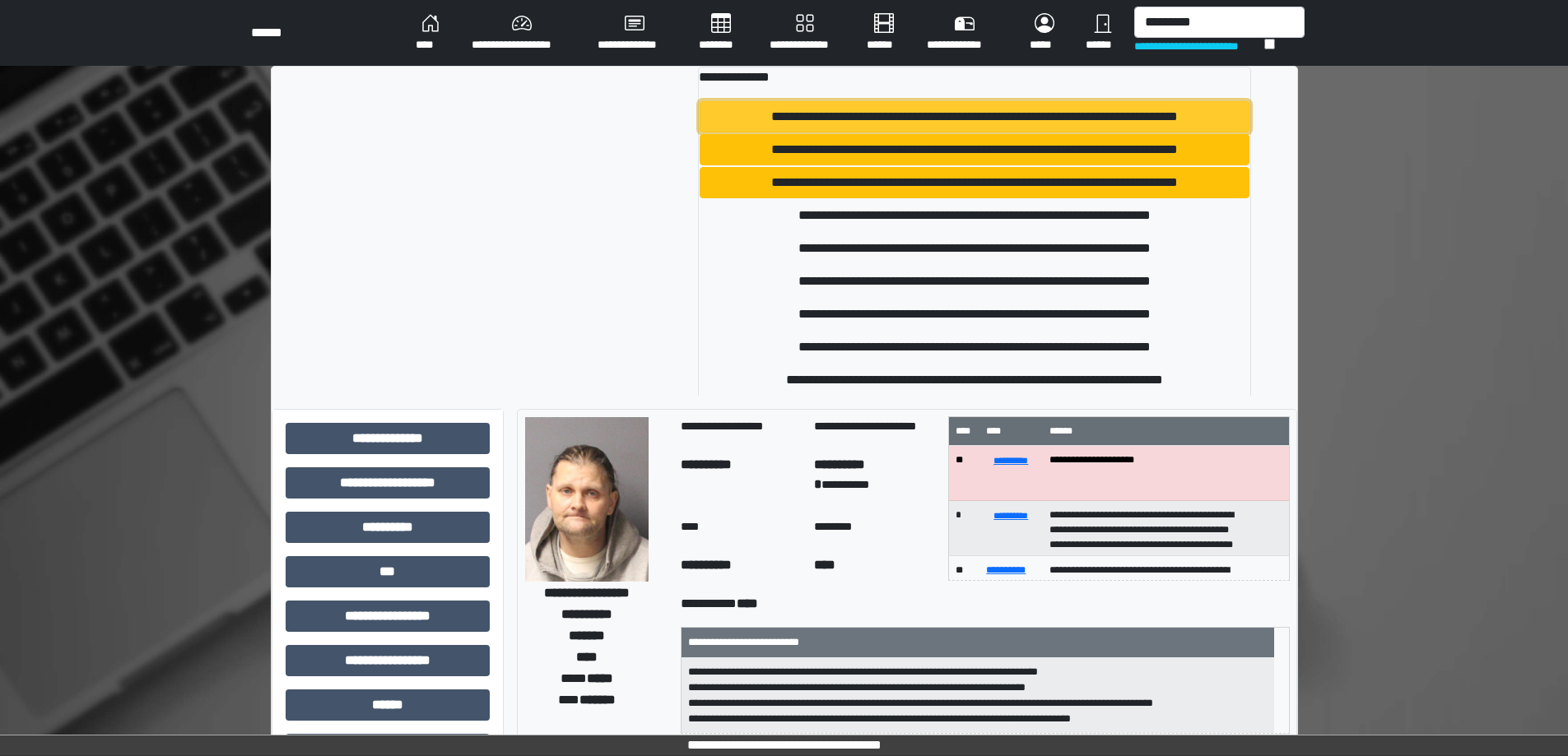 click on "**********" at bounding box center [975, 117] 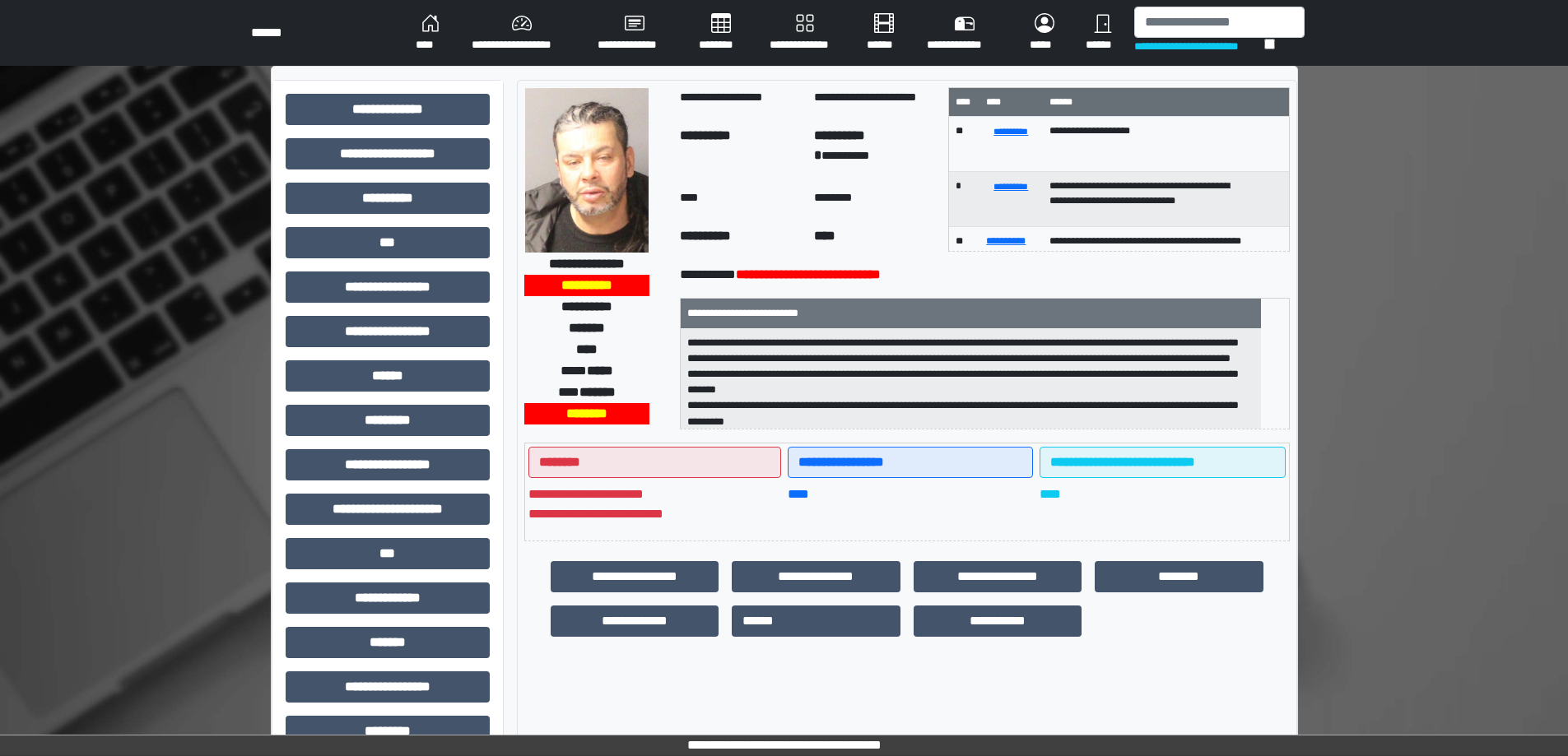 click at bounding box center (587, 170) 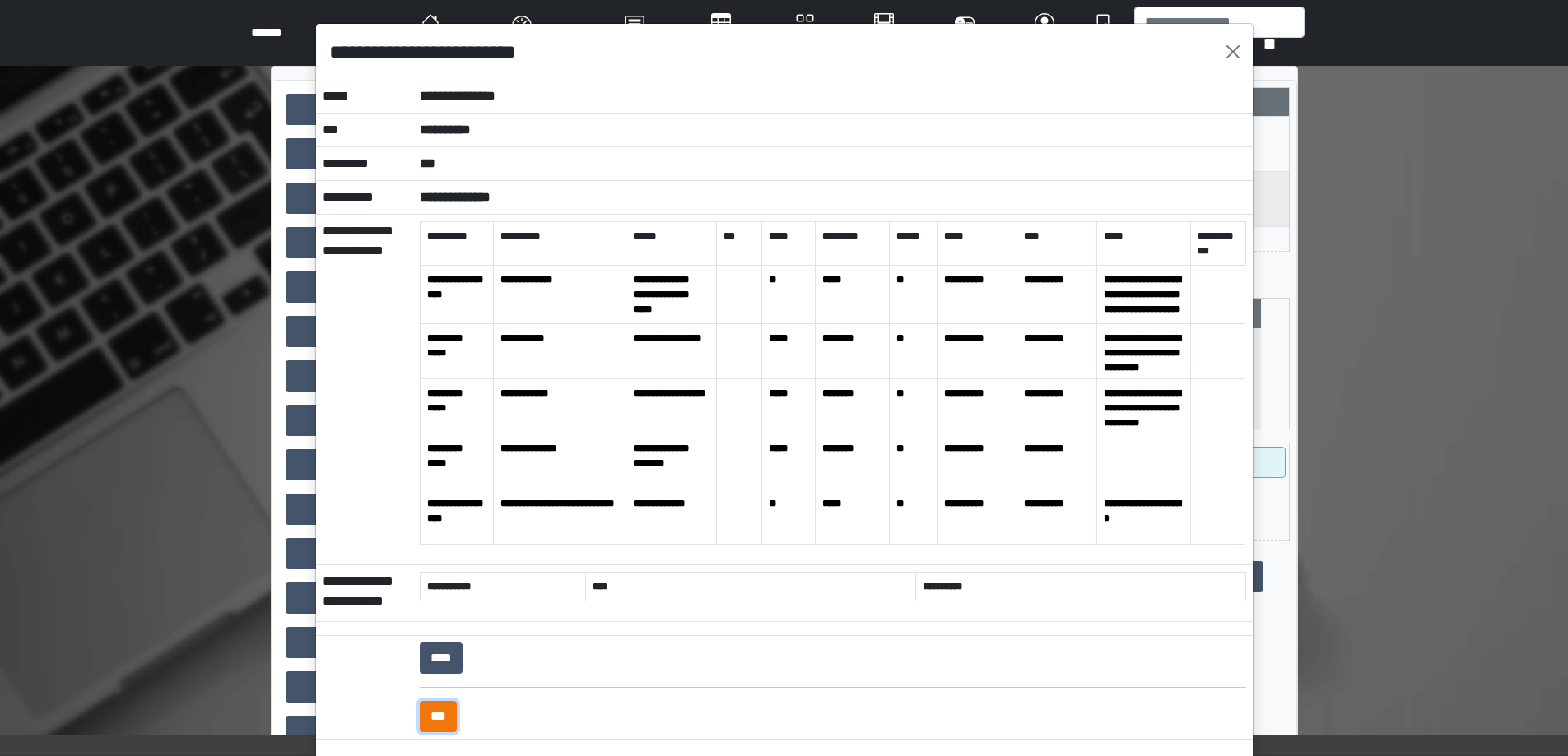 click on "***" at bounding box center [438, 717] 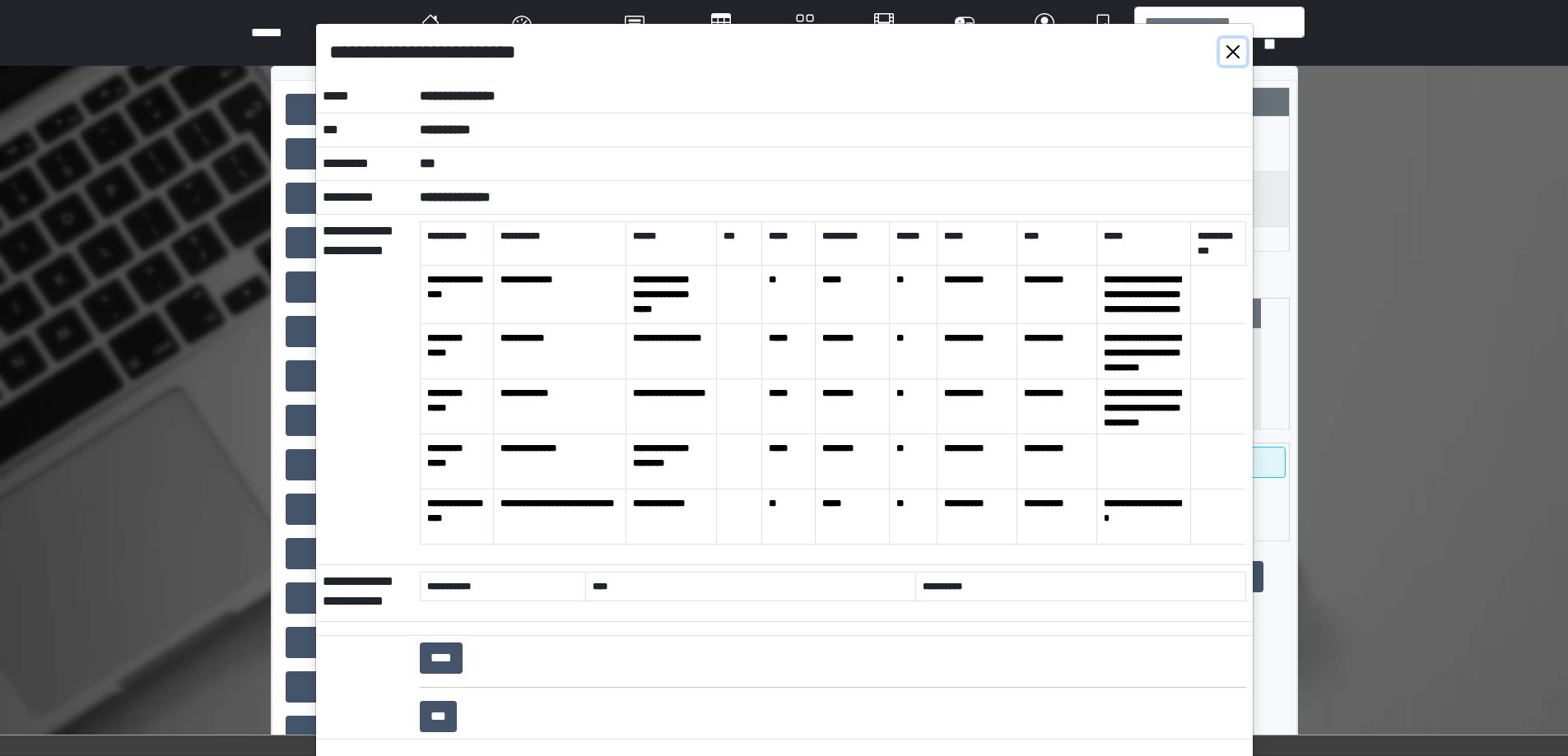 click at bounding box center (1233, 52) 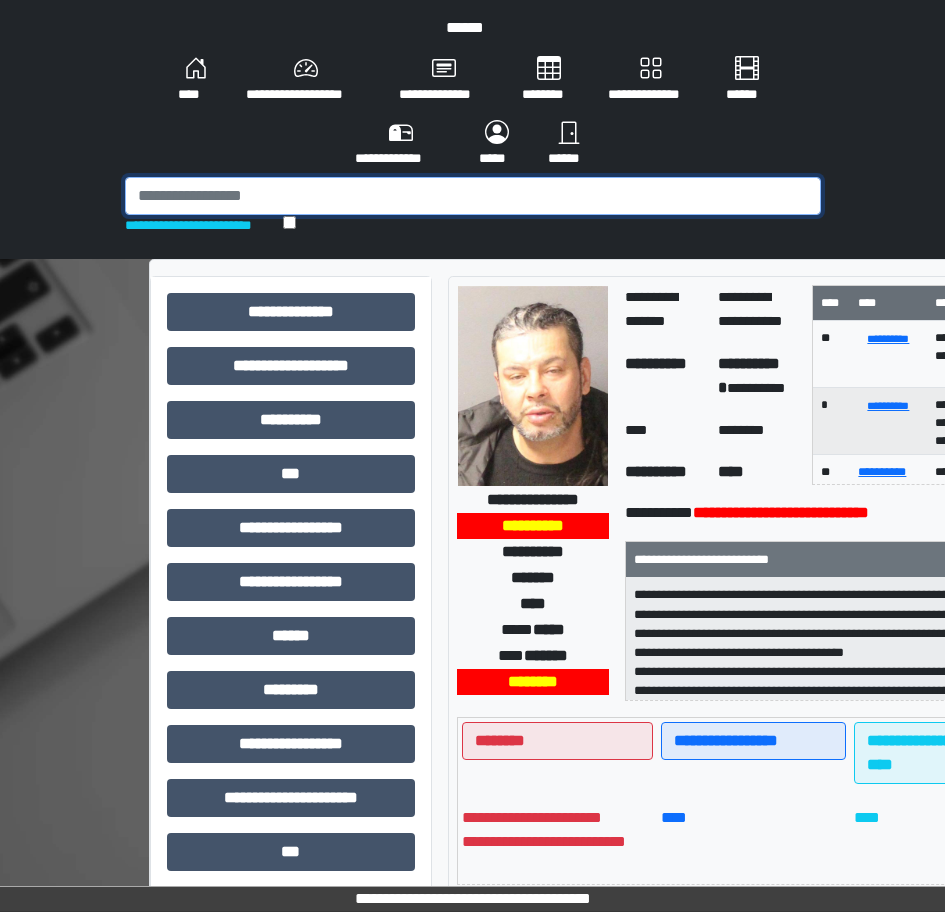 click at bounding box center (473, 196) 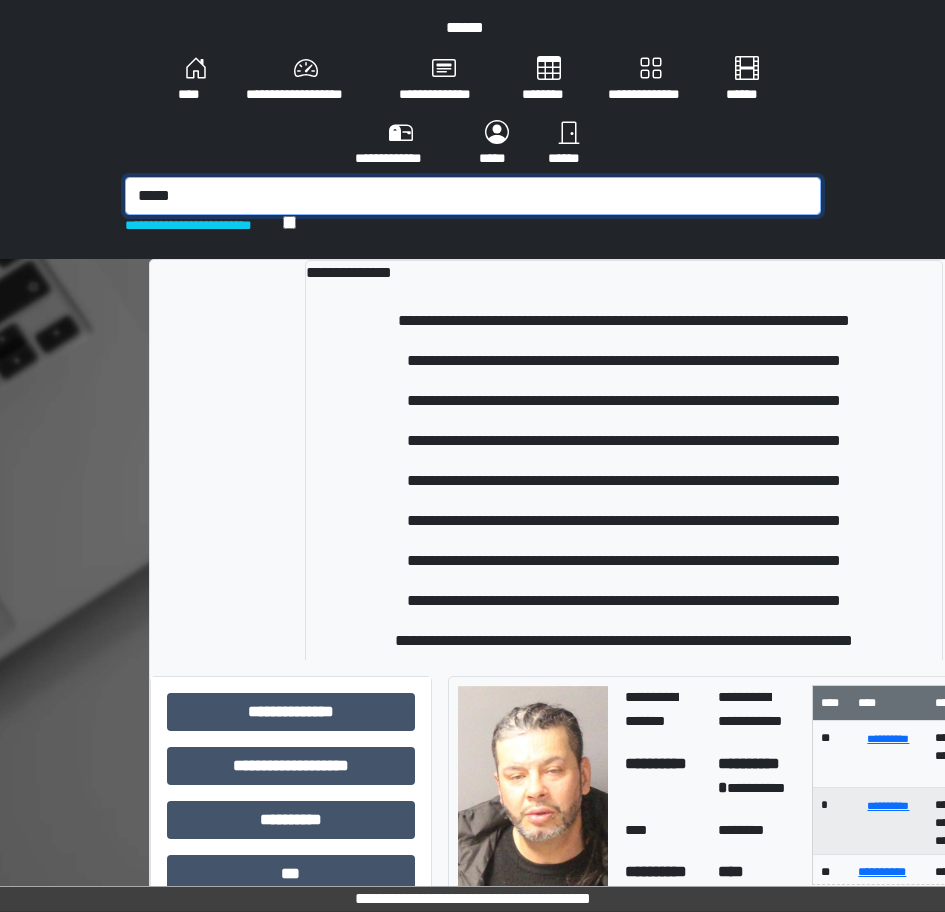 scroll, scrollTop: 212, scrollLeft: 0, axis: vertical 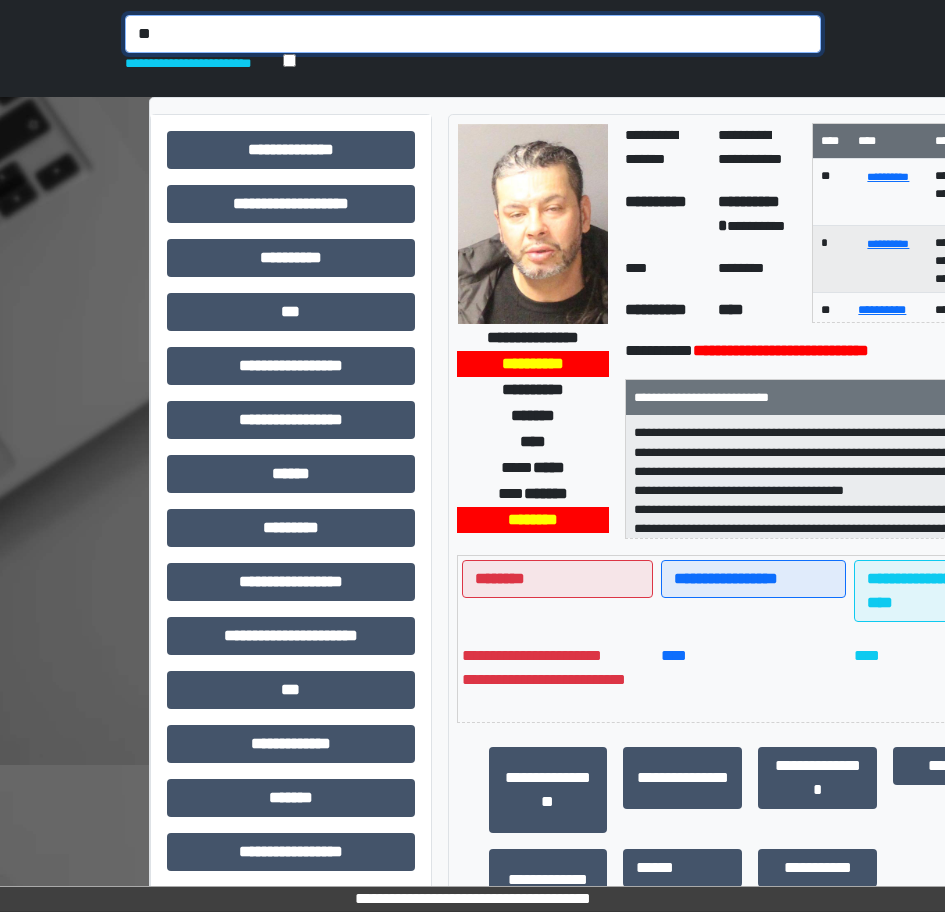 type on "*" 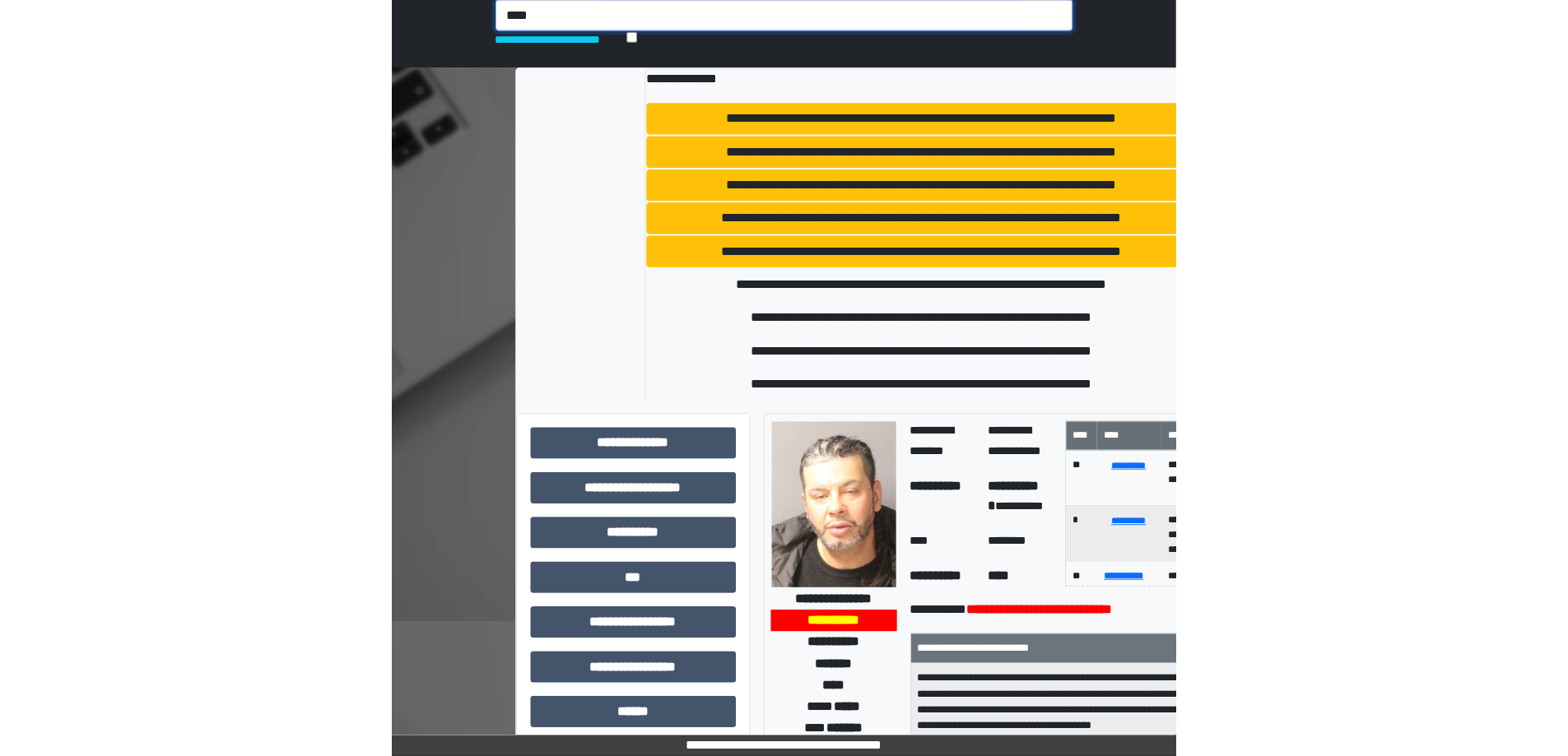 scroll, scrollTop: 0, scrollLeft: 0, axis: both 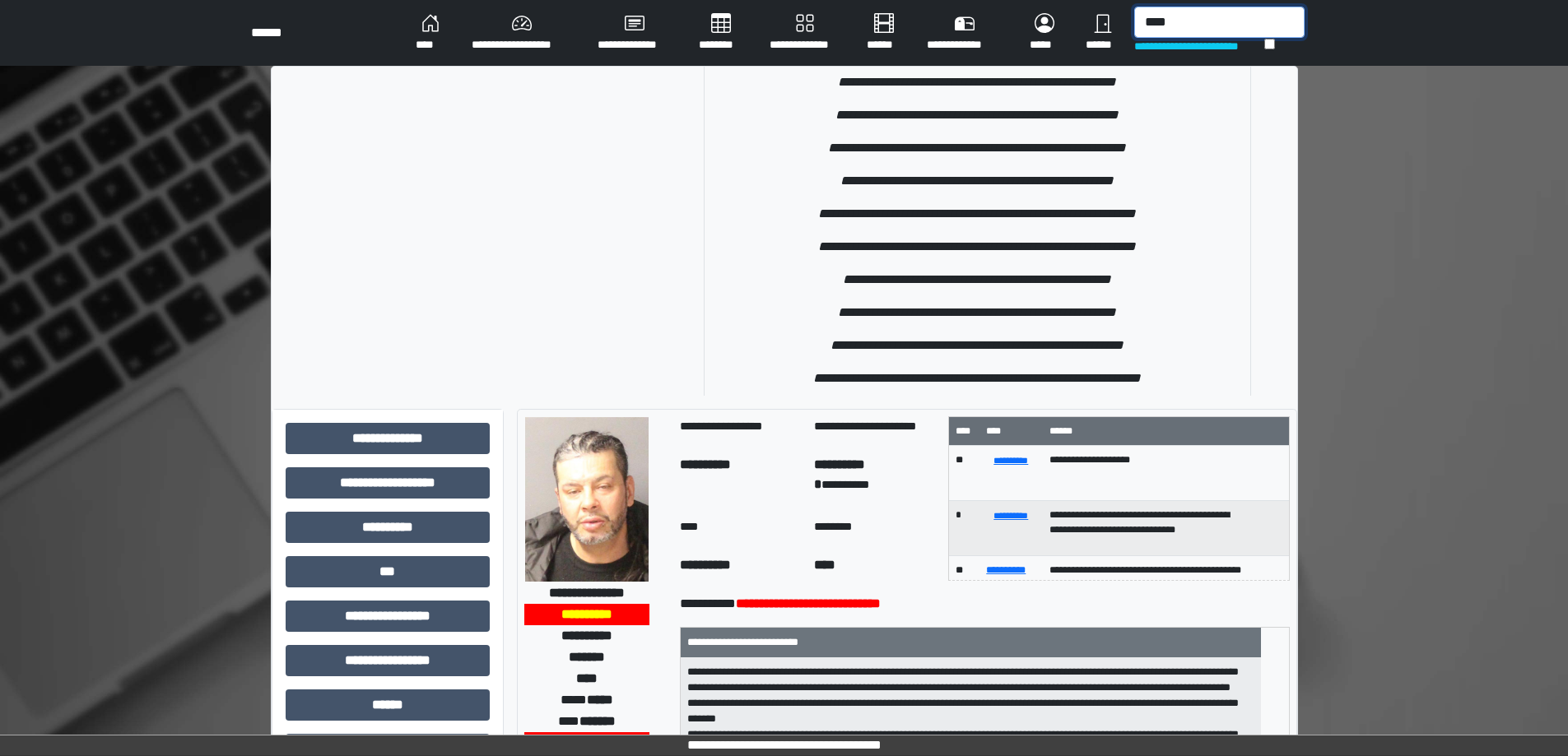 click on "****" at bounding box center [1219, 22] 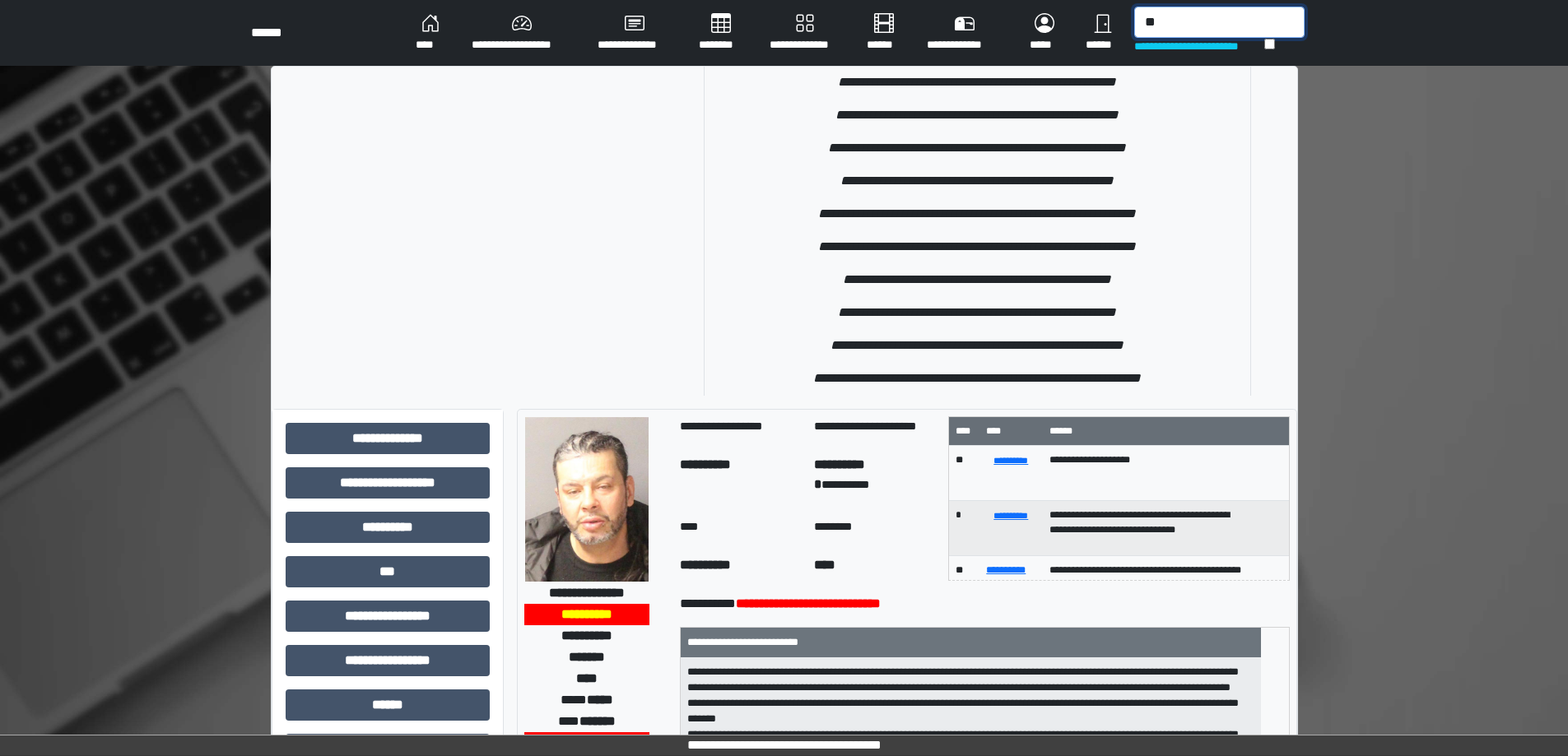 type on "*" 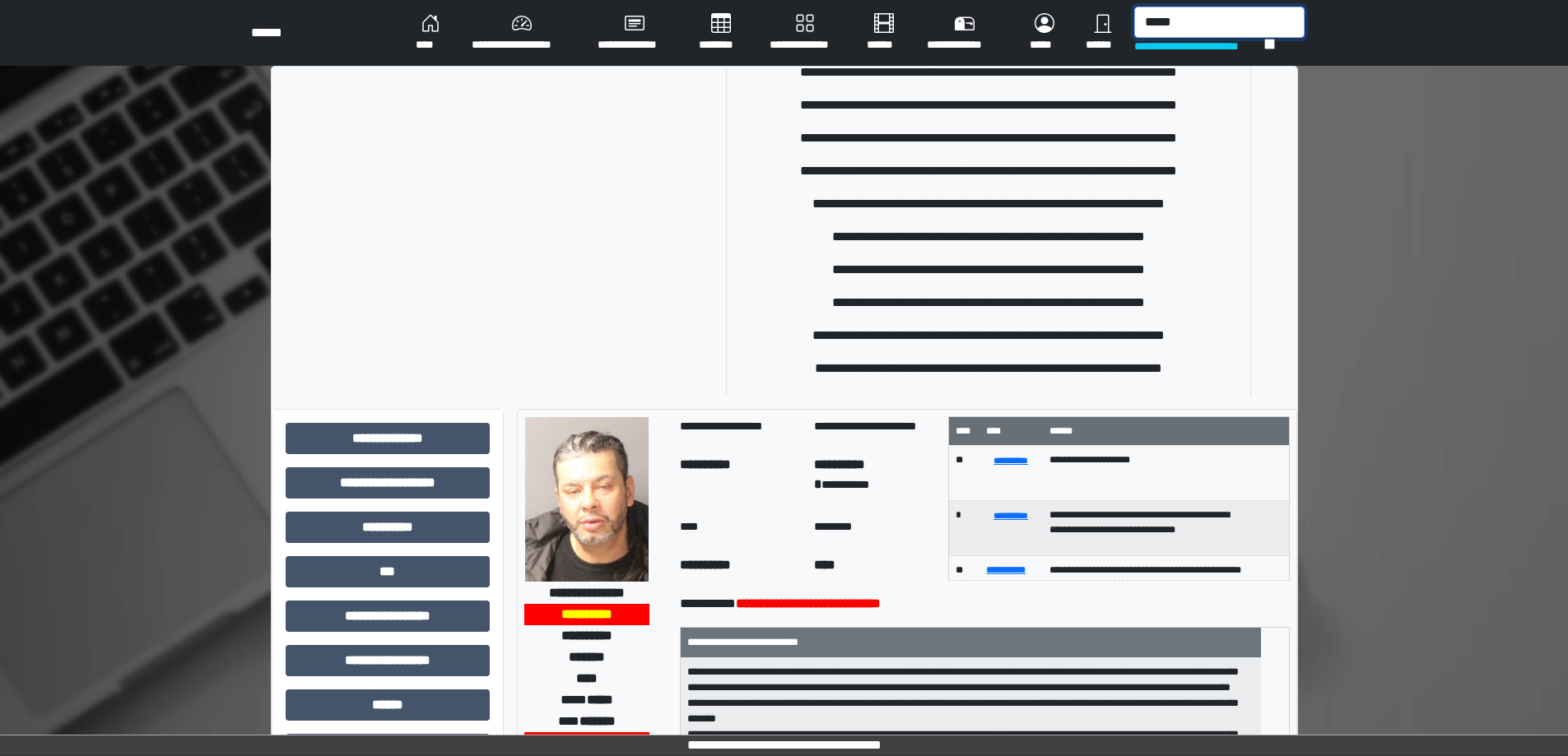 scroll, scrollTop: 341, scrollLeft: 0, axis: vertical 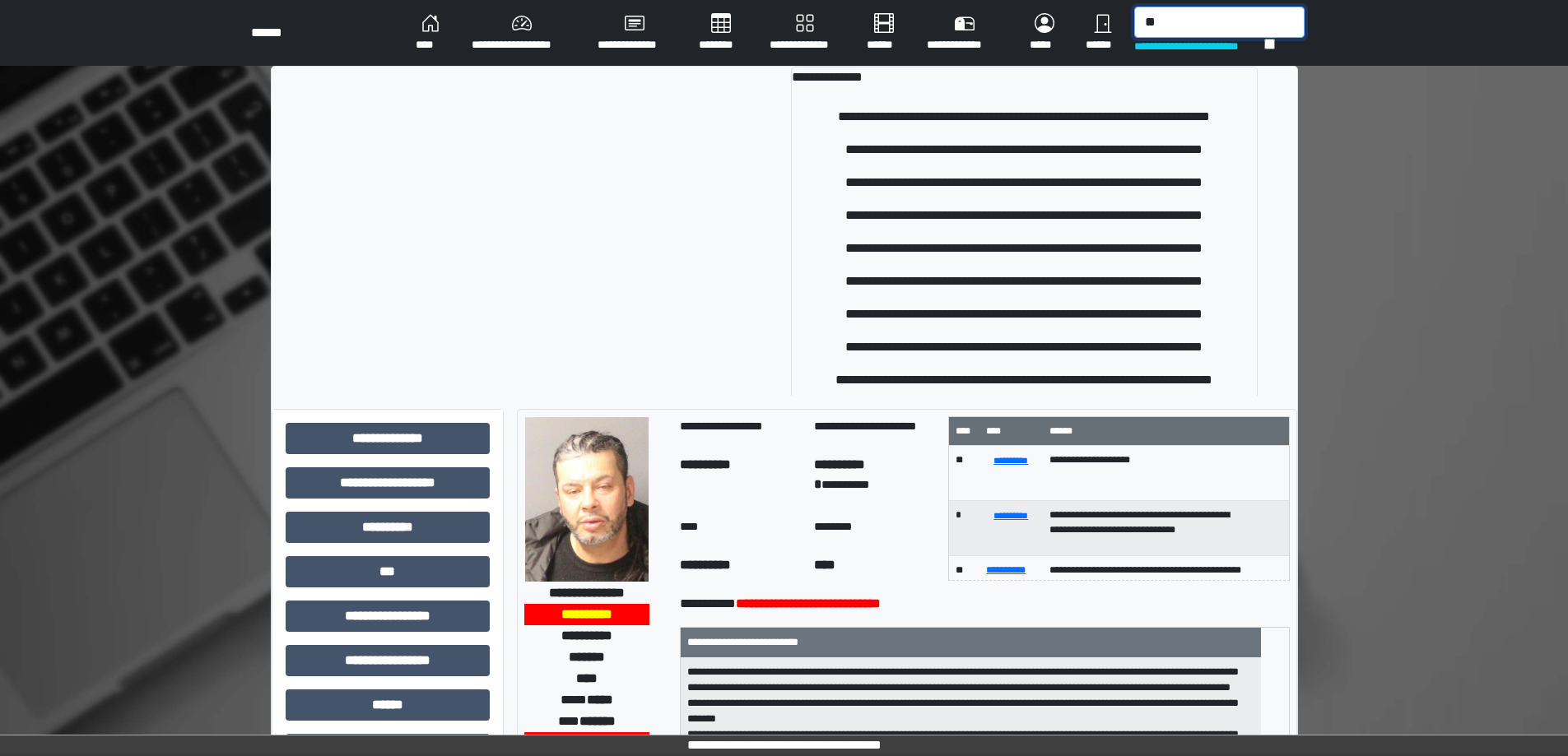 type on "*" 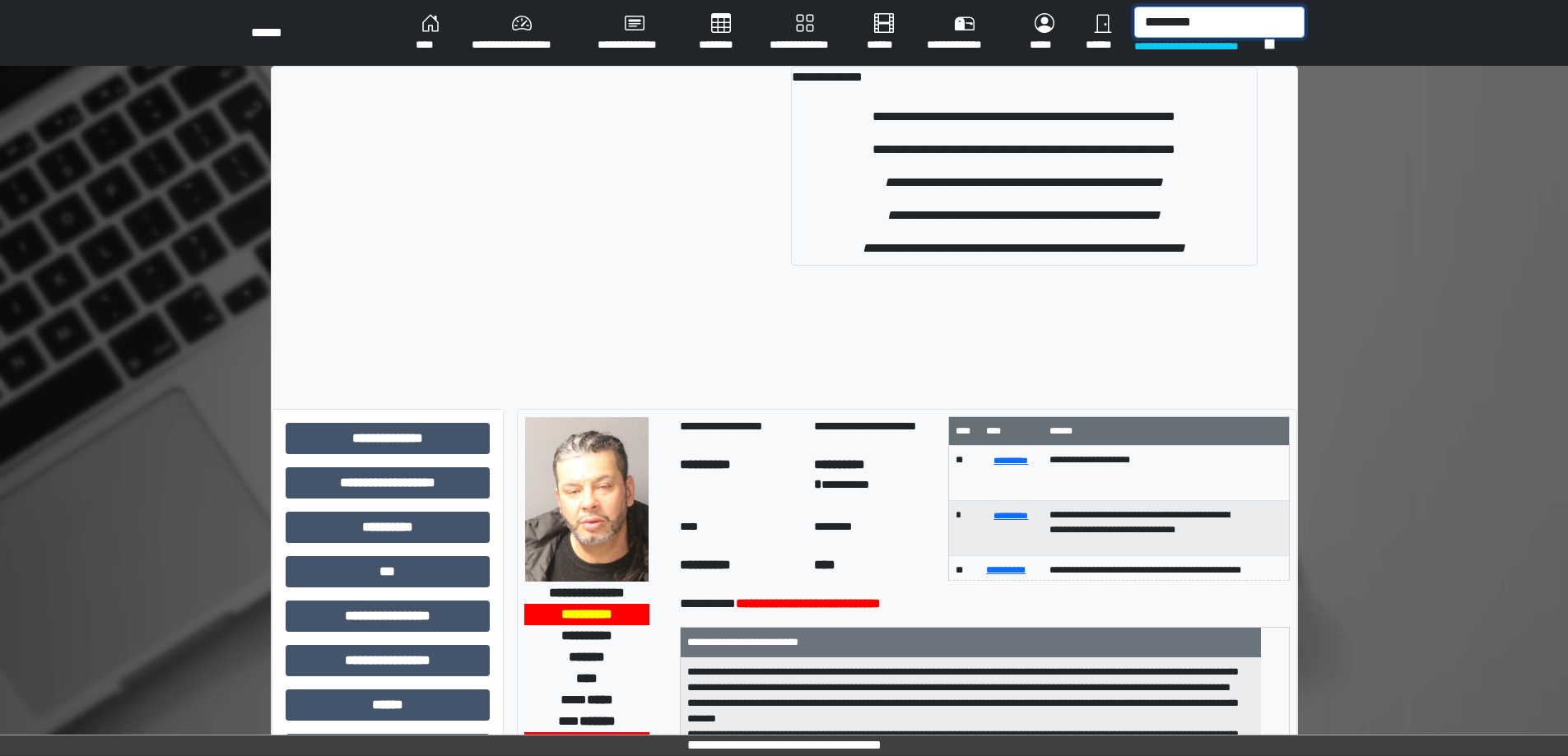 type on "*********" 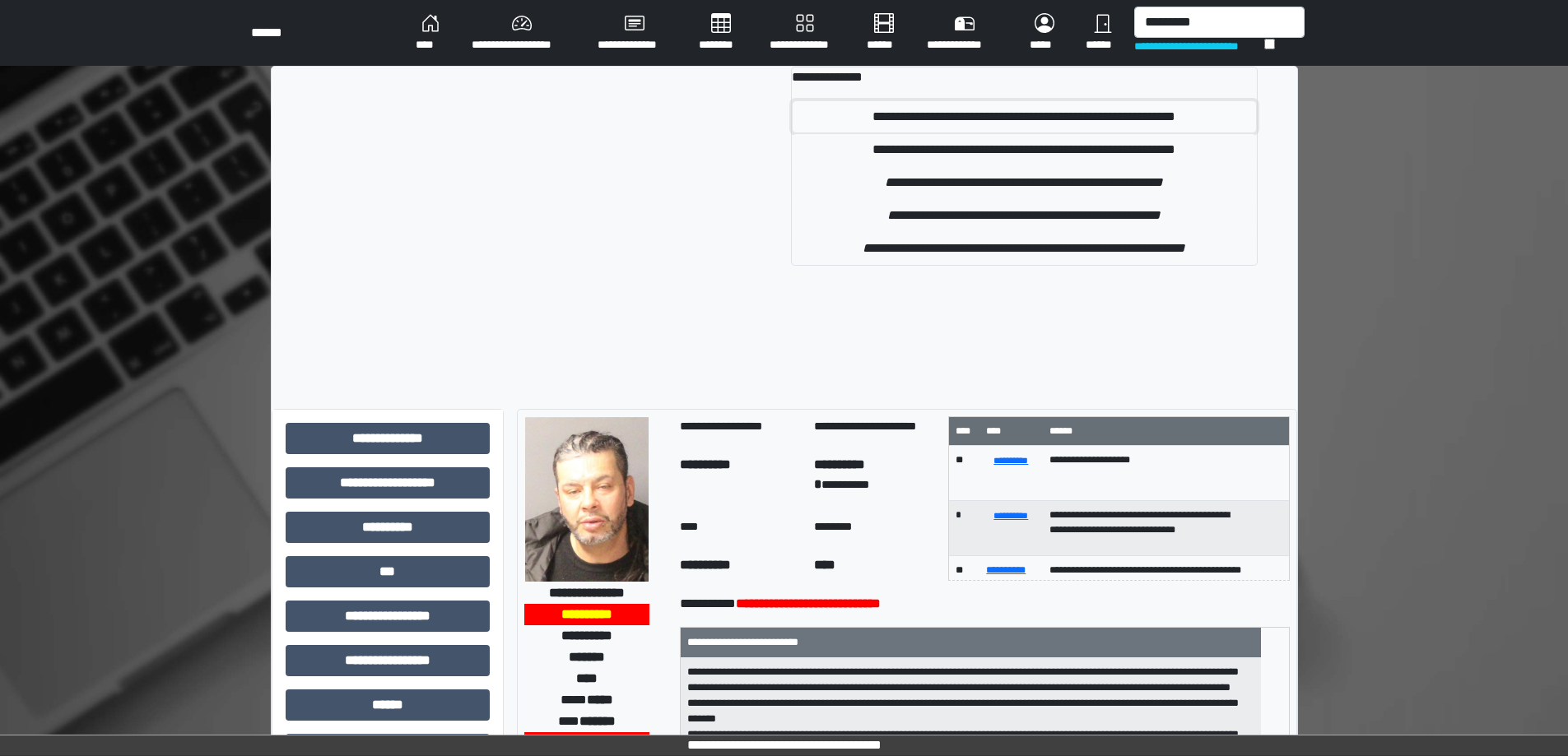 click on "**********" at bounding box center (1024, 117) 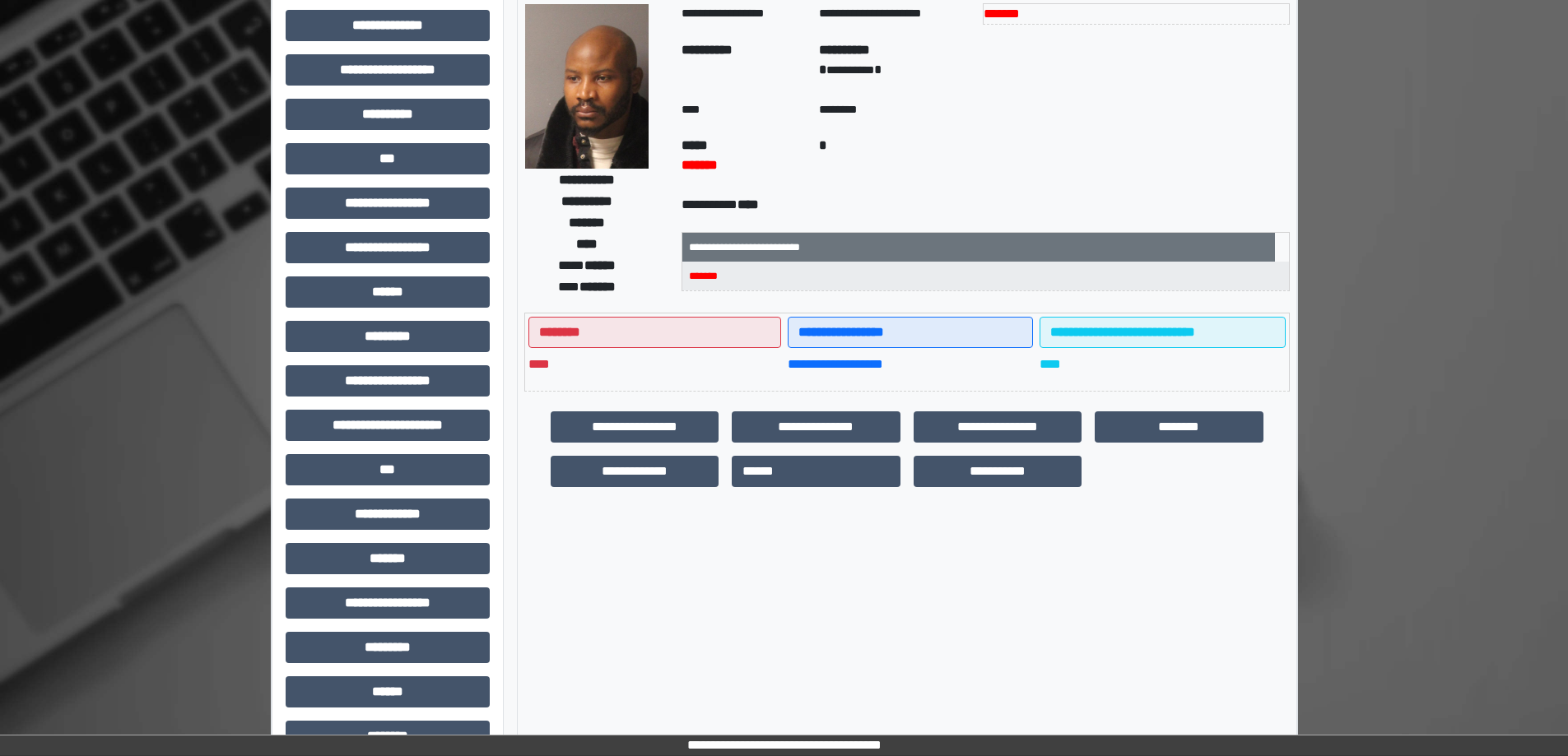 scroll, scrollTop: 72, scrollLeft: 0, axis: vertical 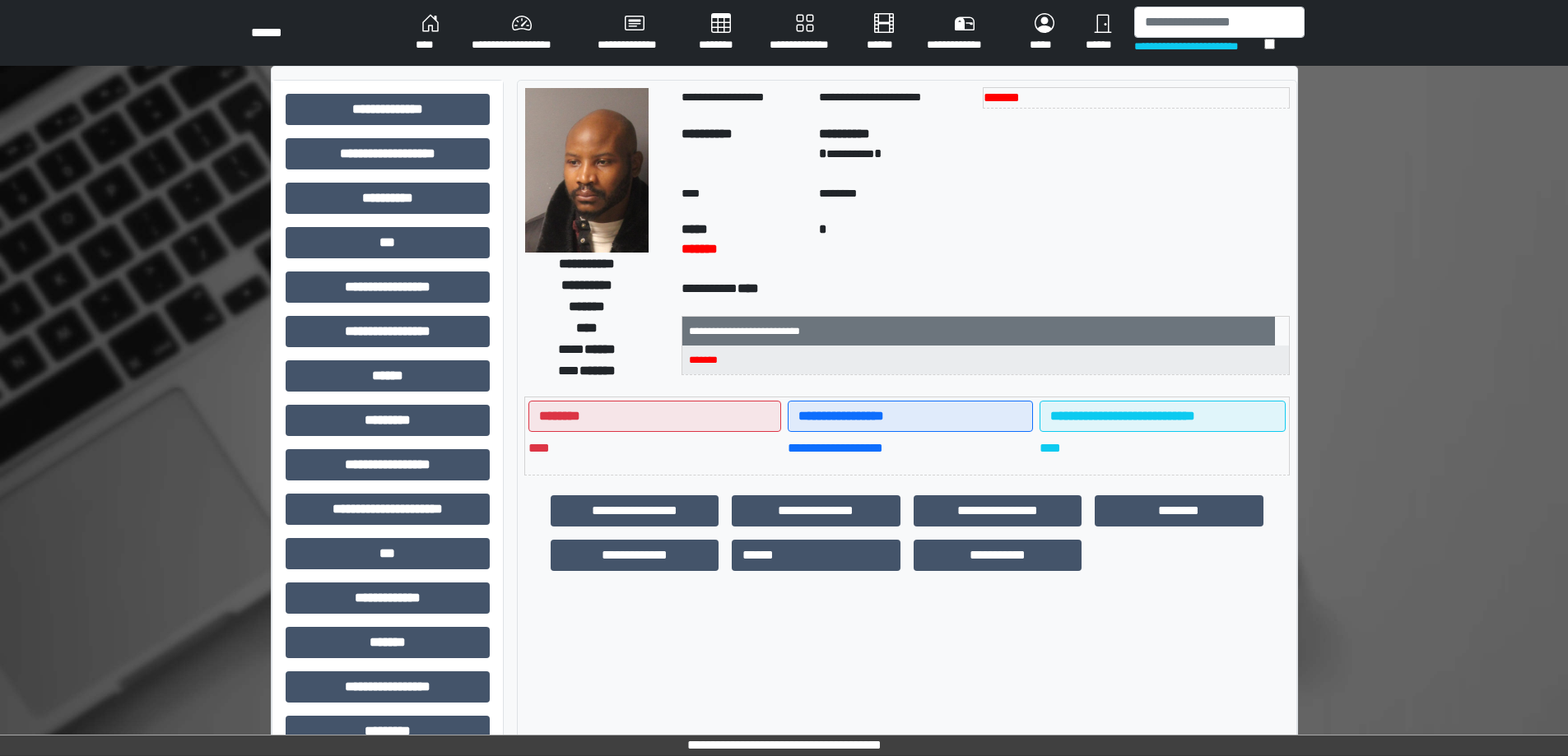 click on "**********" at bounding box center (521, 33) 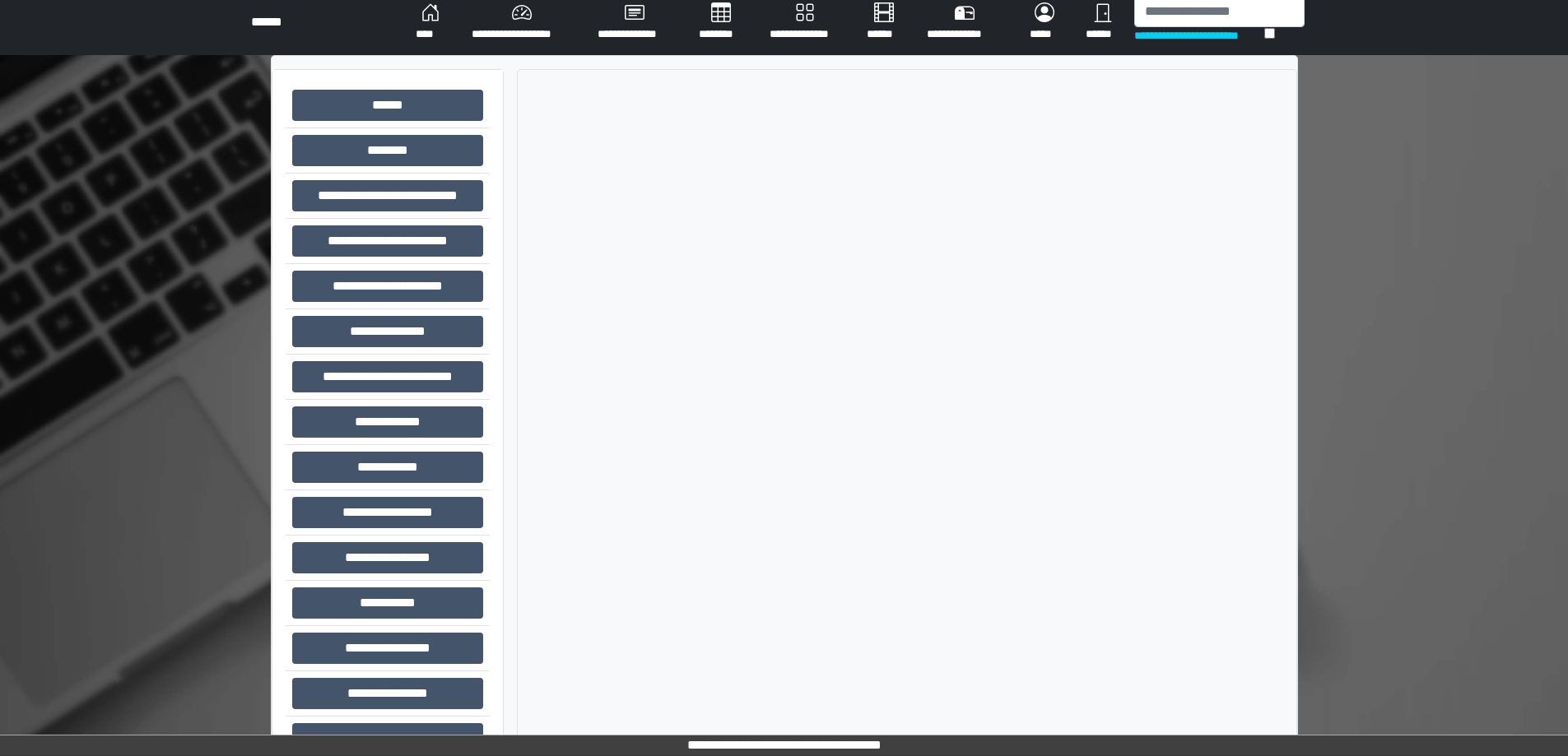 scroll, scrollTop: 0, scrollLeft: 0, axis: both 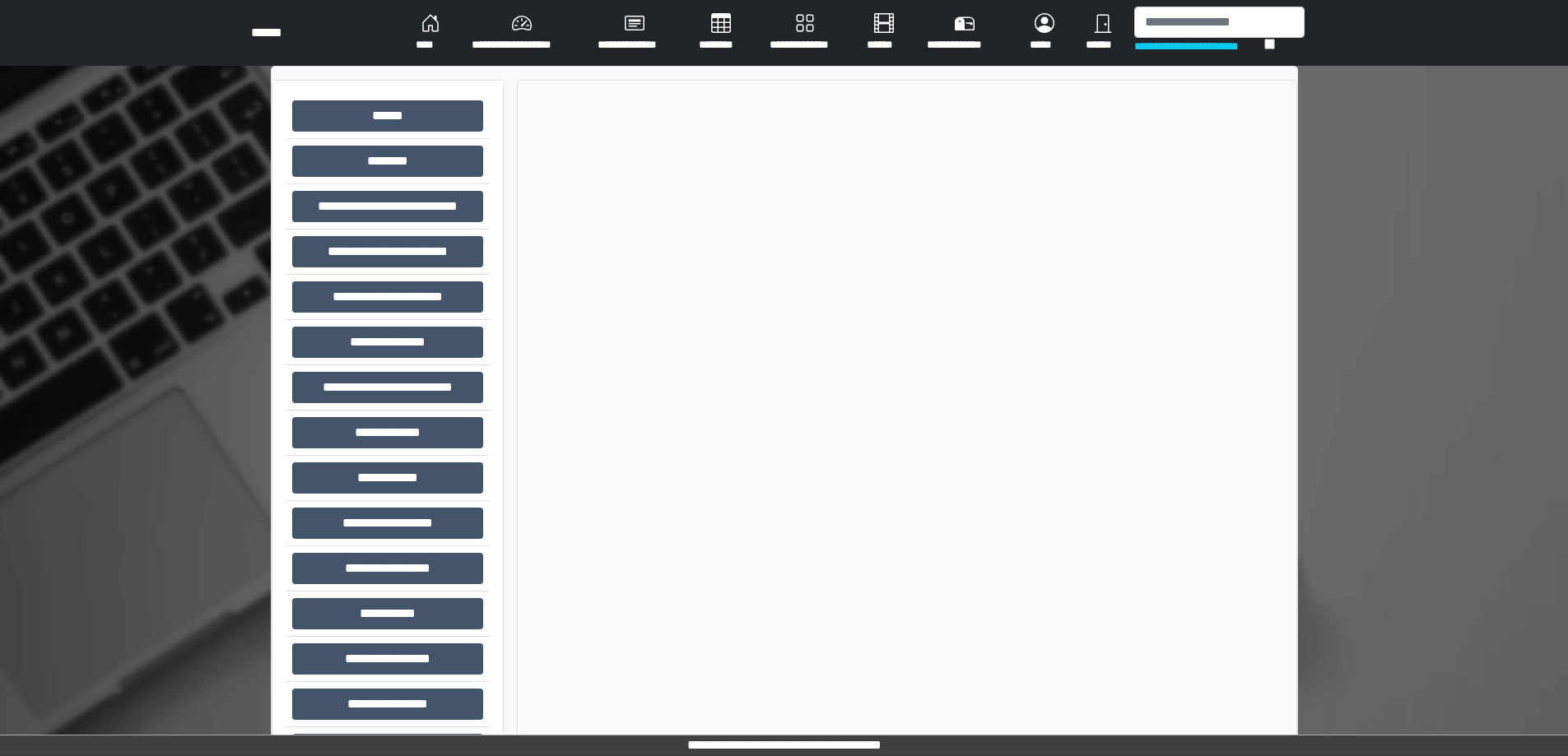 click on "****" at bounding box center (430, 33) 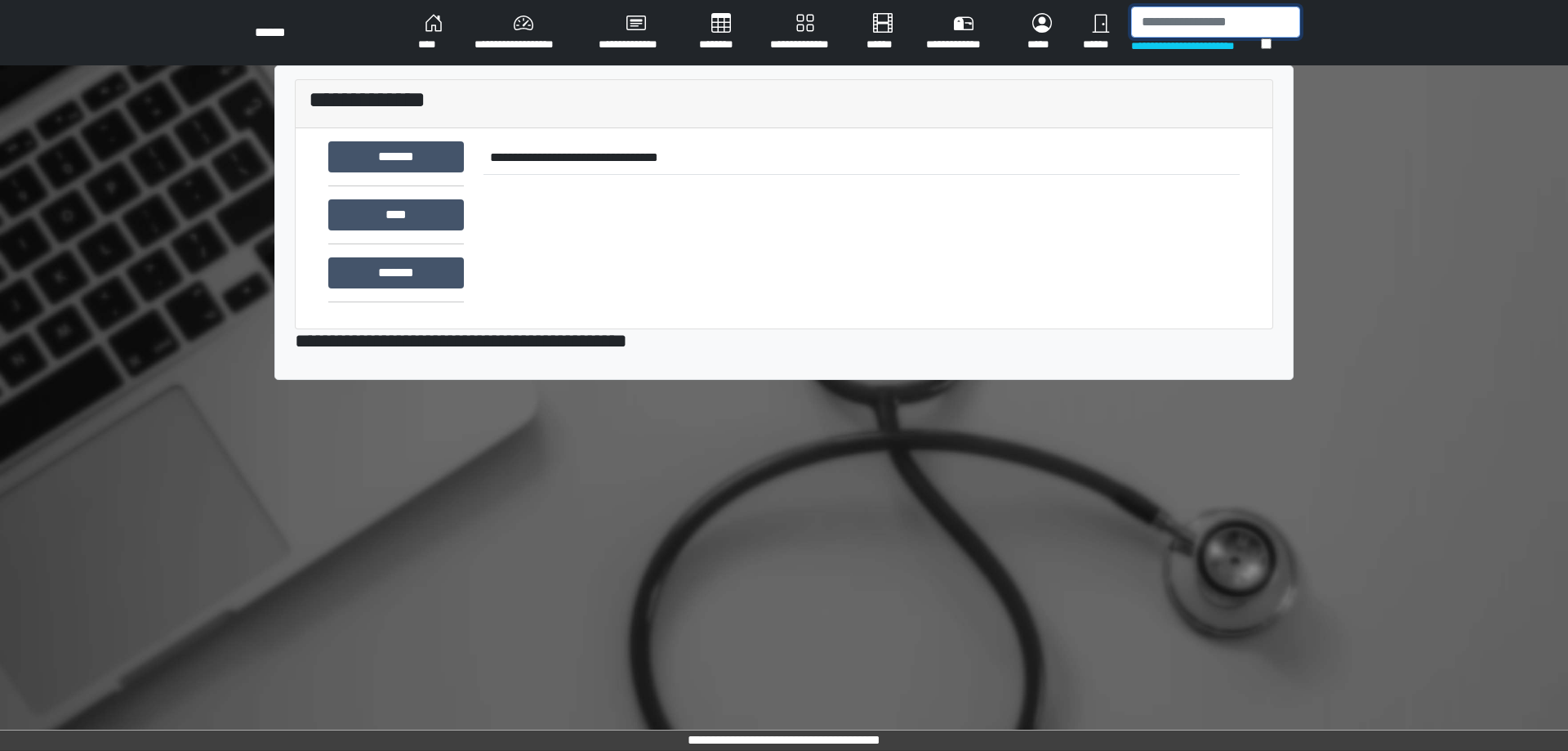 click at bounding box center [1215, 22] 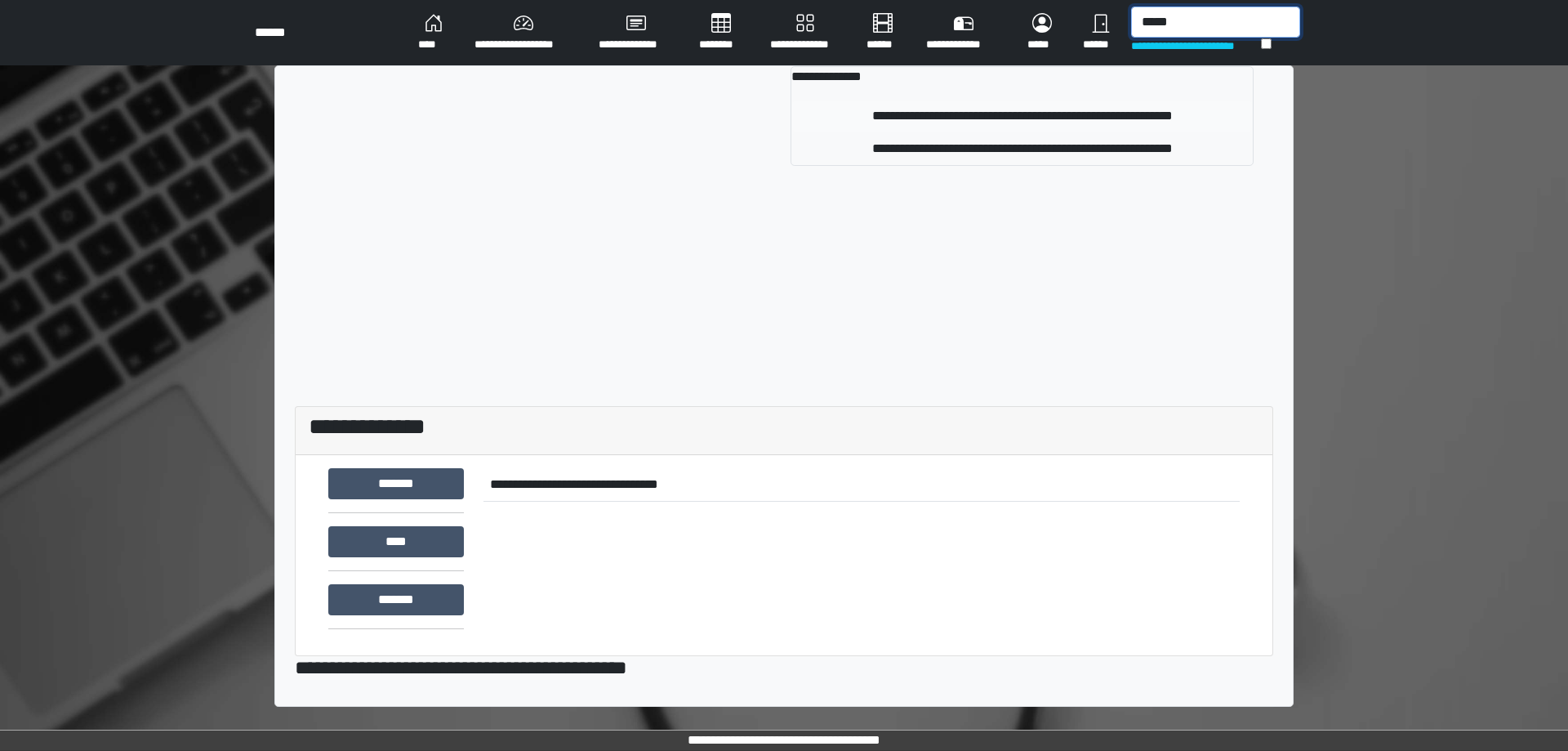 type on "*****" 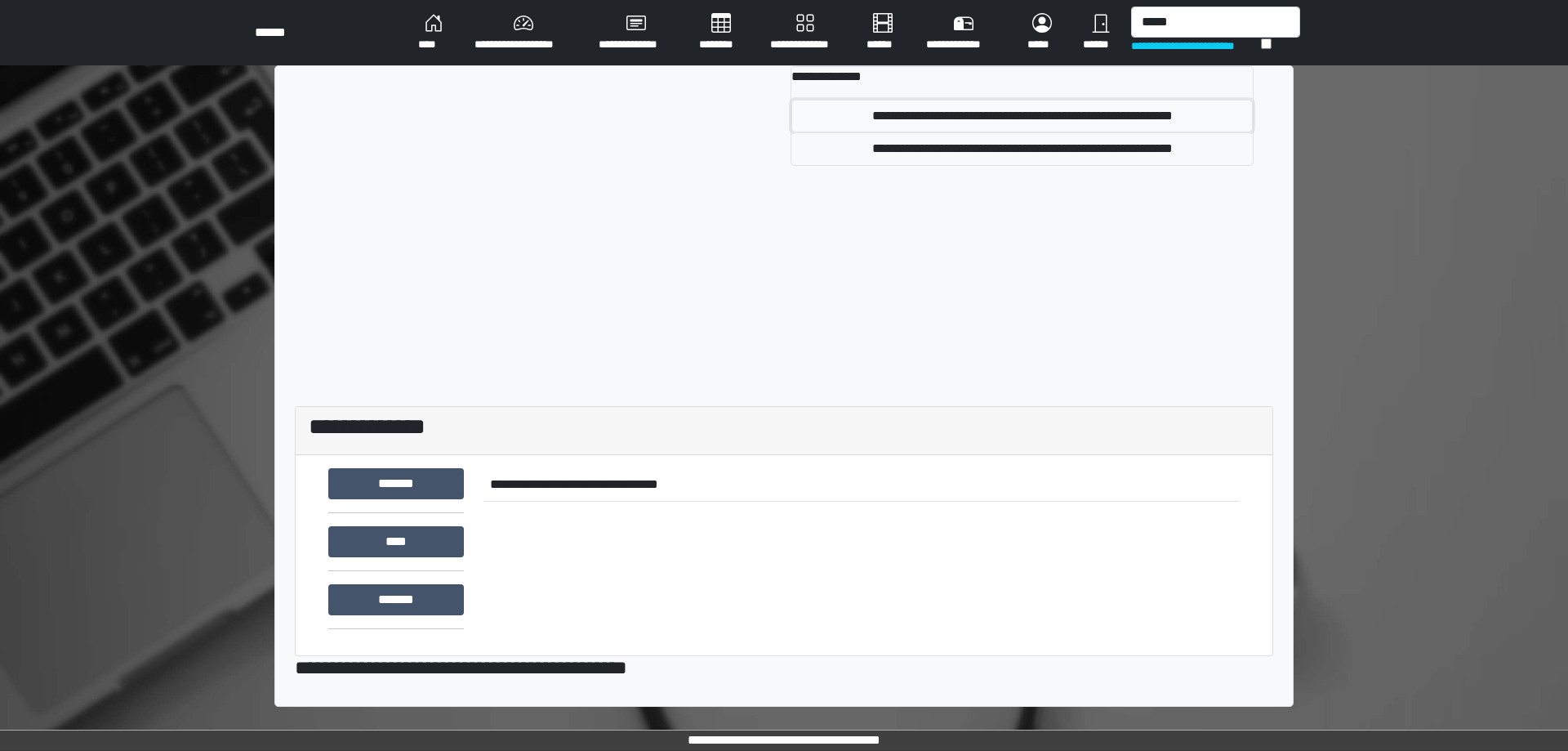 click on "**********" at bounding box center (1022, 116) 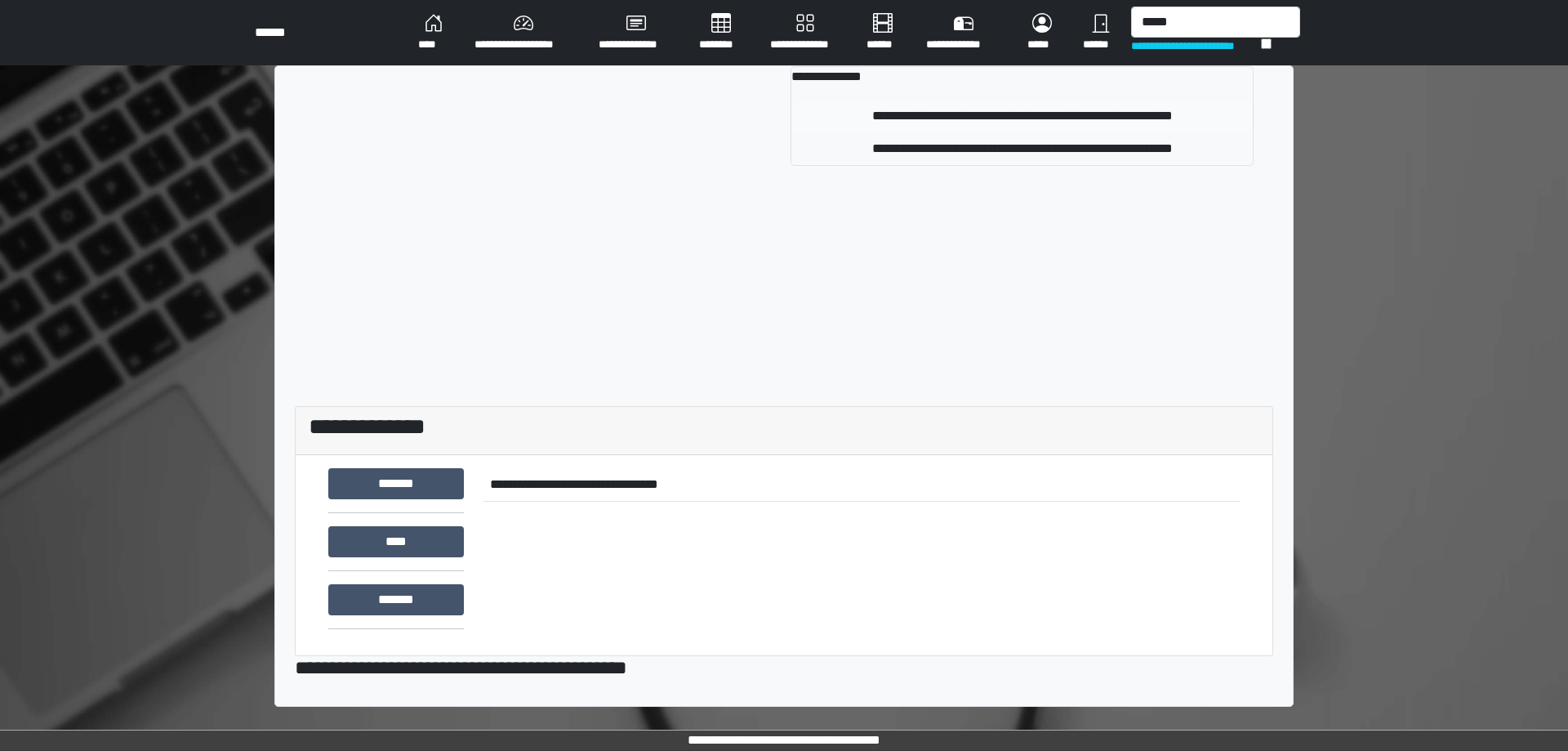 type 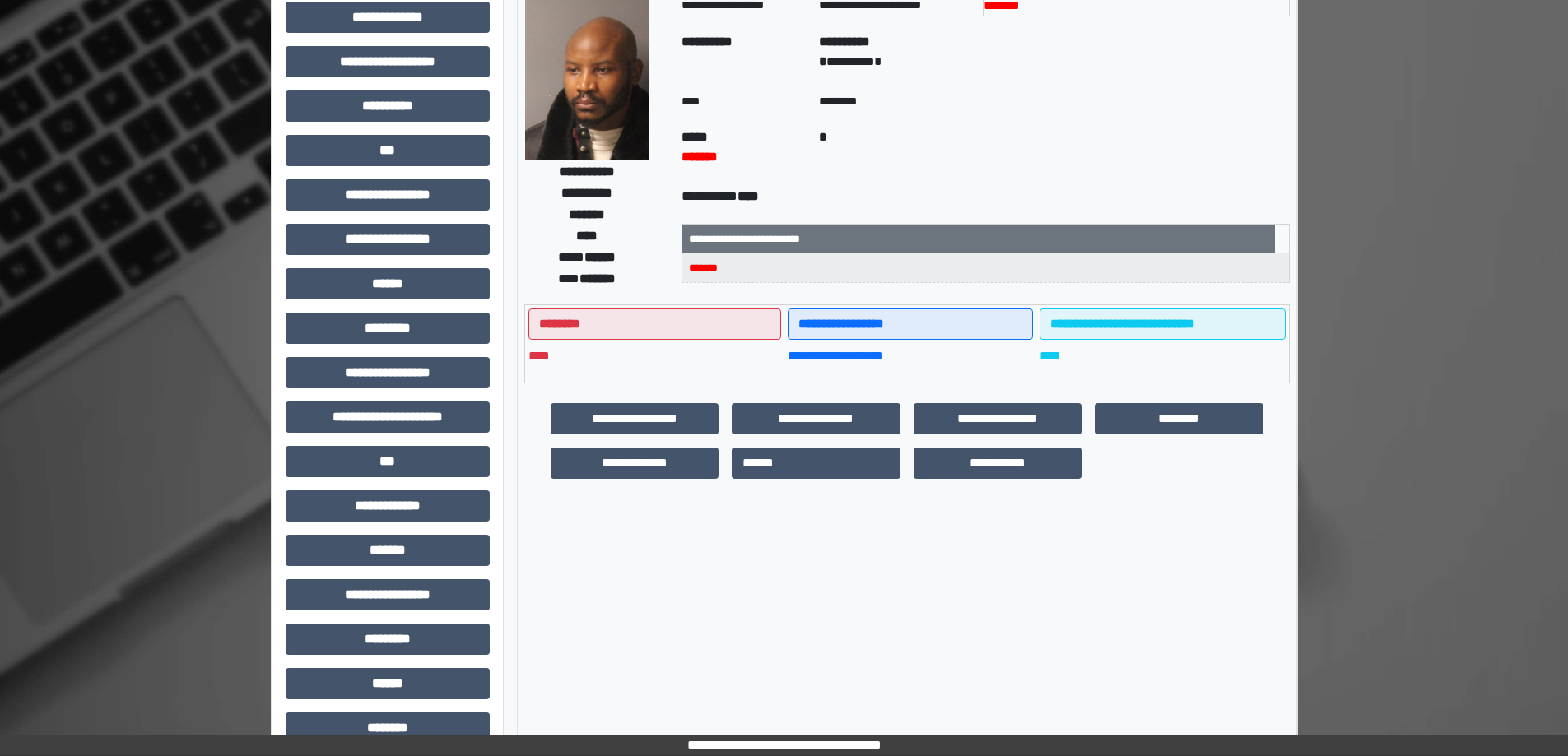 scroll, scrollTop: 0, scrollLeft: 0, axis: both 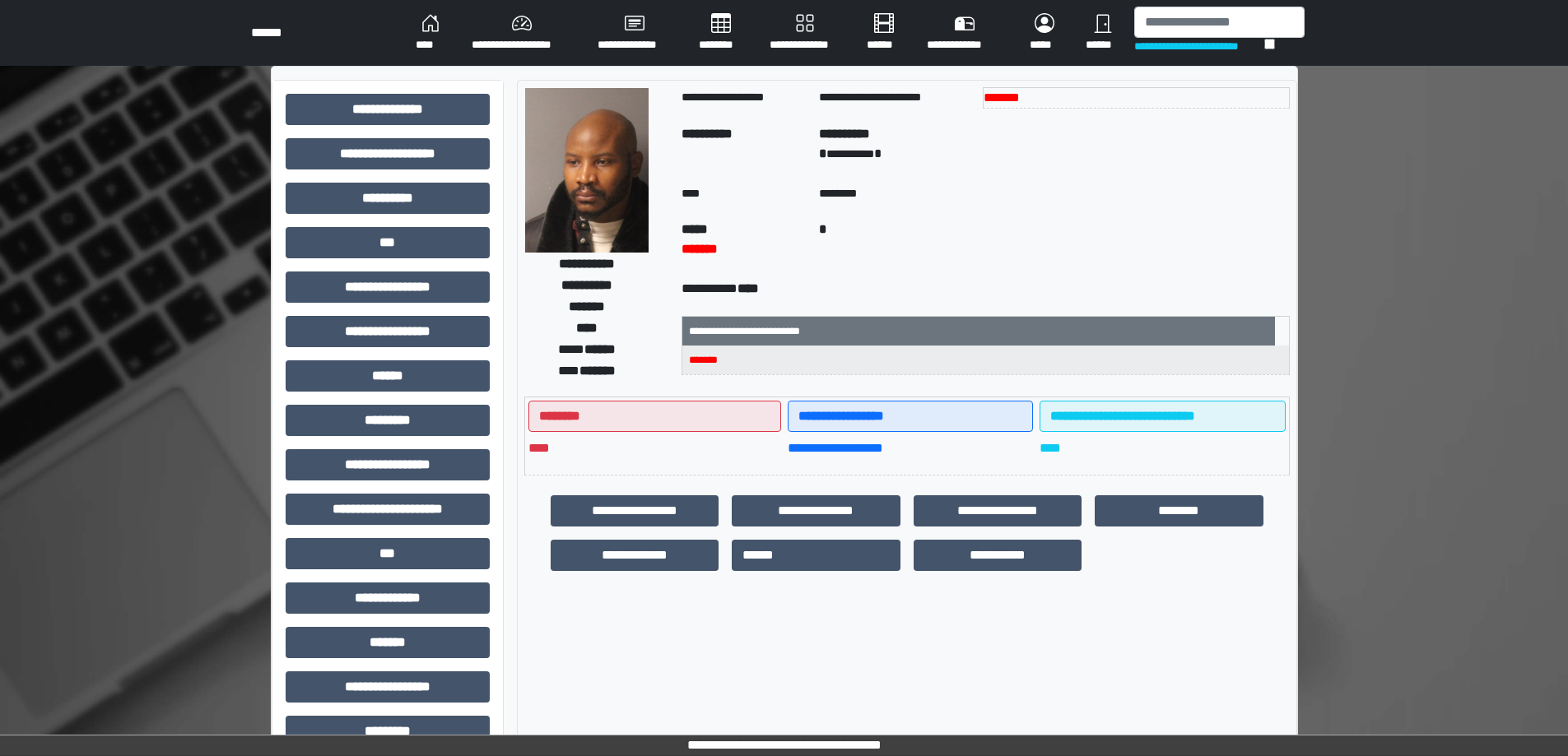 click on "**********" at bounding box center (521, 33) 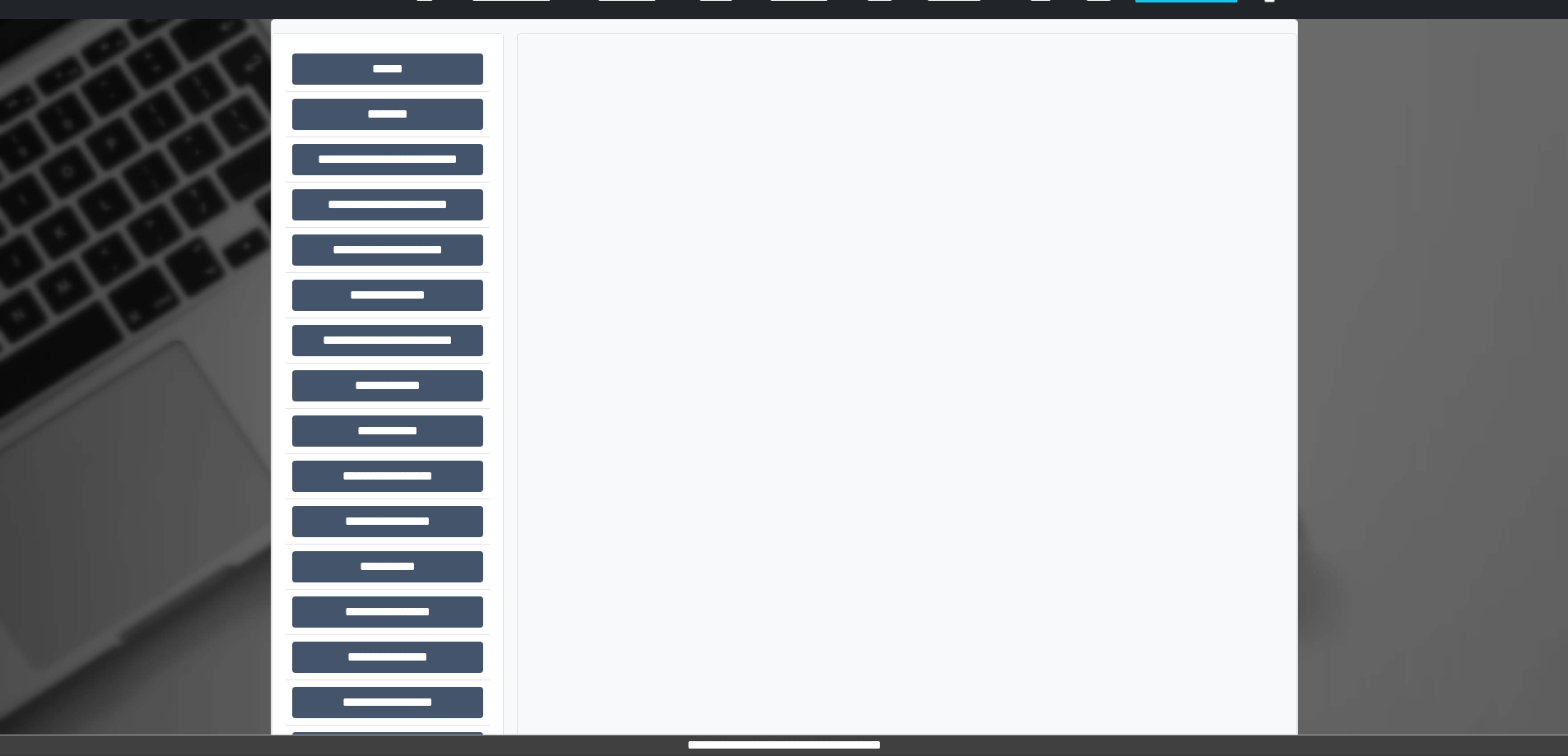 scroll, scrollTop: 51, scrollLeft: 0, axis: vertical 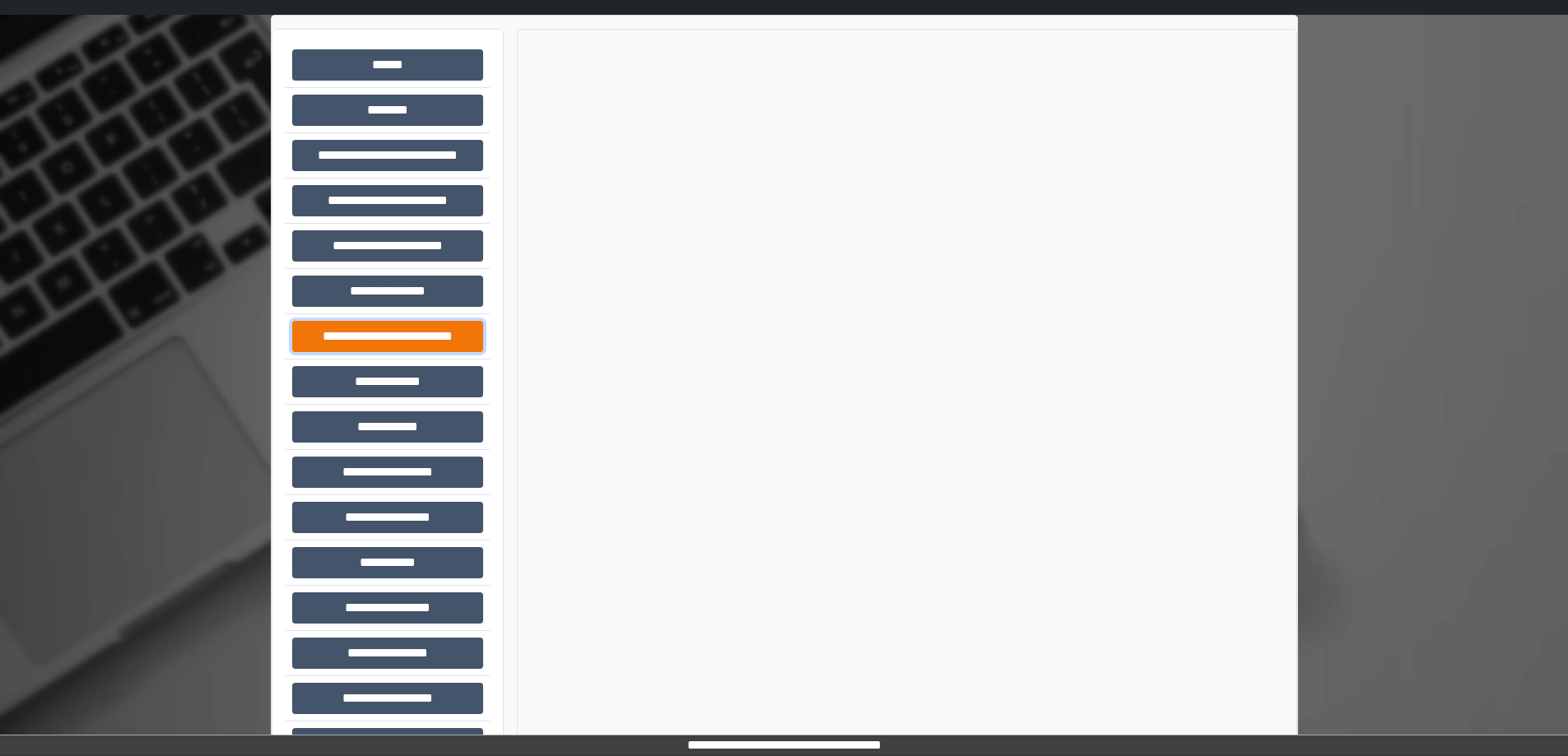 click on "**********" at bounding box center [388, 336] 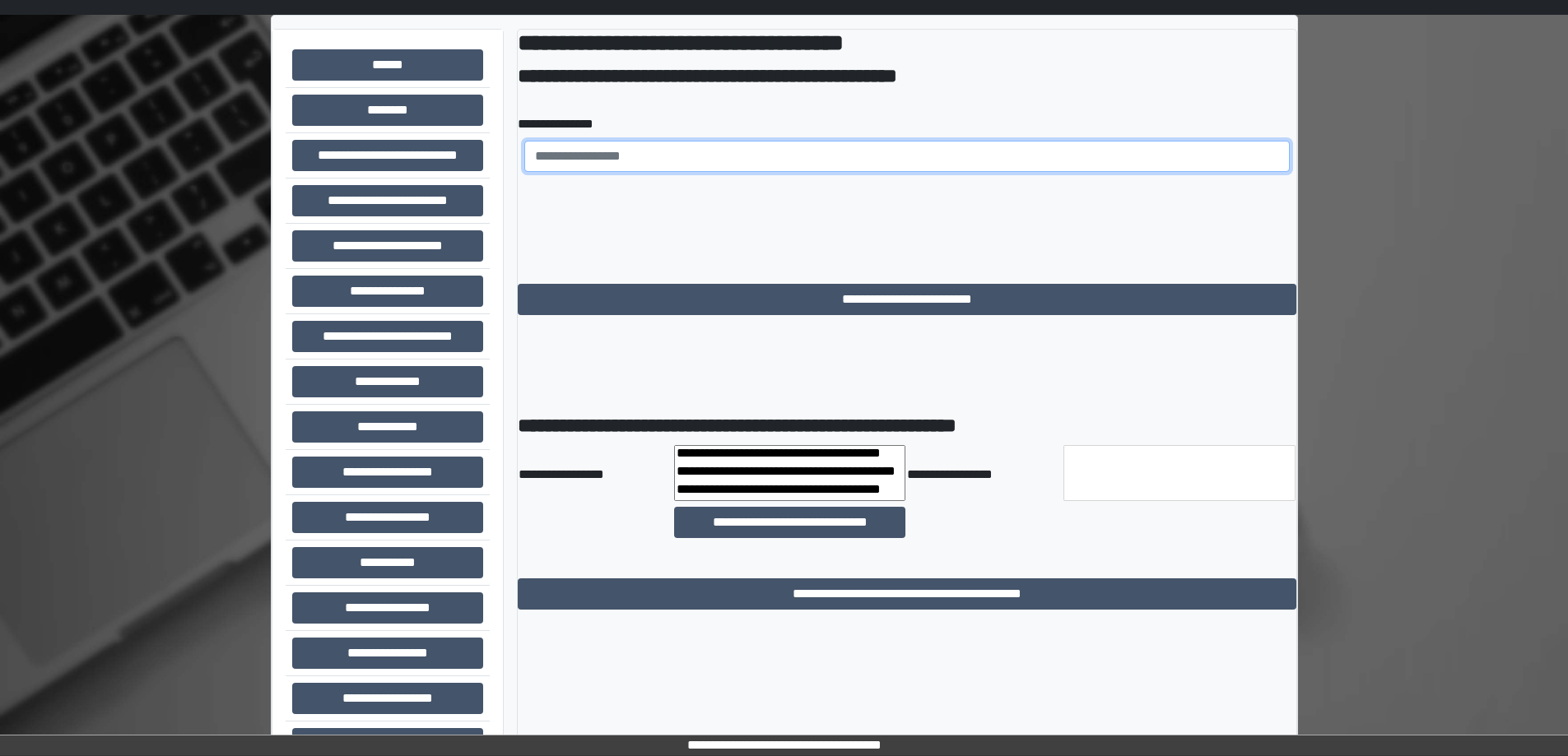 click at bounding box center (907, 156) 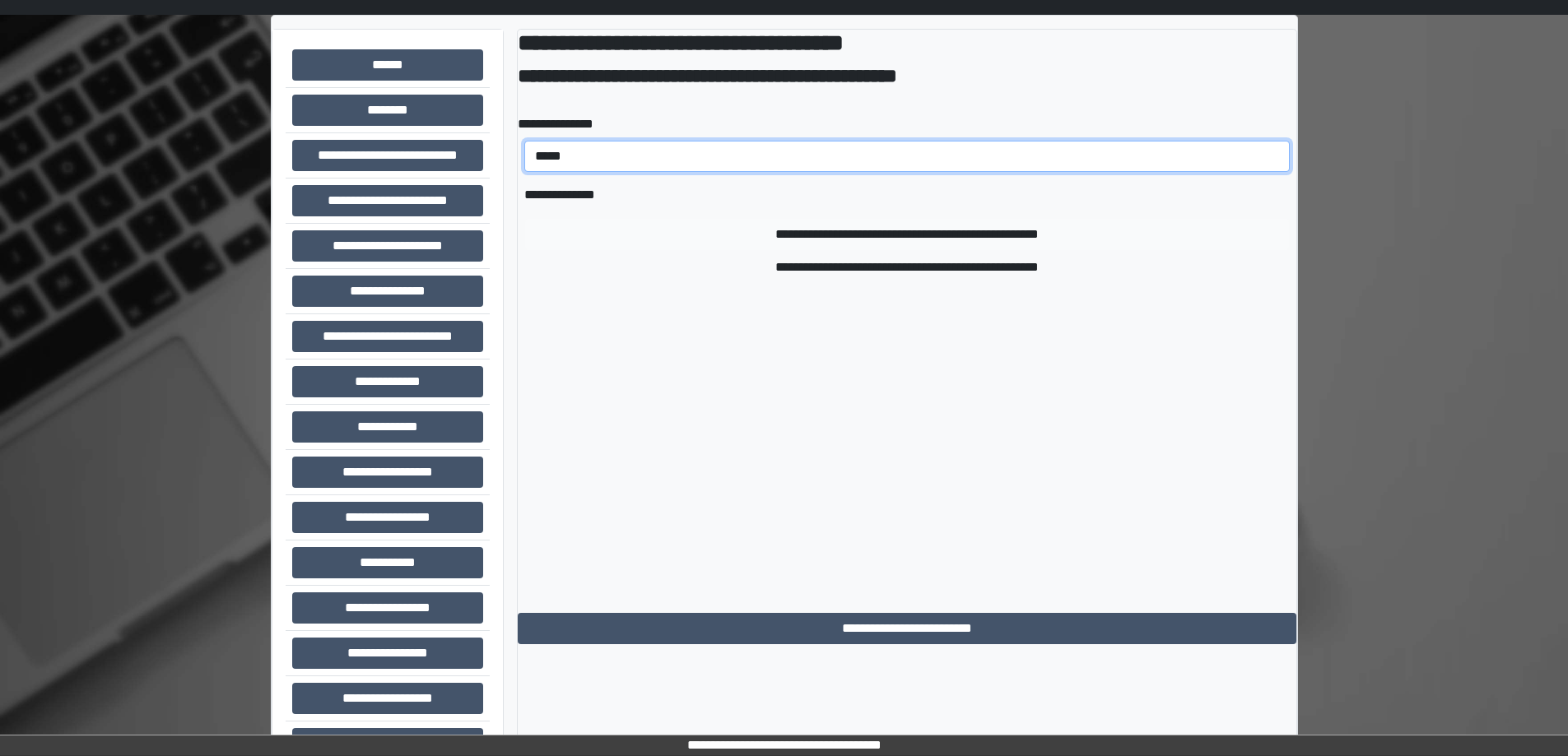 type on "*****" 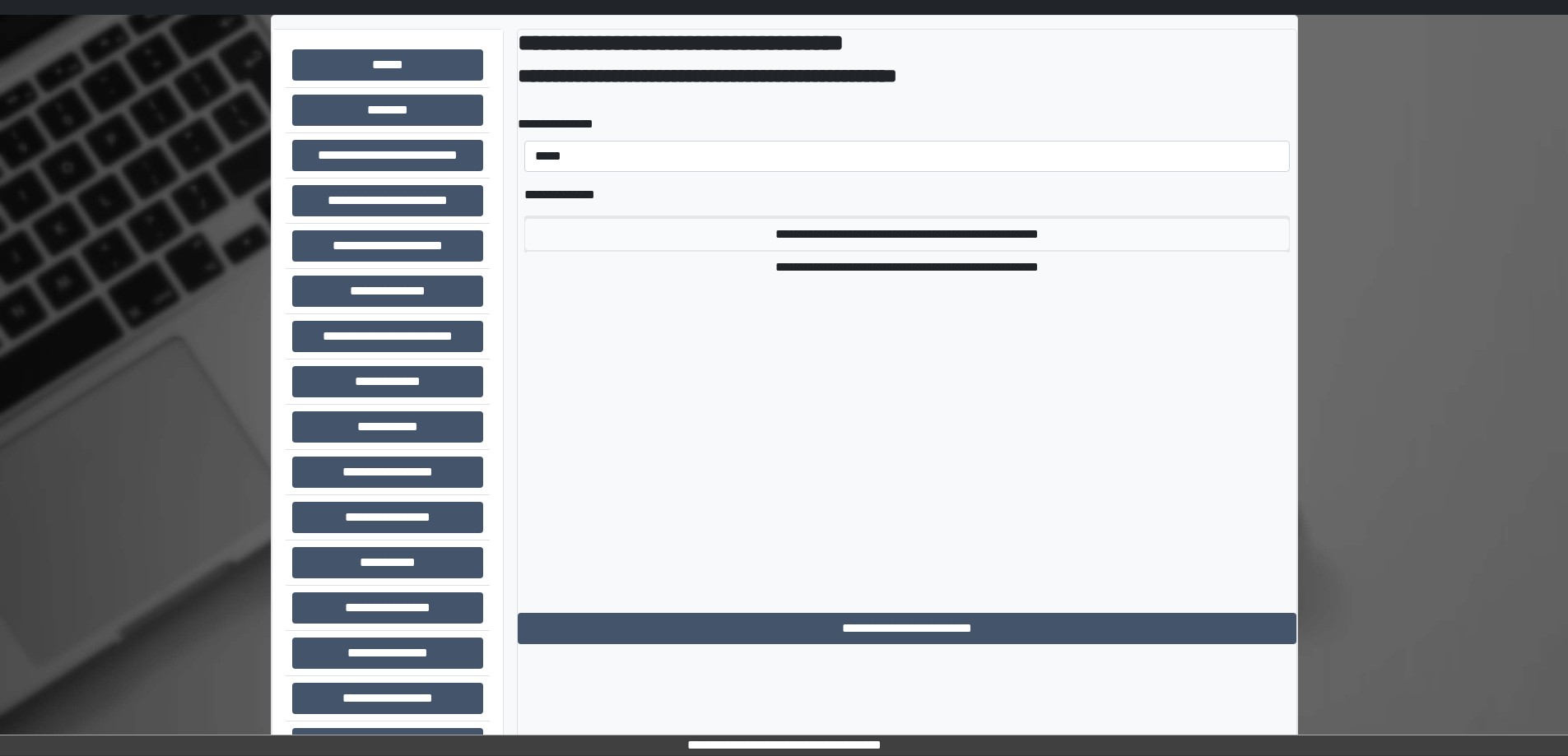 click on "**********" at bounding box center (907, 234) 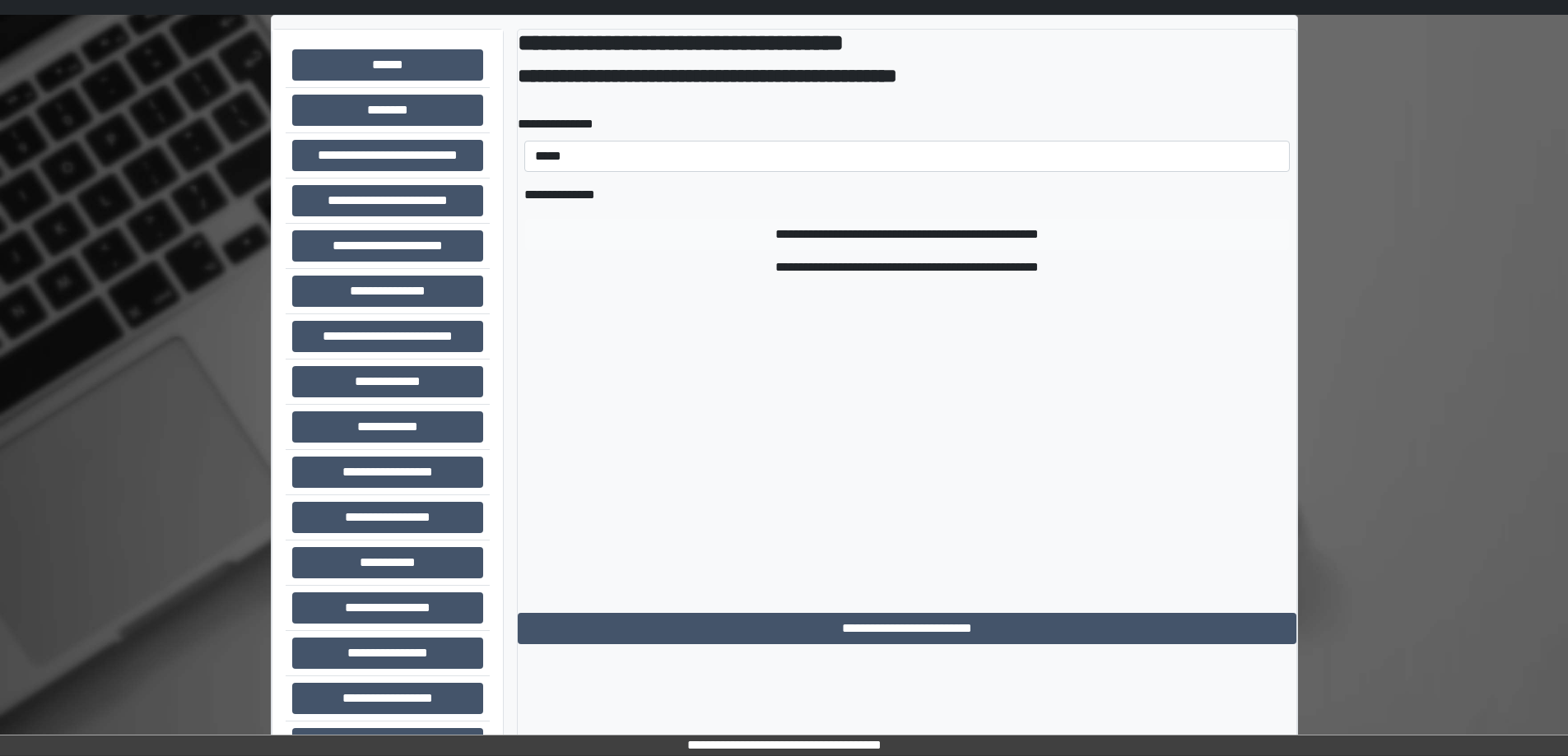 type 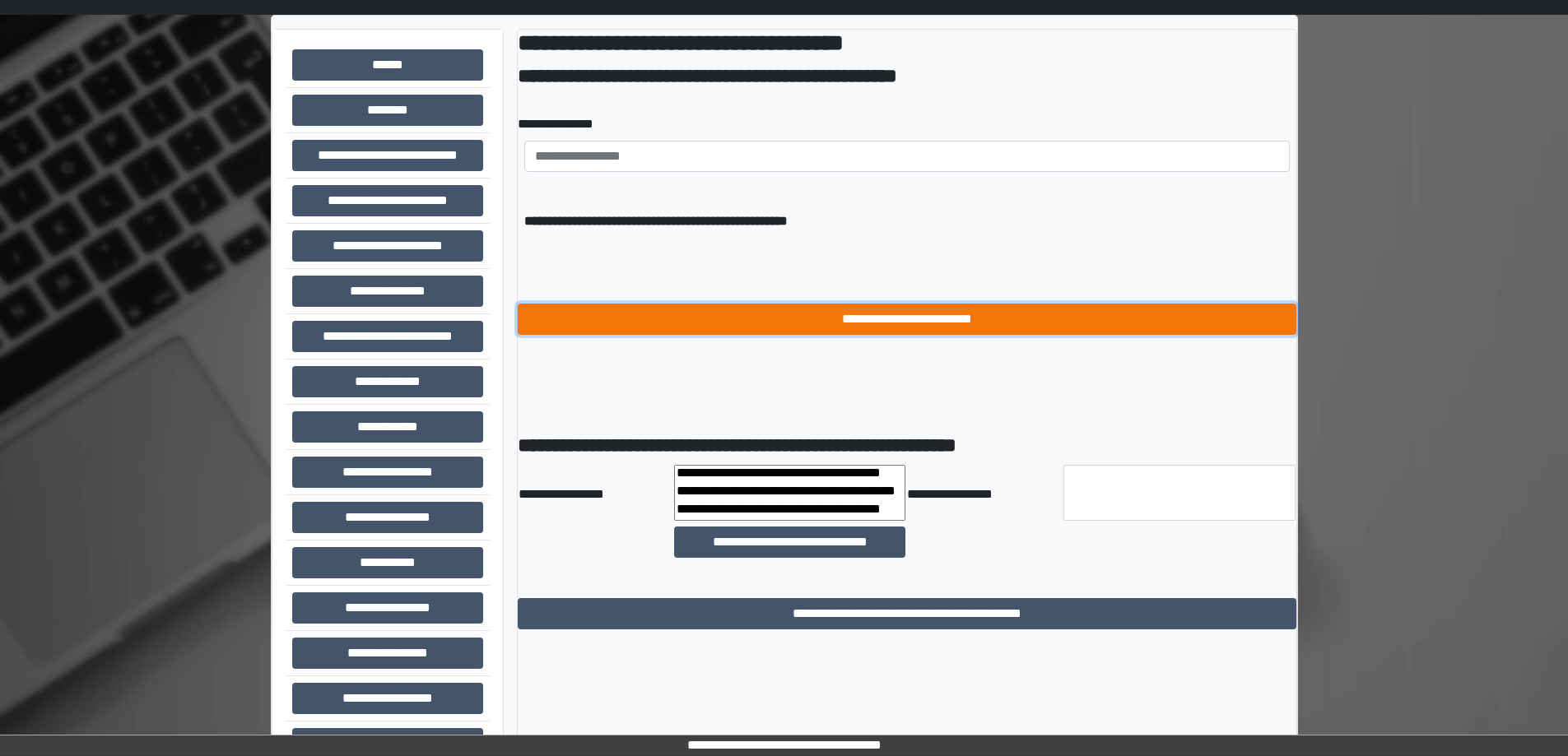 click on "**********" at bounding box center [907, 319] 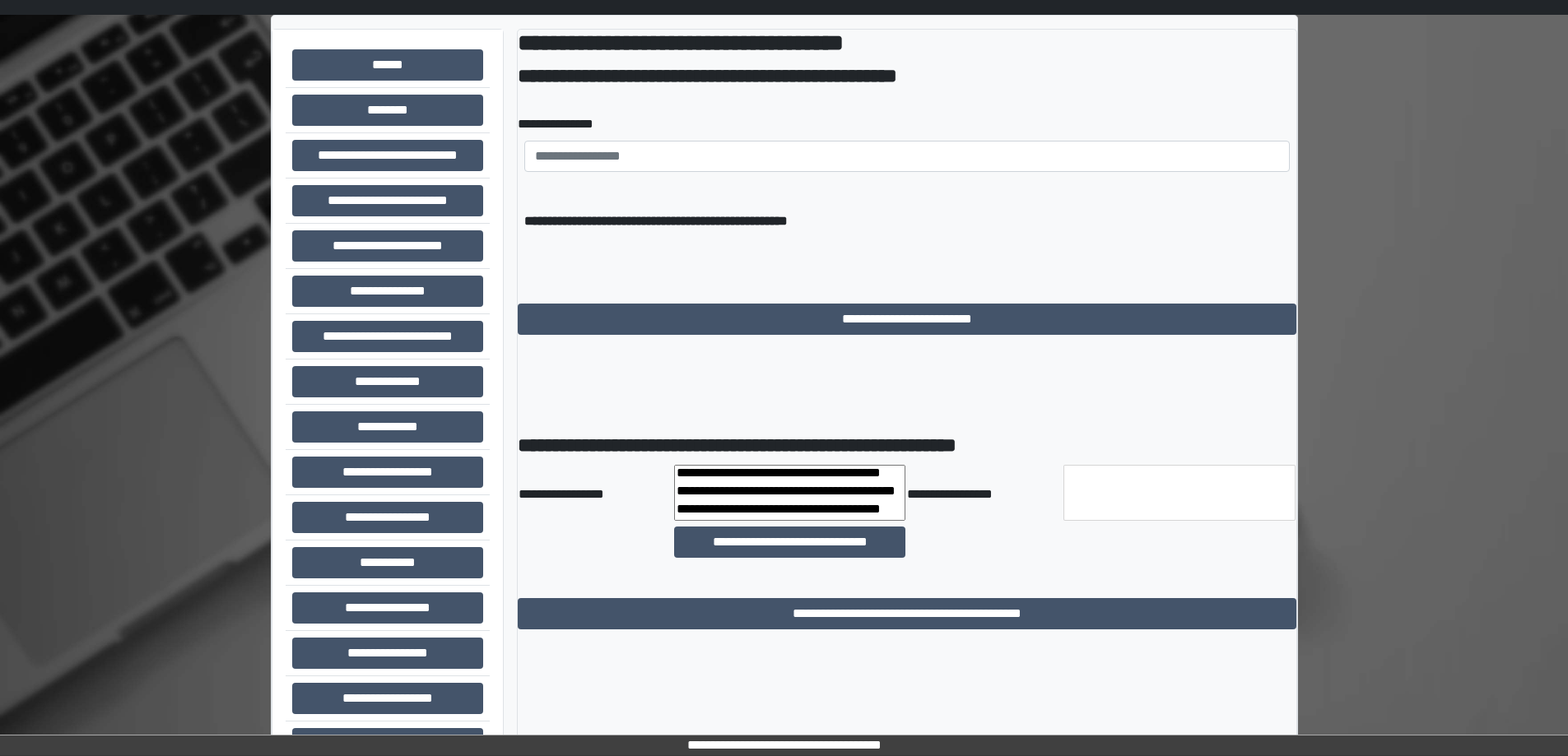 select 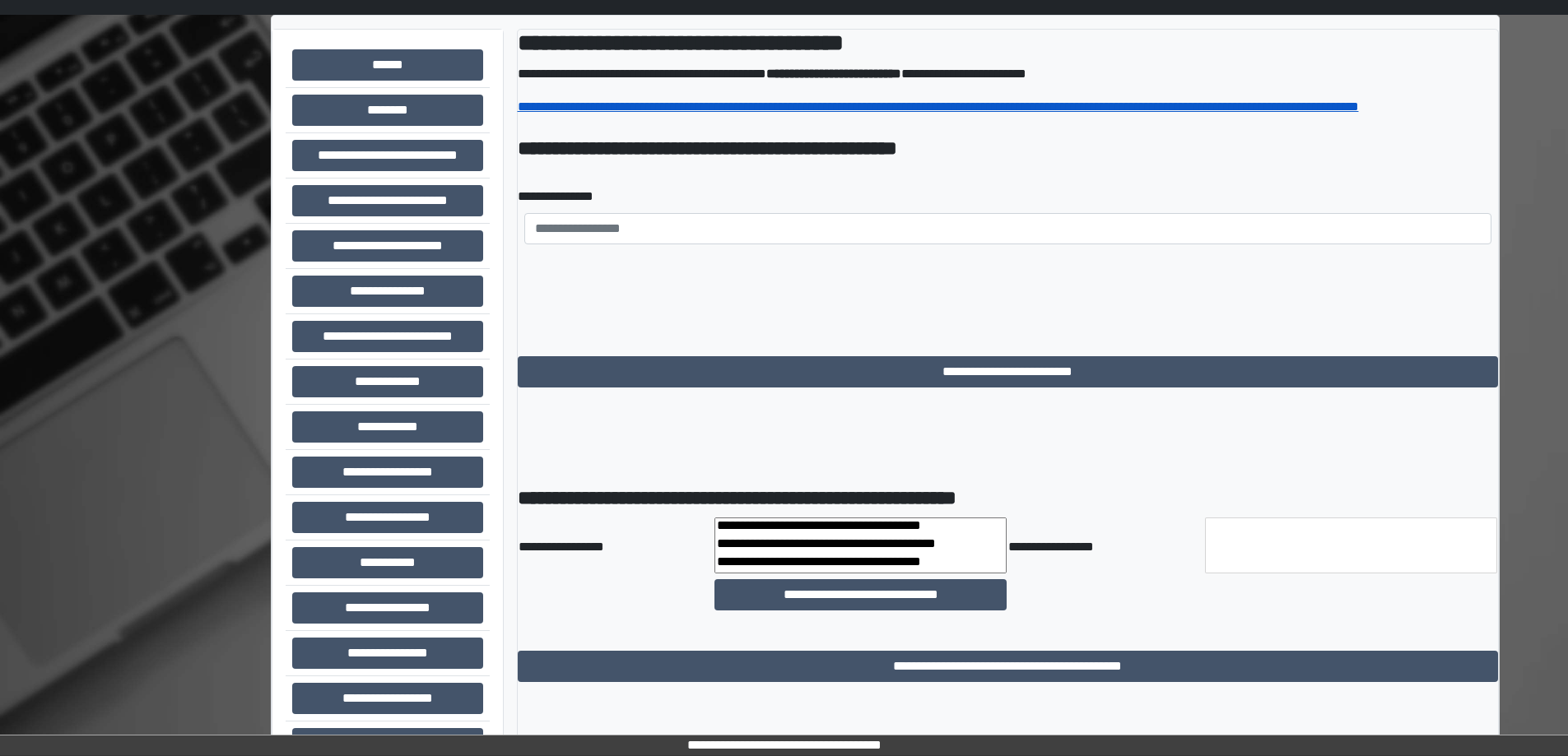 click on "**********" at bounding box center [938, 106] 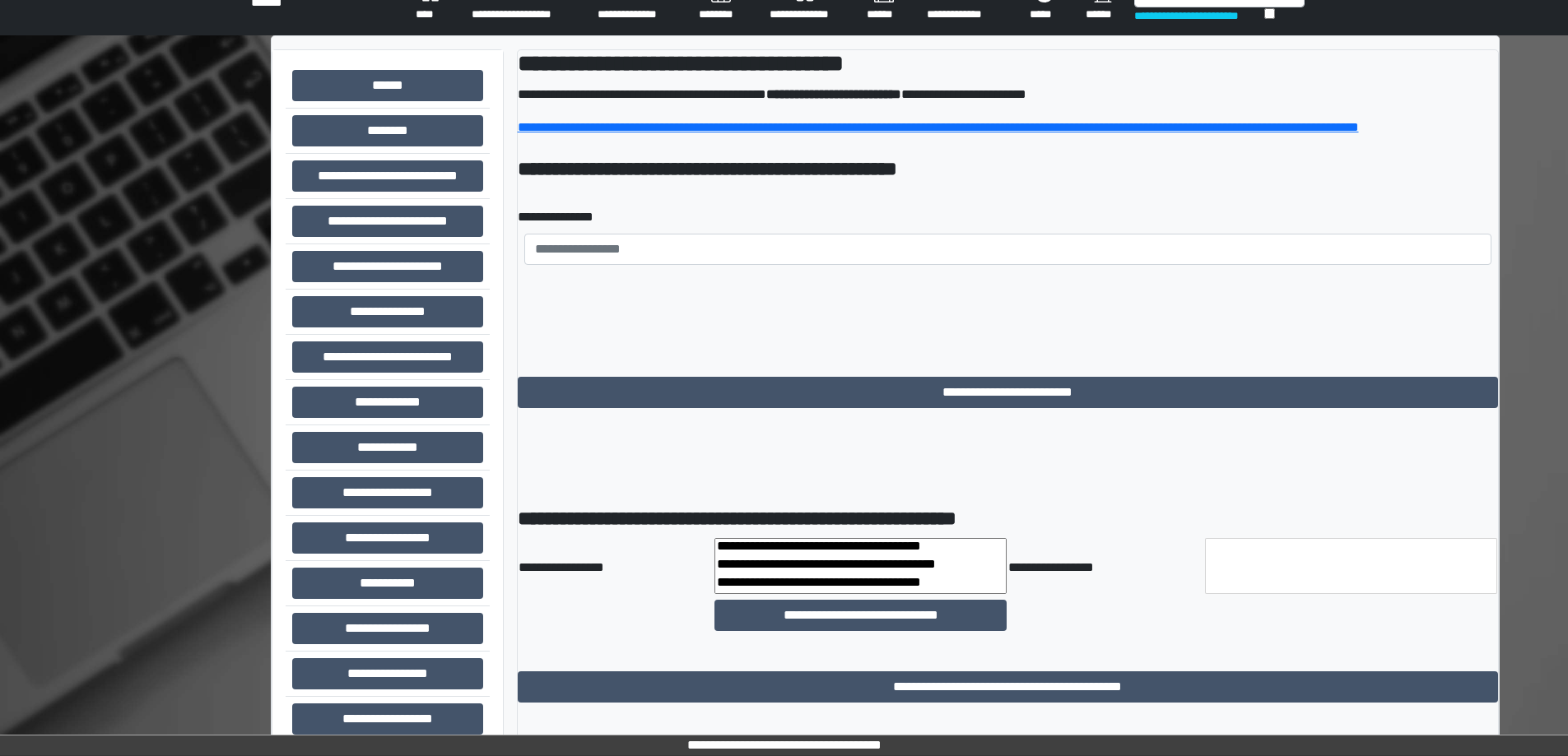 scroll, scrollTop: 0, scrollLeft: 0, axis: both 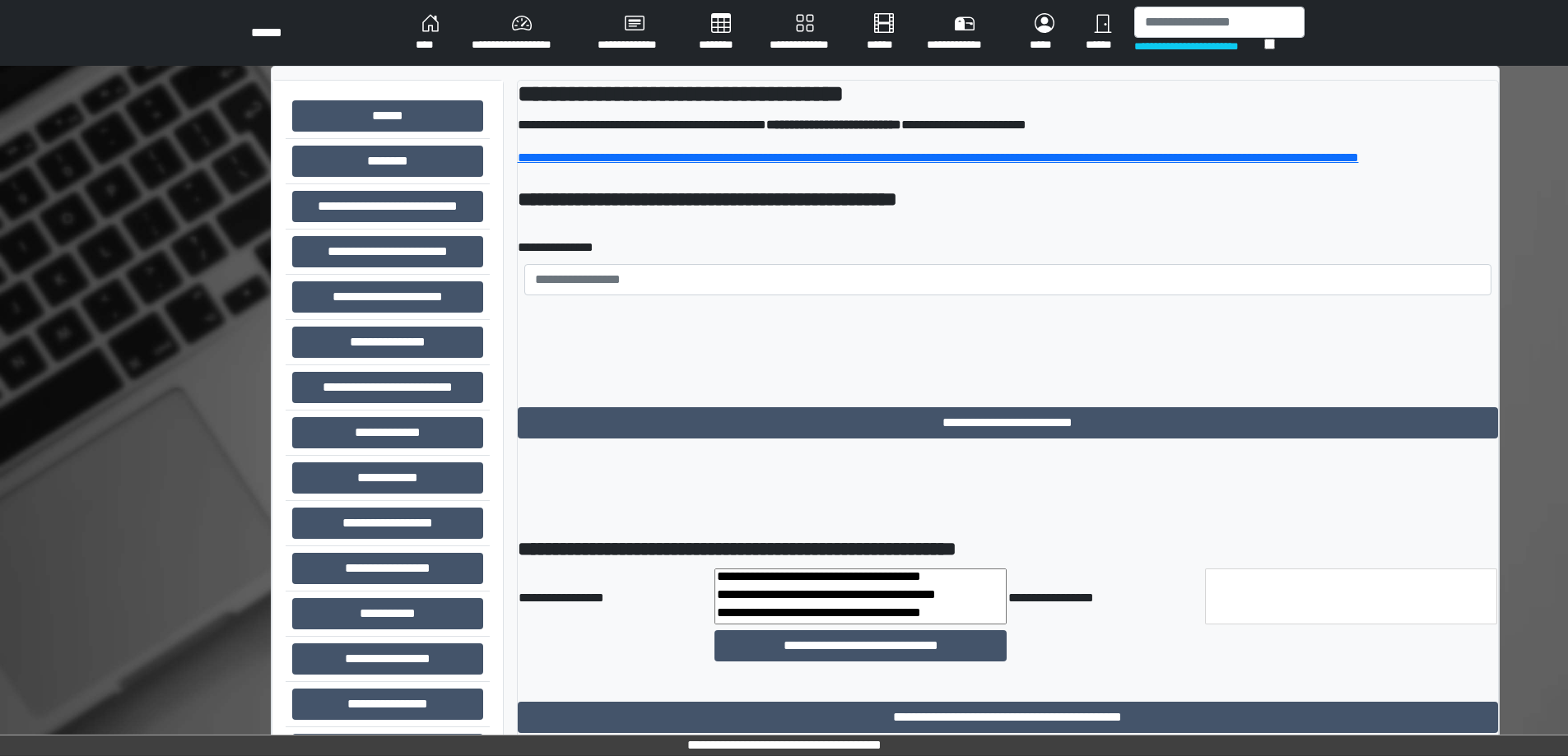 click on "**********" at bounding box center (521, 33) 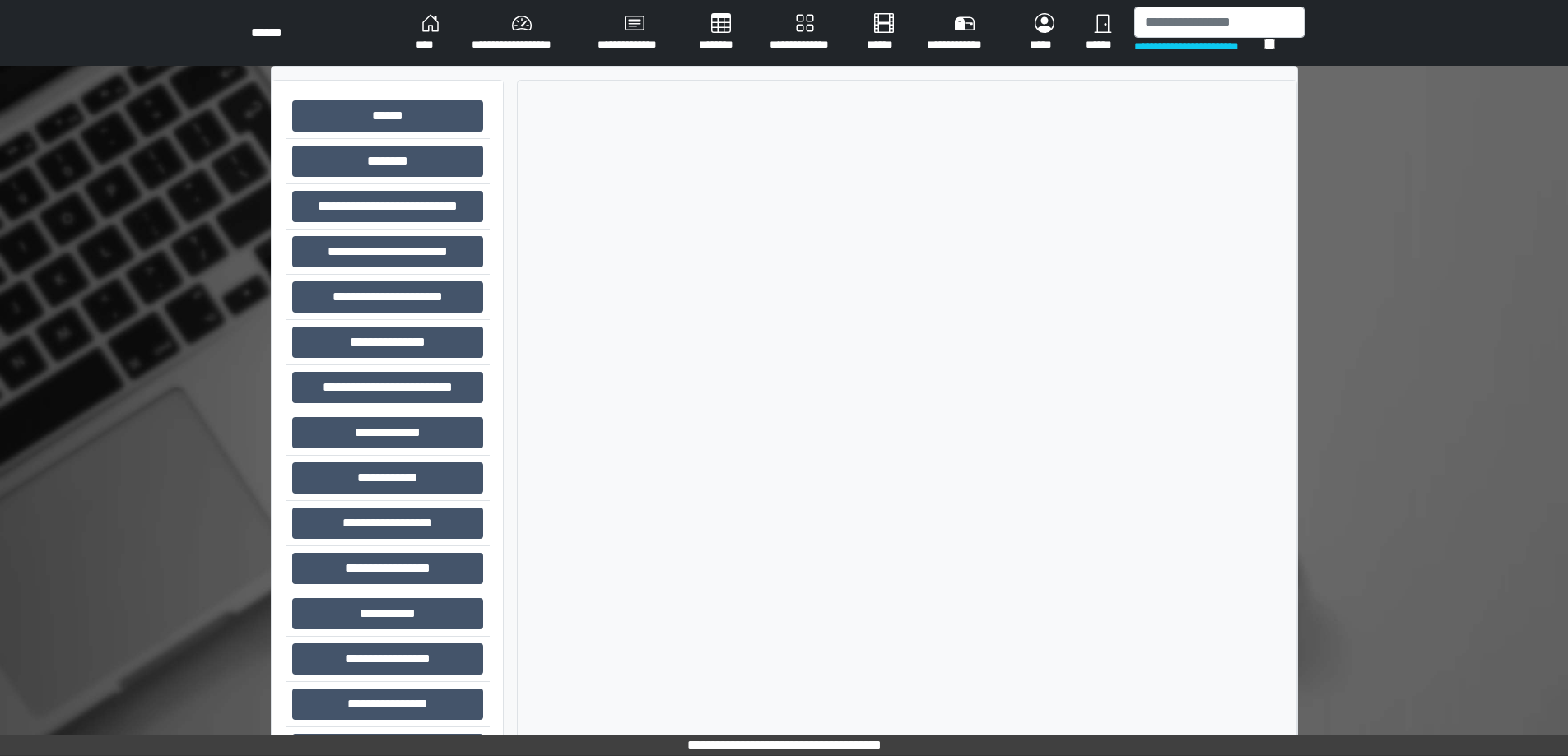 click on "****" at bounding box center (430, 33) 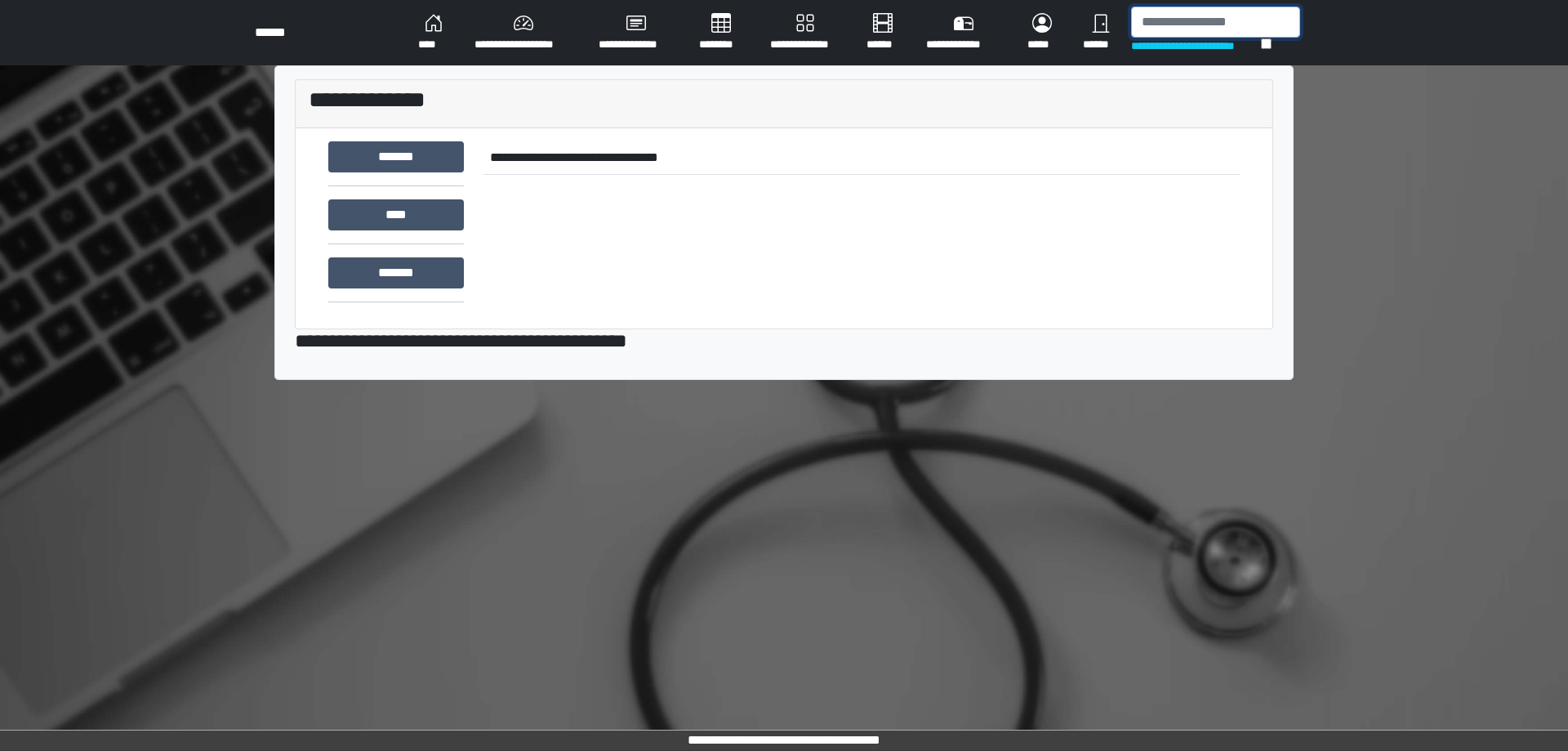 click at bounding box center (1215, 22) 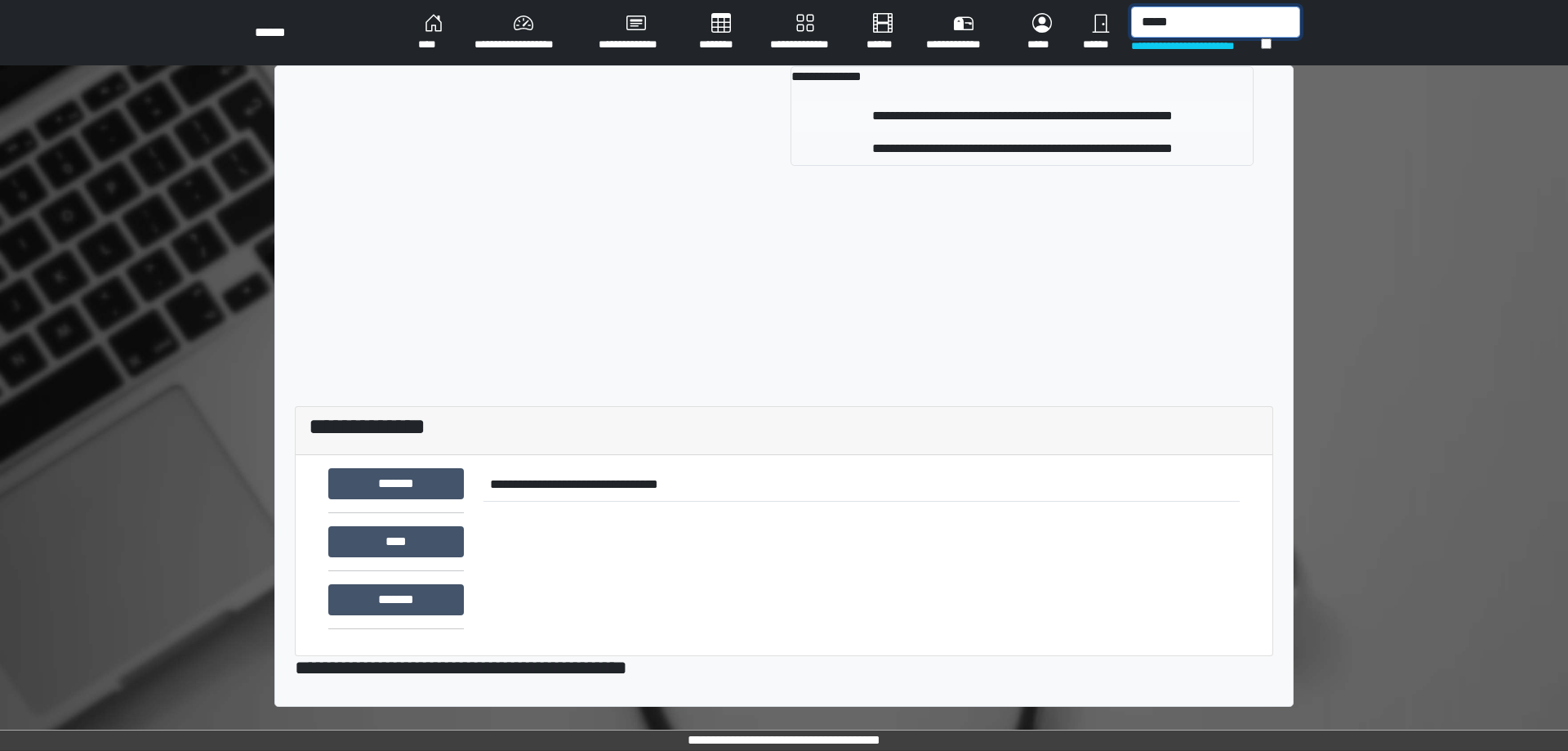 type on "*****" 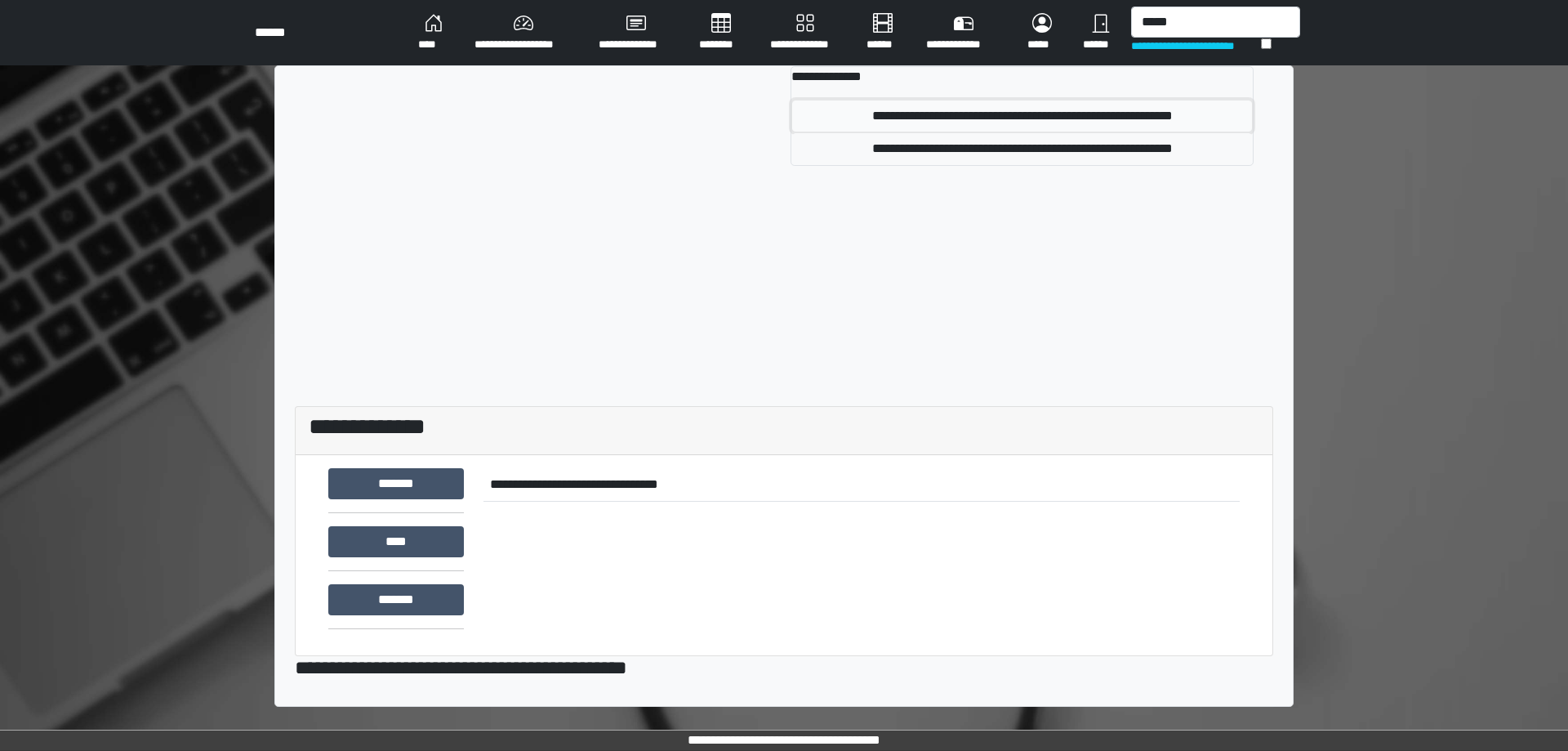 click on "**********" at bounding box center [1022, 116] 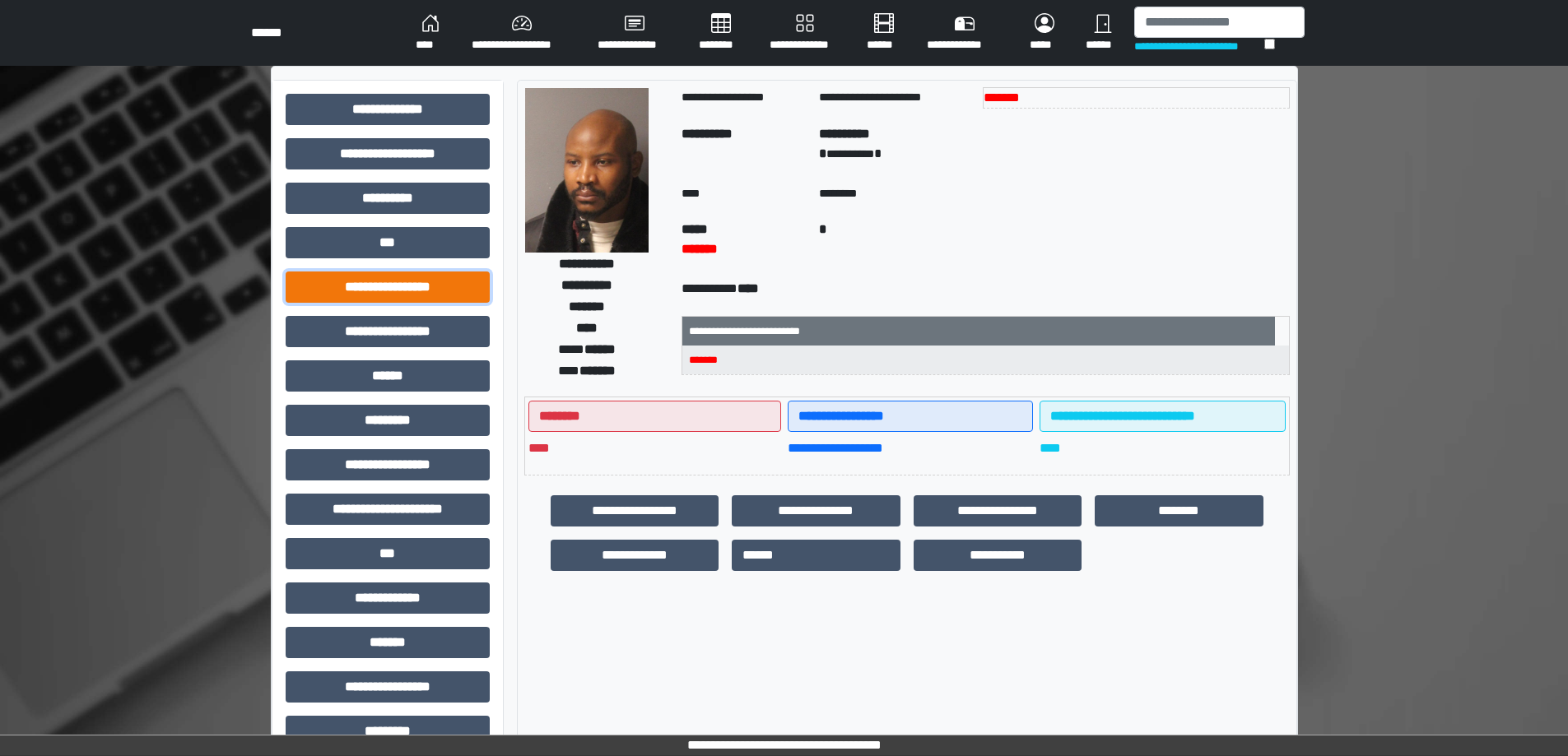 click on "**********" at bounding box center [388, 287] 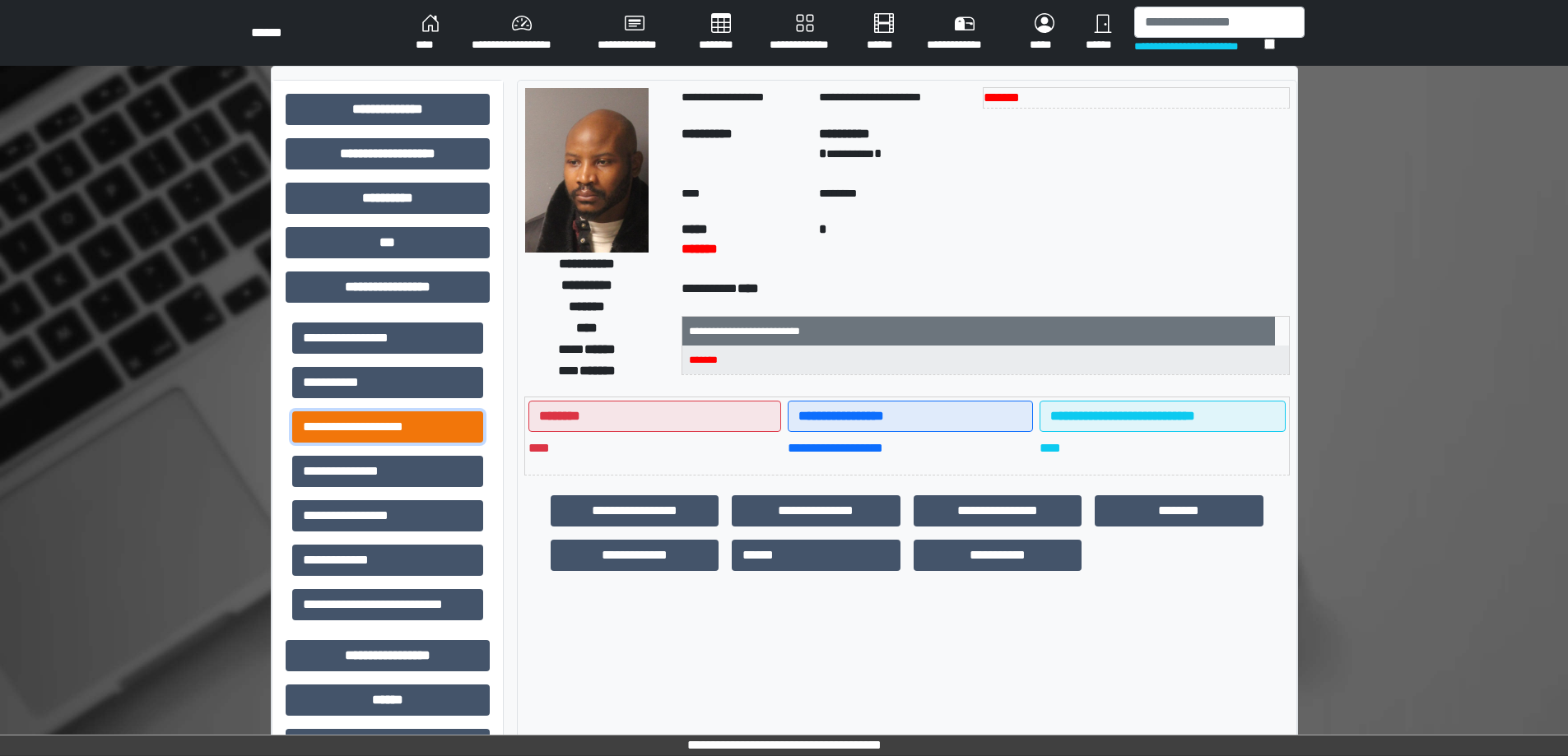click on "**********" at bounding box center (388, 427) 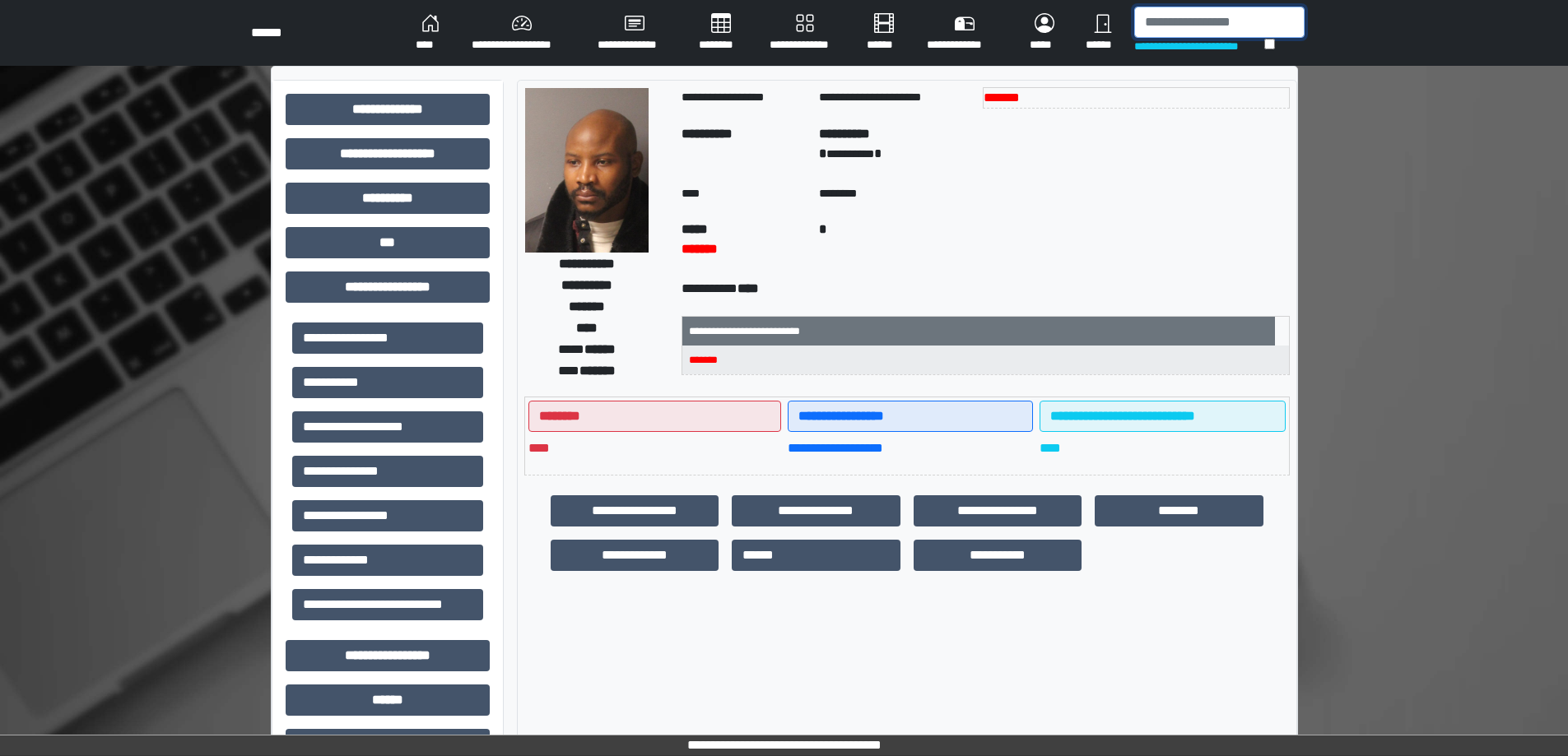 click at bounding box center (1219, 22) 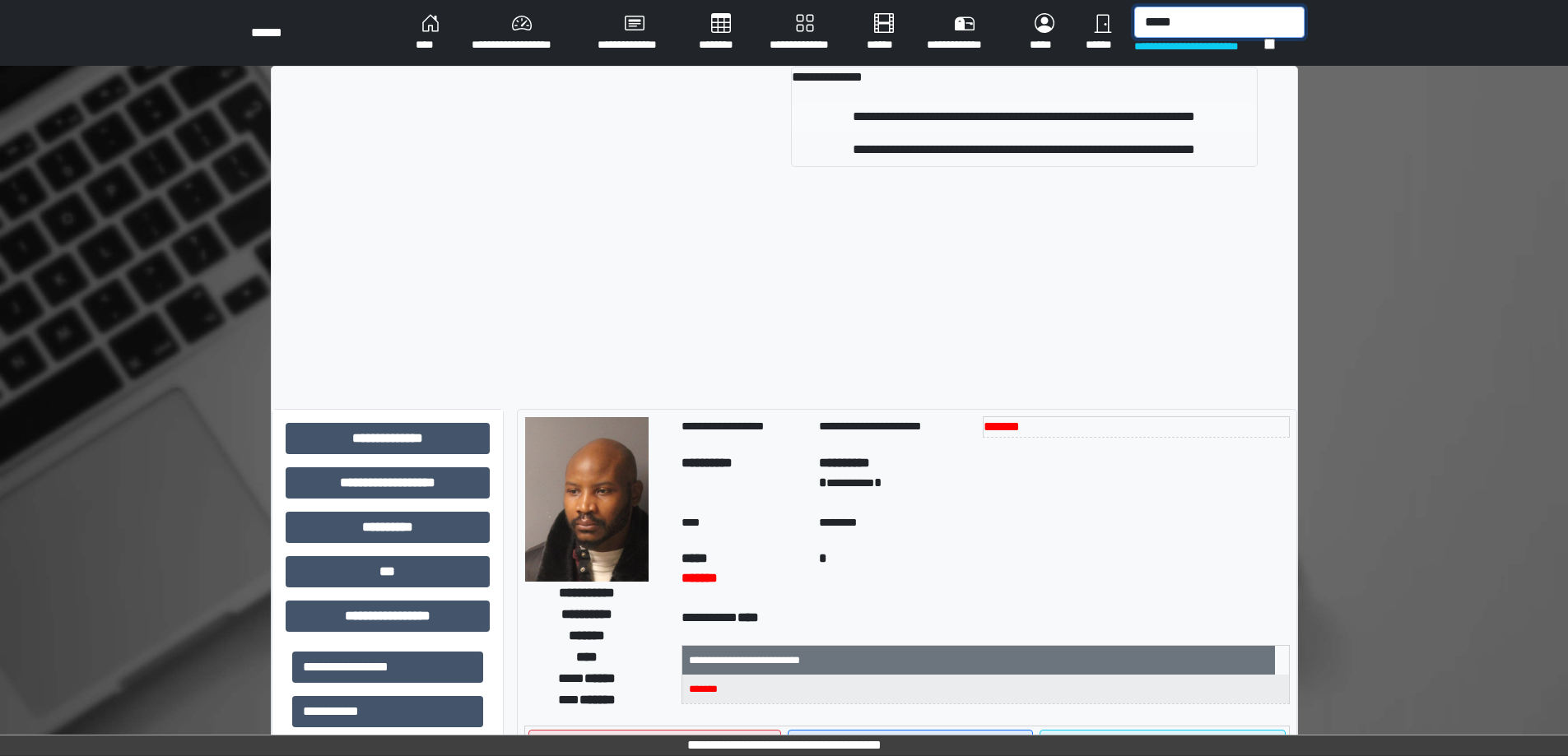 type on "*****" 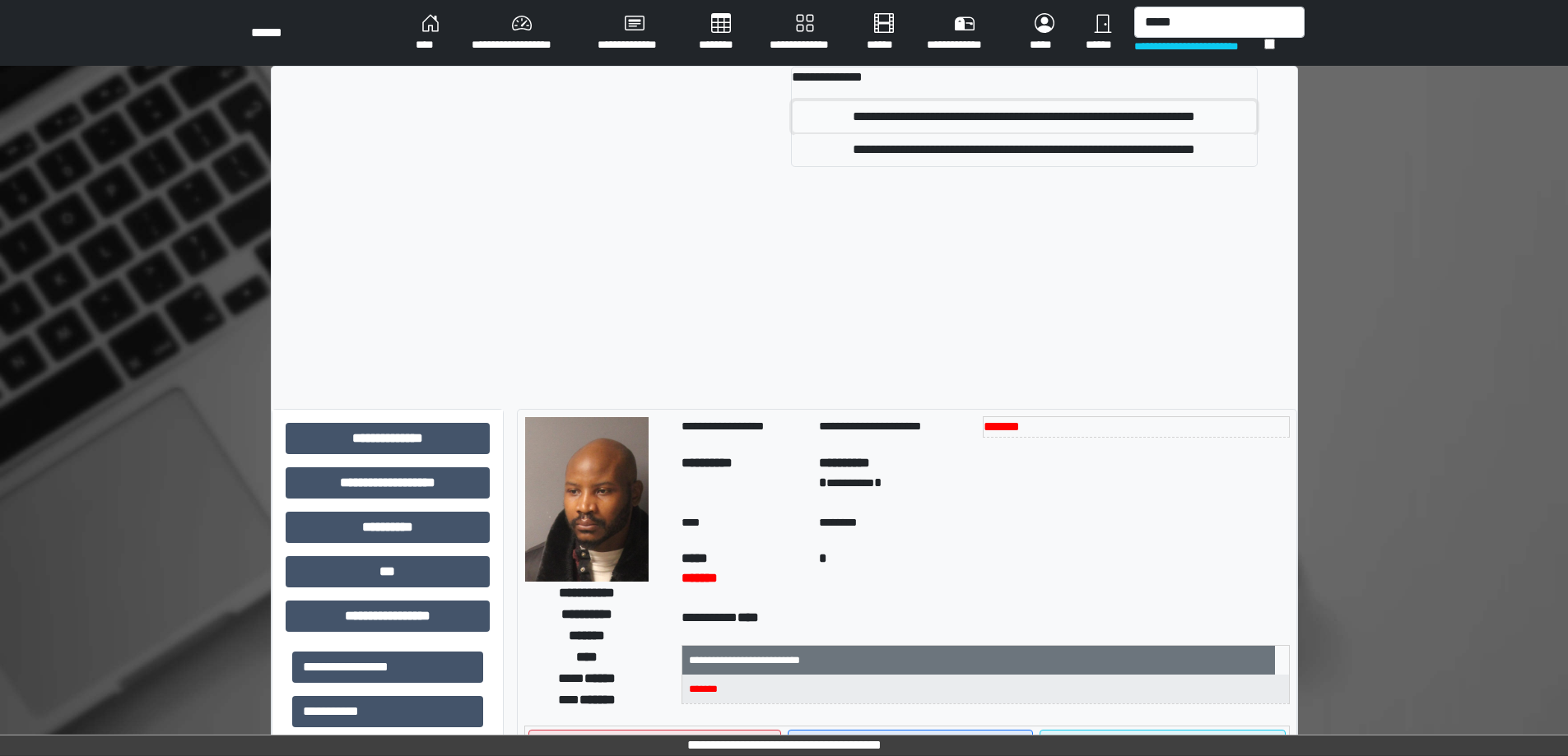click on "**********" at bounding box center [1024, 117] 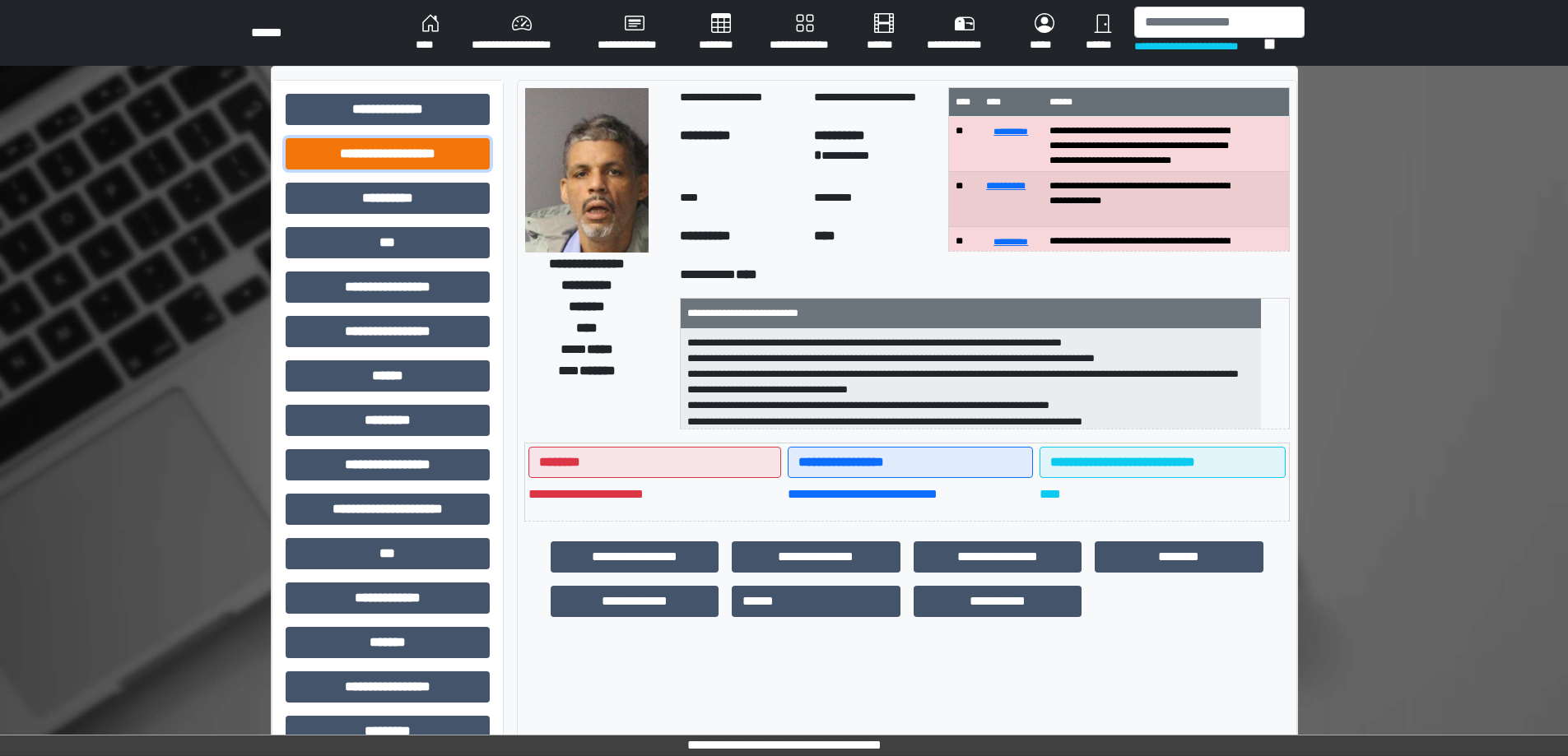 click on "**********" at bounding box center (388, 154) 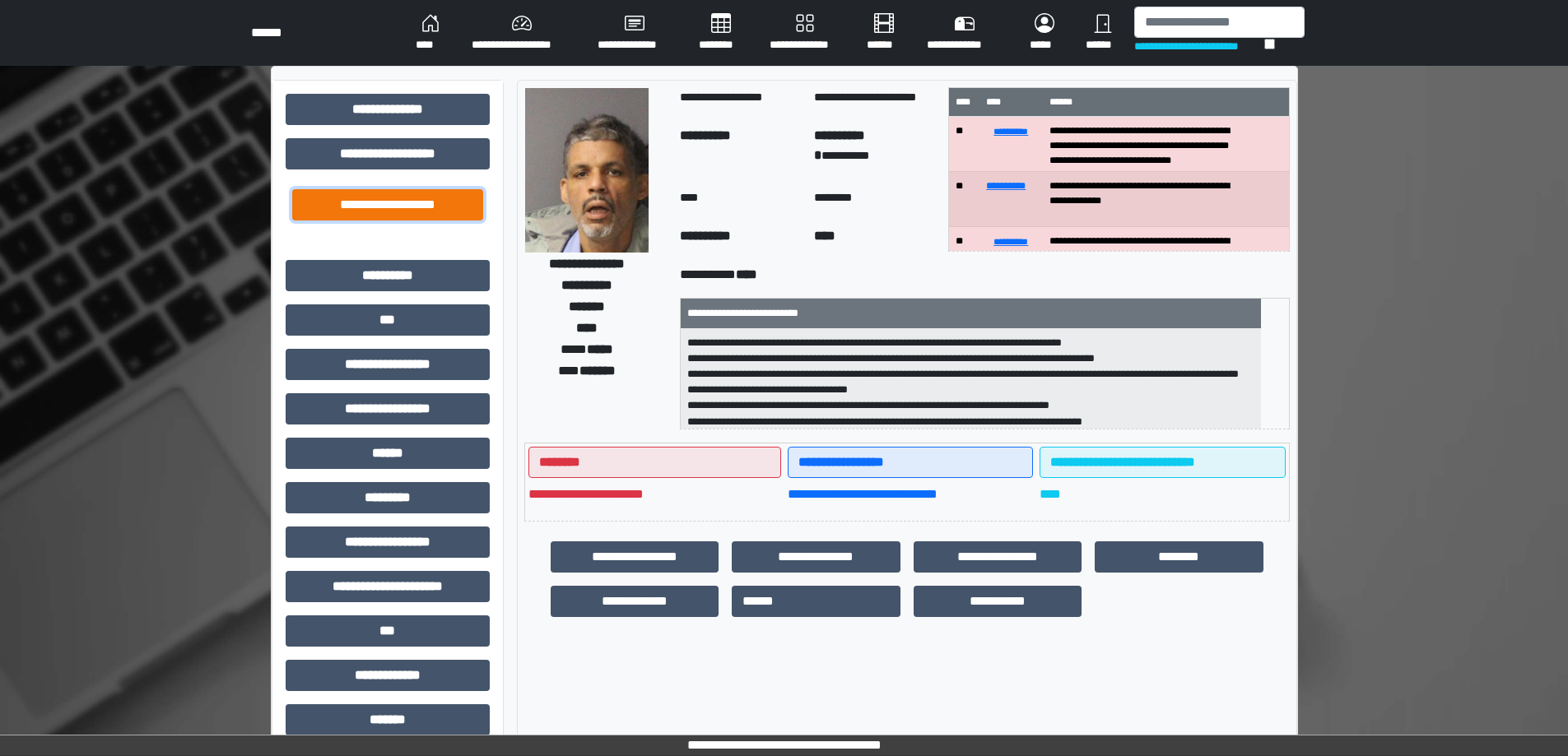click on "**********" at bounding box center (388, 205) 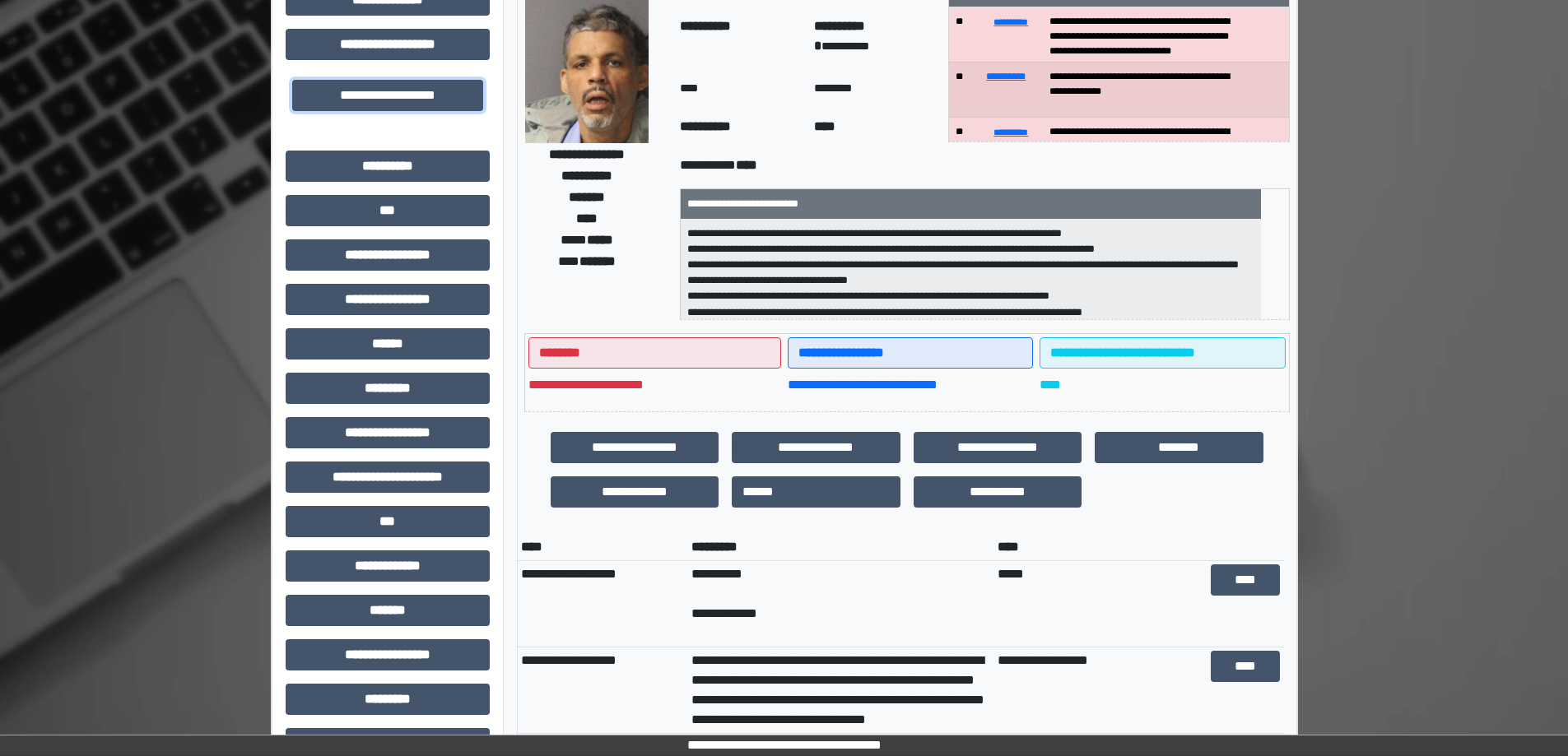 scroll, scrollTop: 159, scrollLeft: 0, axis: vertical 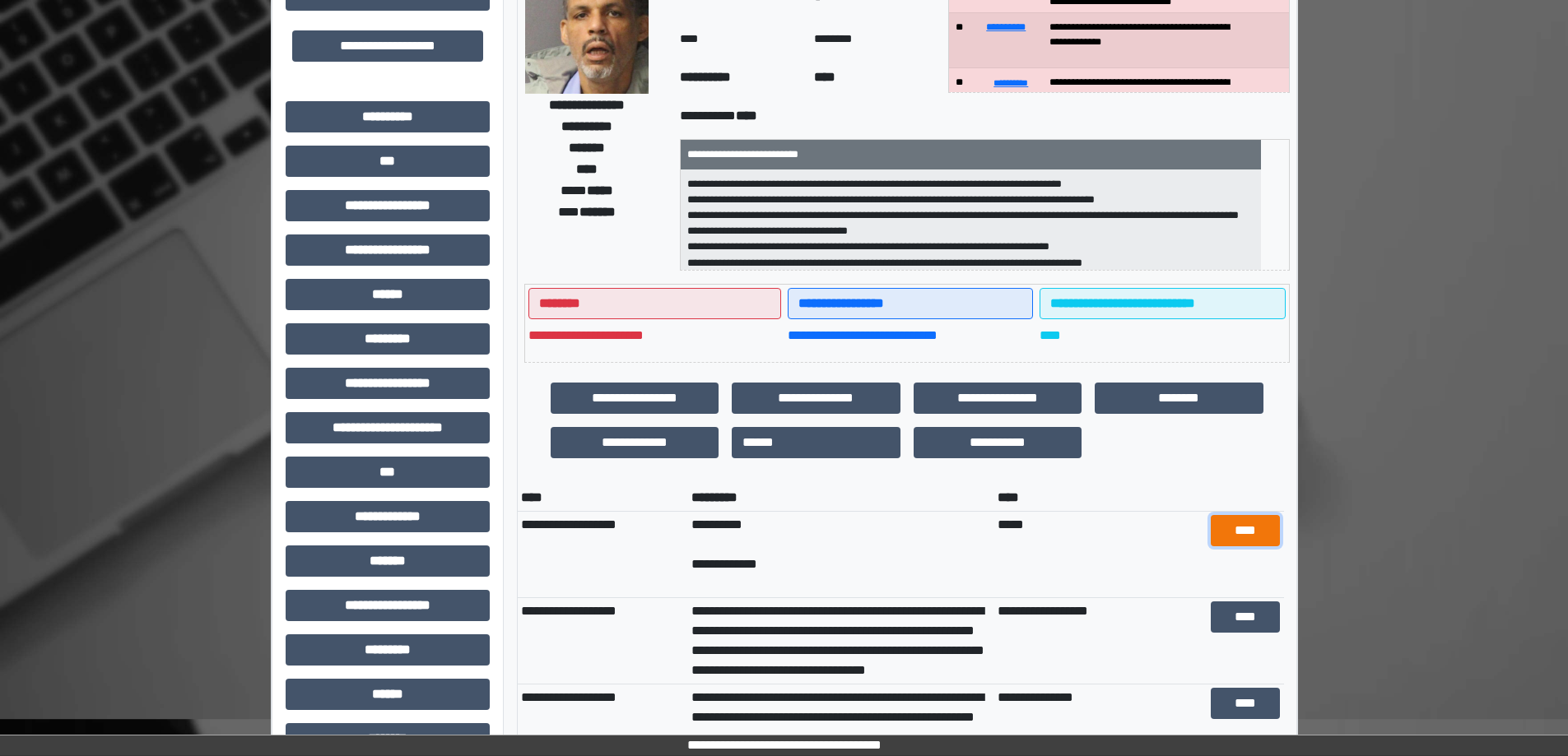 click on "****" at bounding box center [1245, 531] 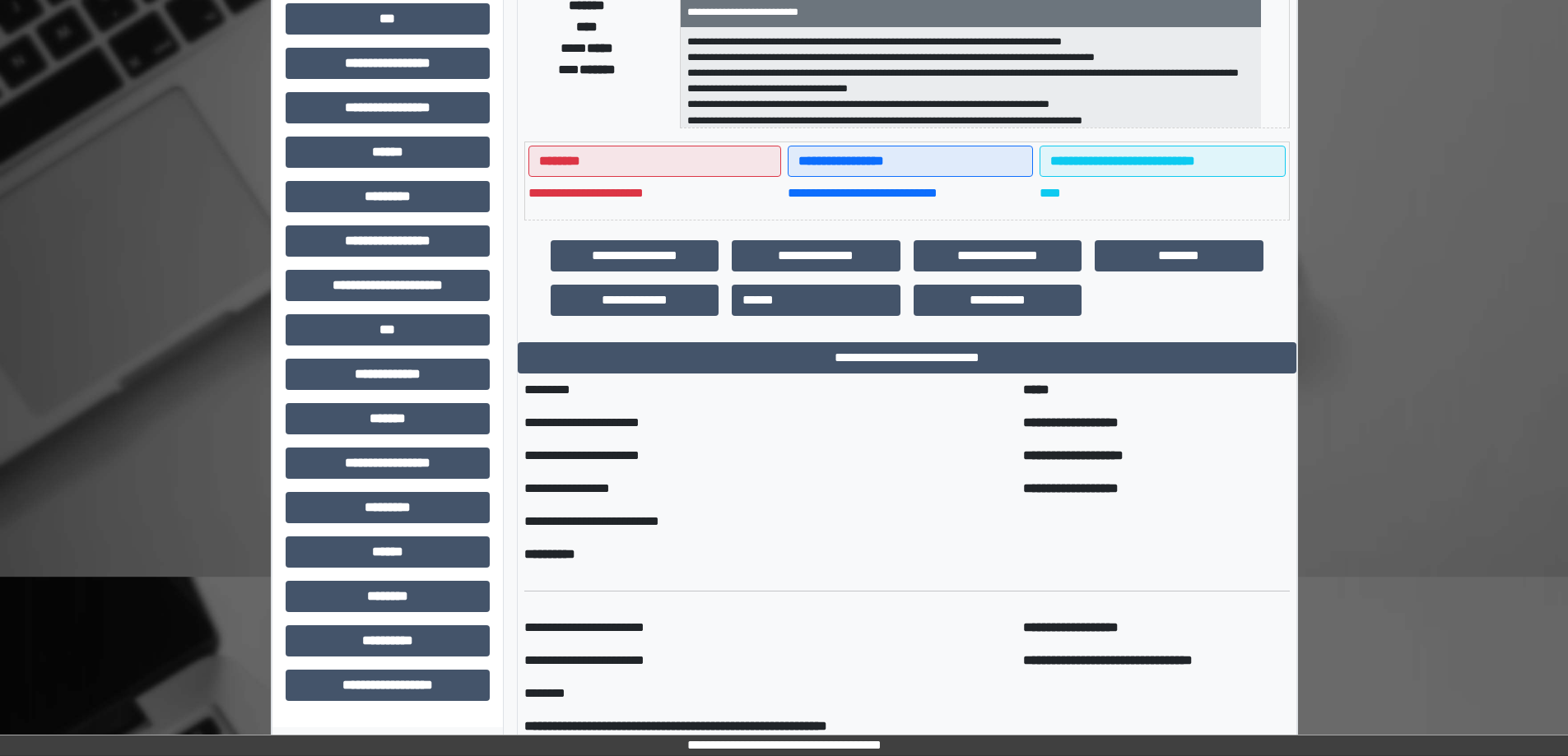 scroll, scrollTop: 316, scrollLeft: 0, axis: vertical 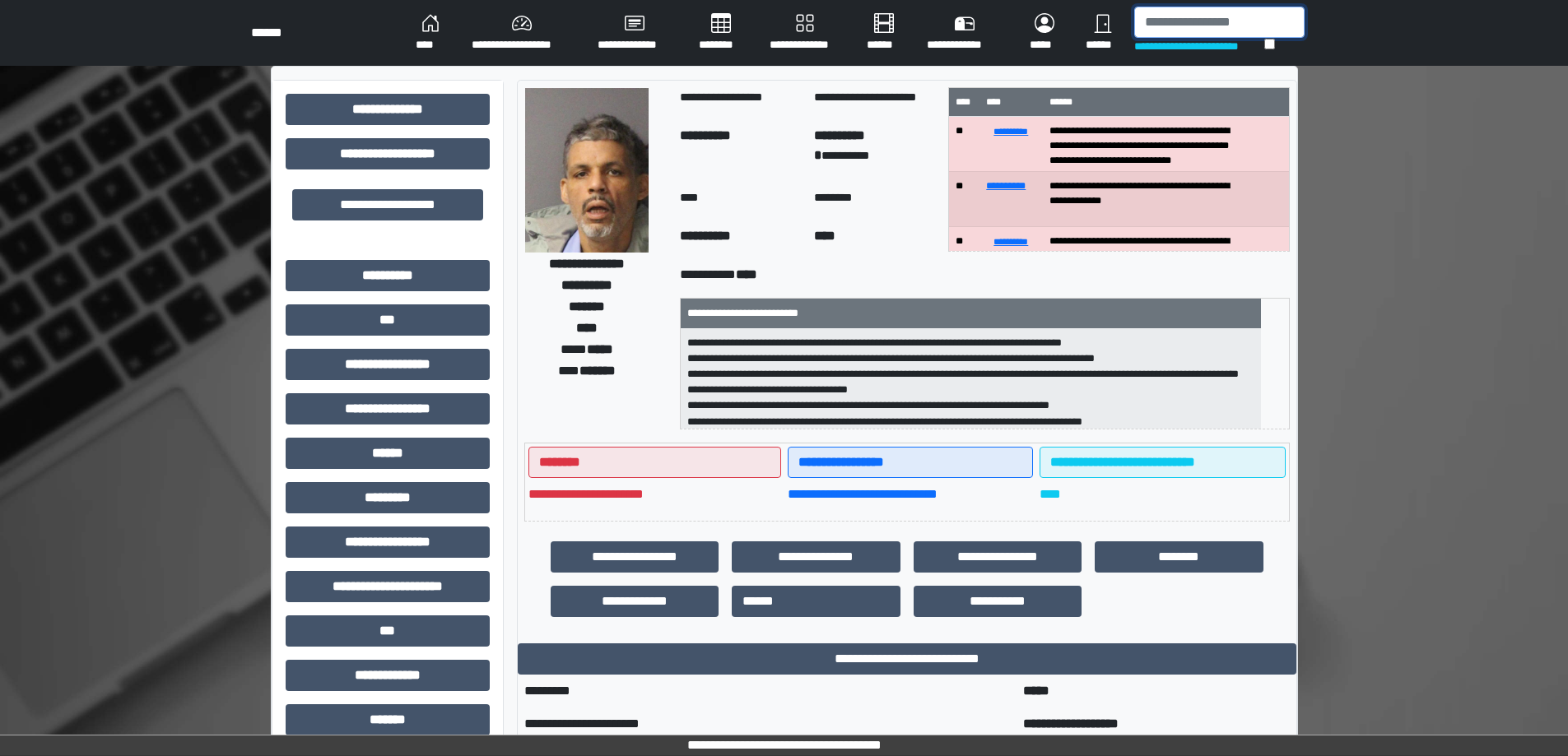 click at bounding box center (1219, 22) 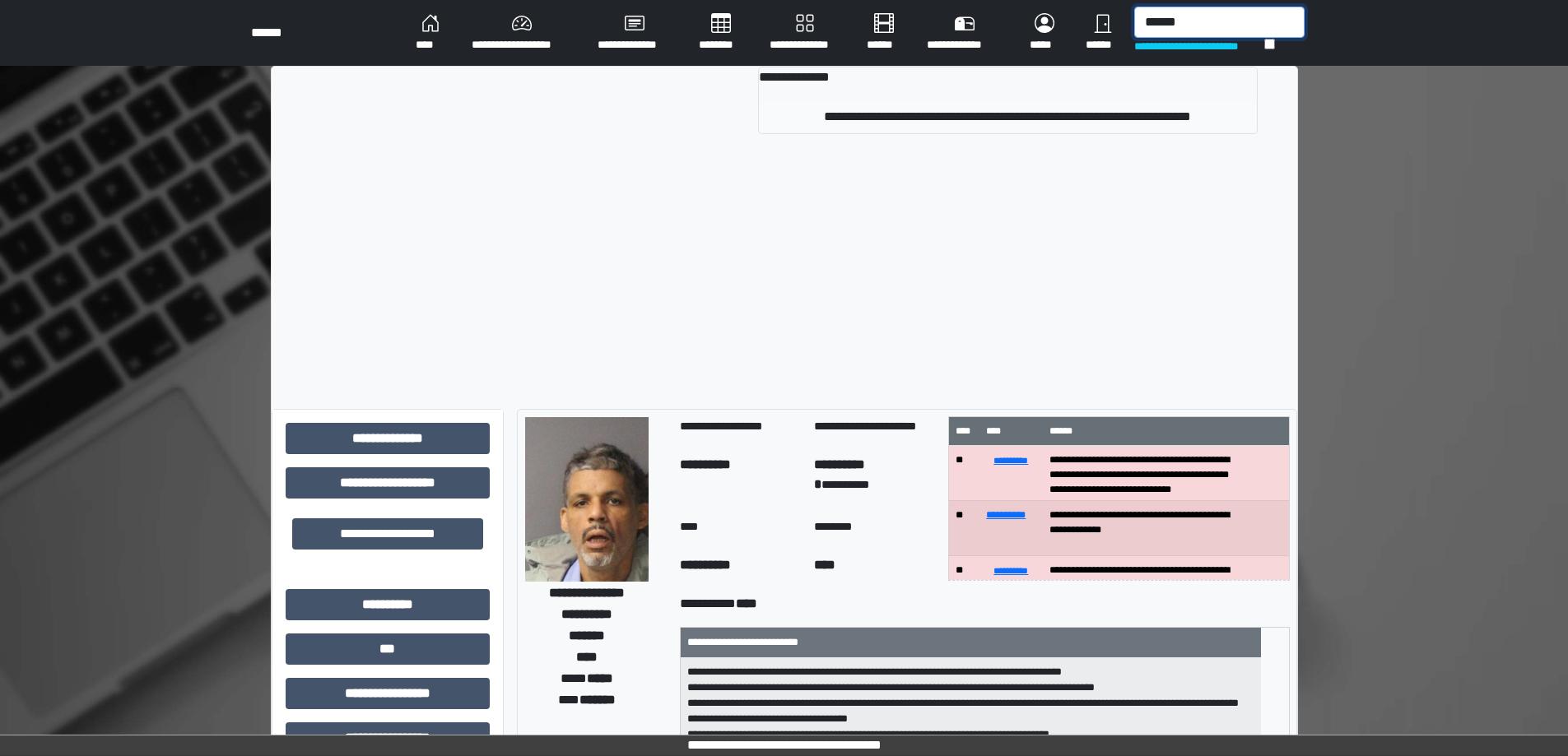 type on "******" 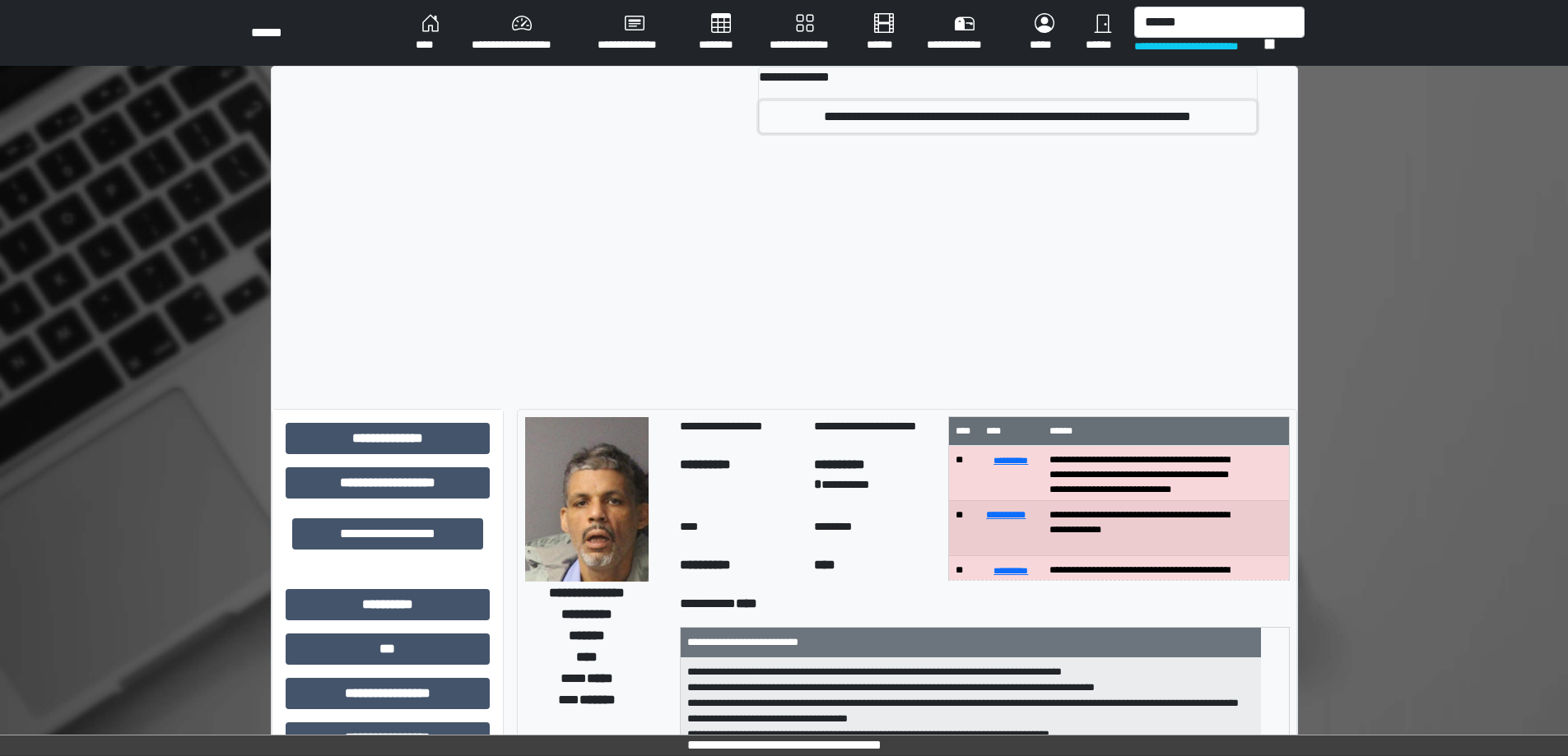 click on "**********" at bounding box center [1007, 117] 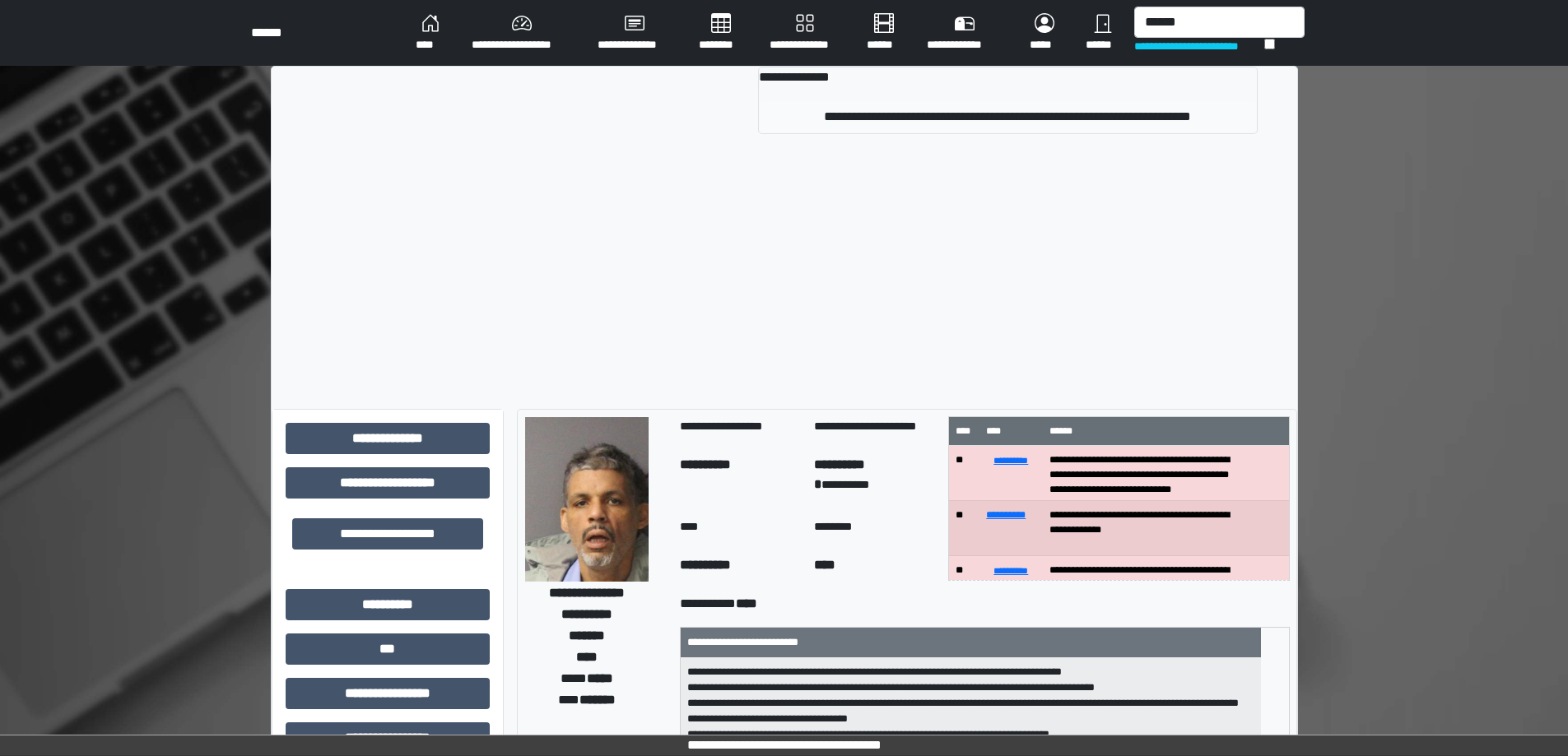 type 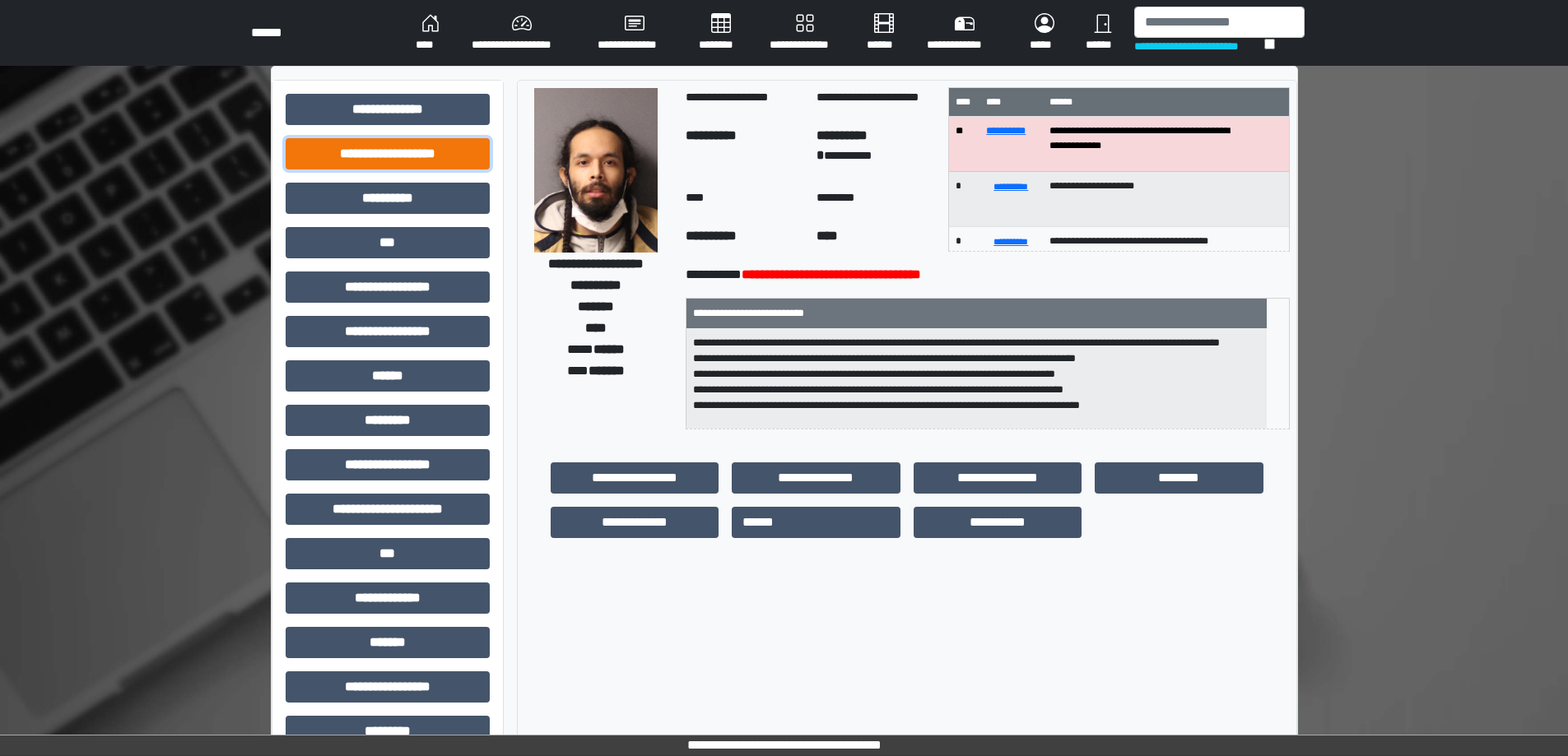 click on "**********" at bounding box center (388, 154) 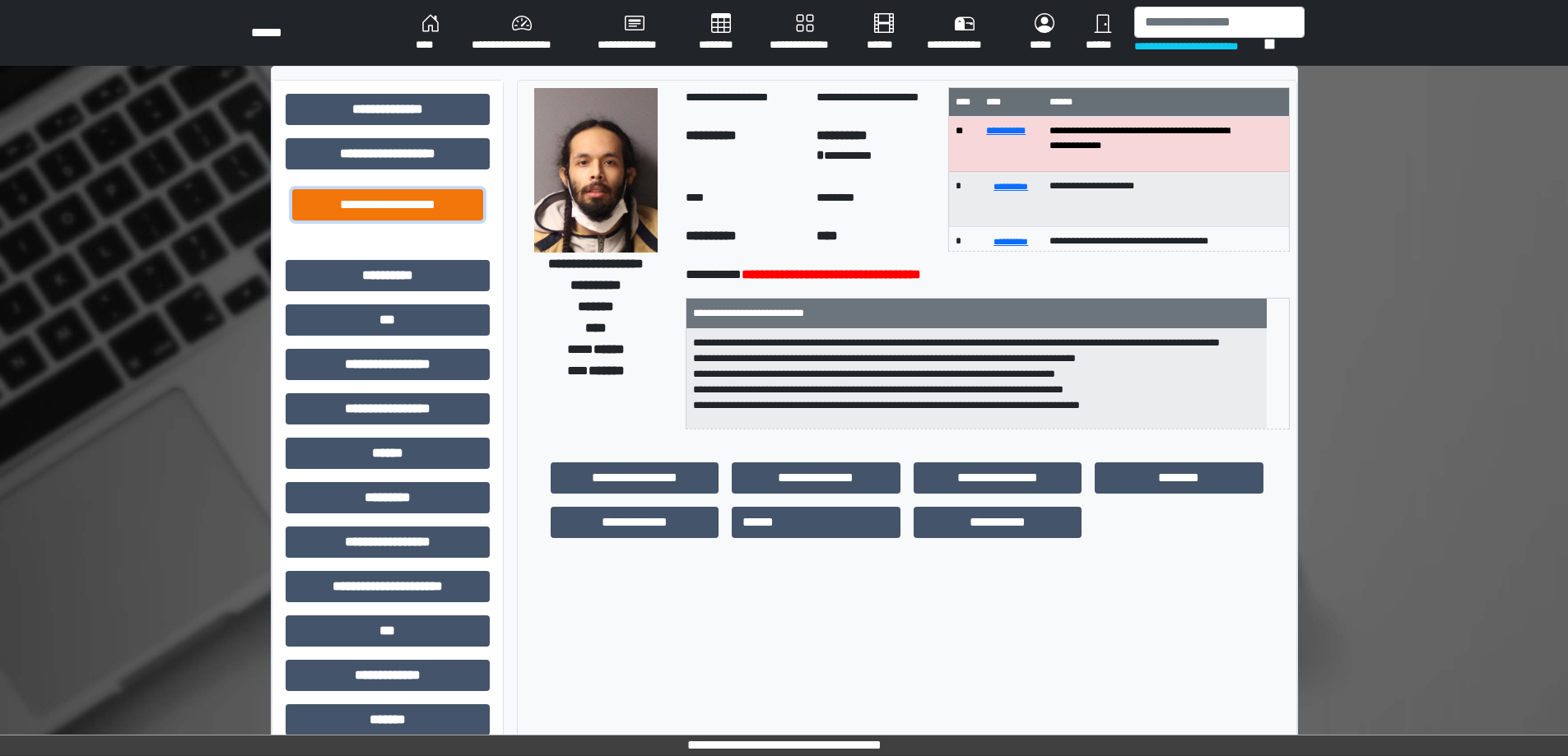 click on "**********" at bounding box center [388, 205] 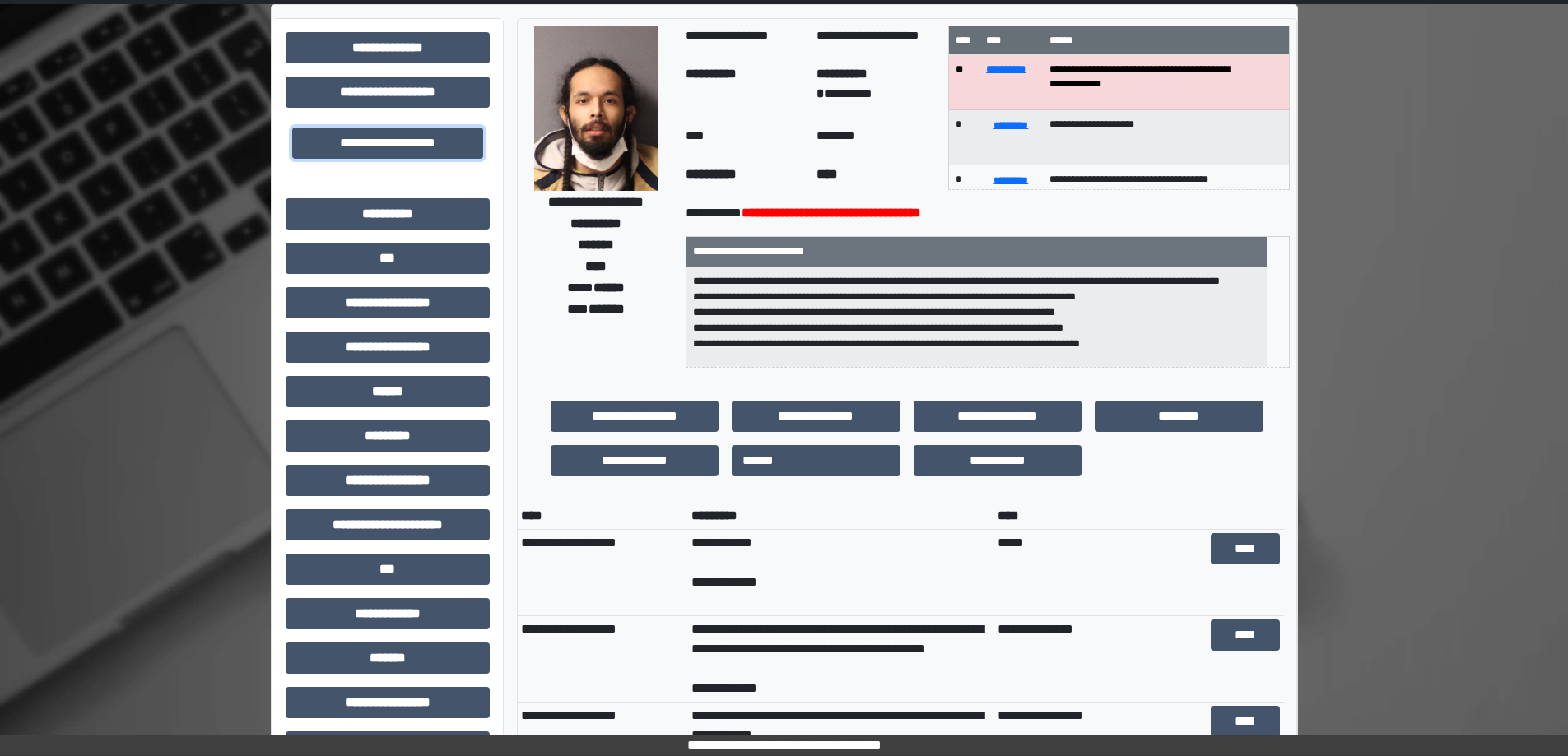 scroll, scrollTop: 114, scrollLeft: 0, axis: vertical 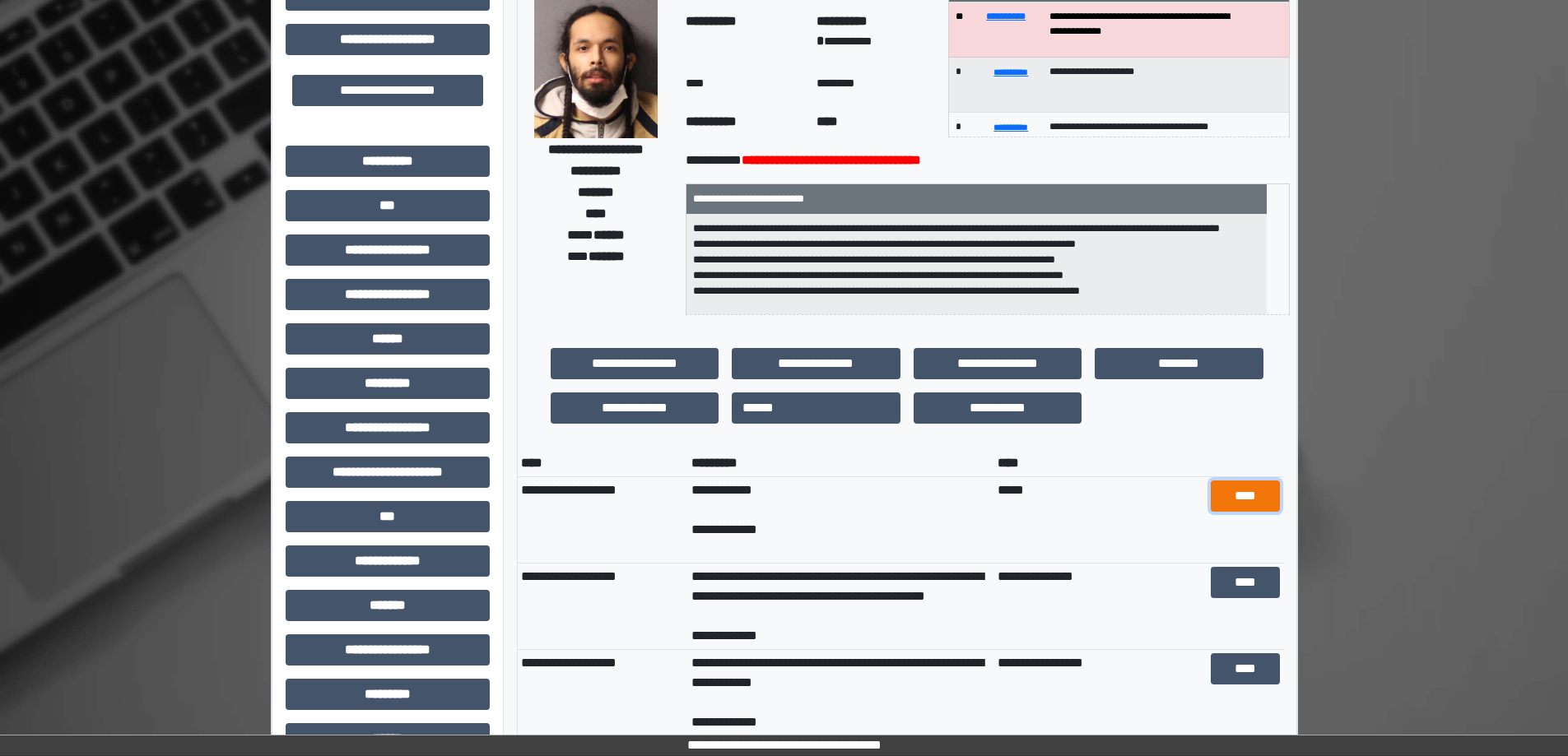 click on "****" at bounding box center [1245, 496] 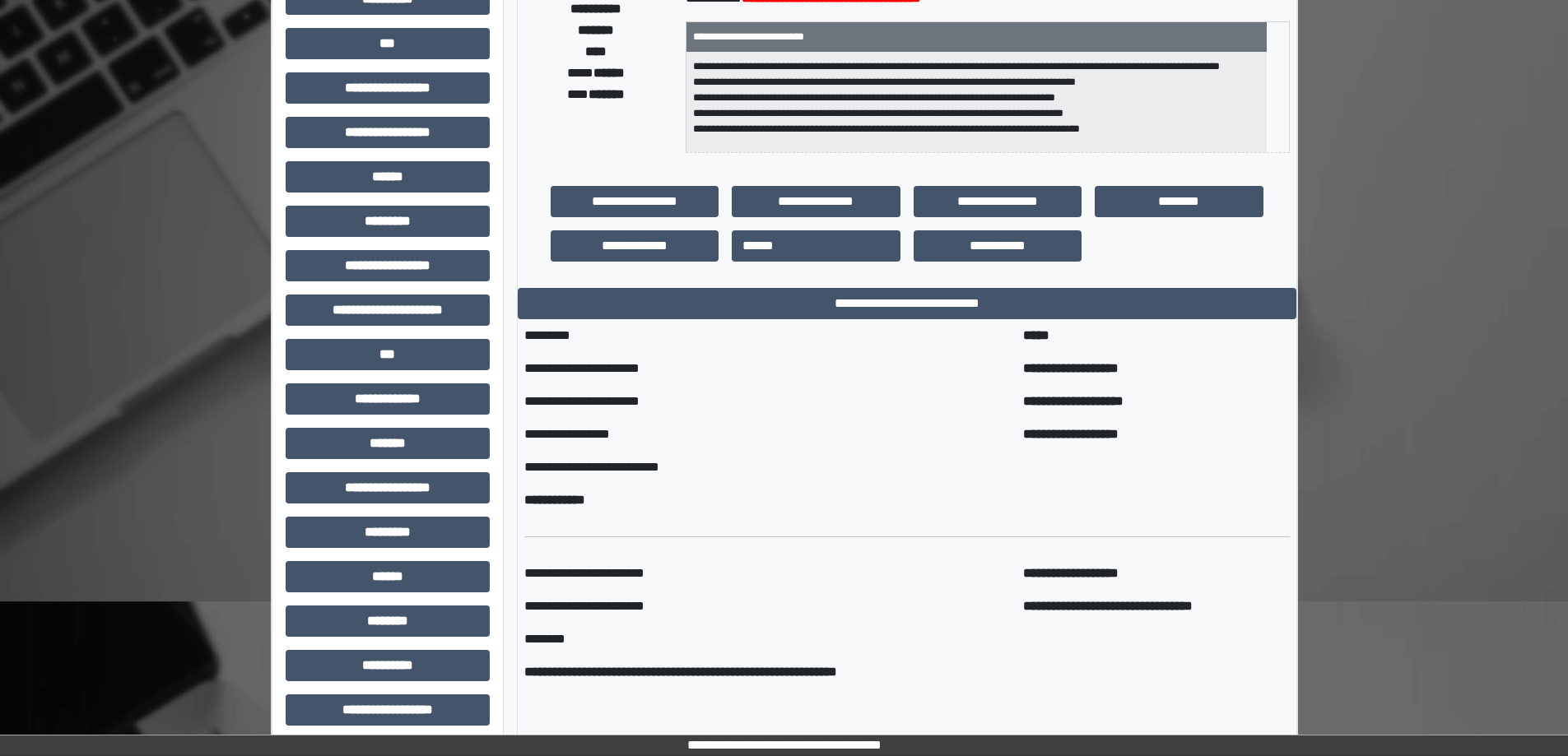 scroll, scrollTop: 278, scrollLeft: 0, axis: vertical 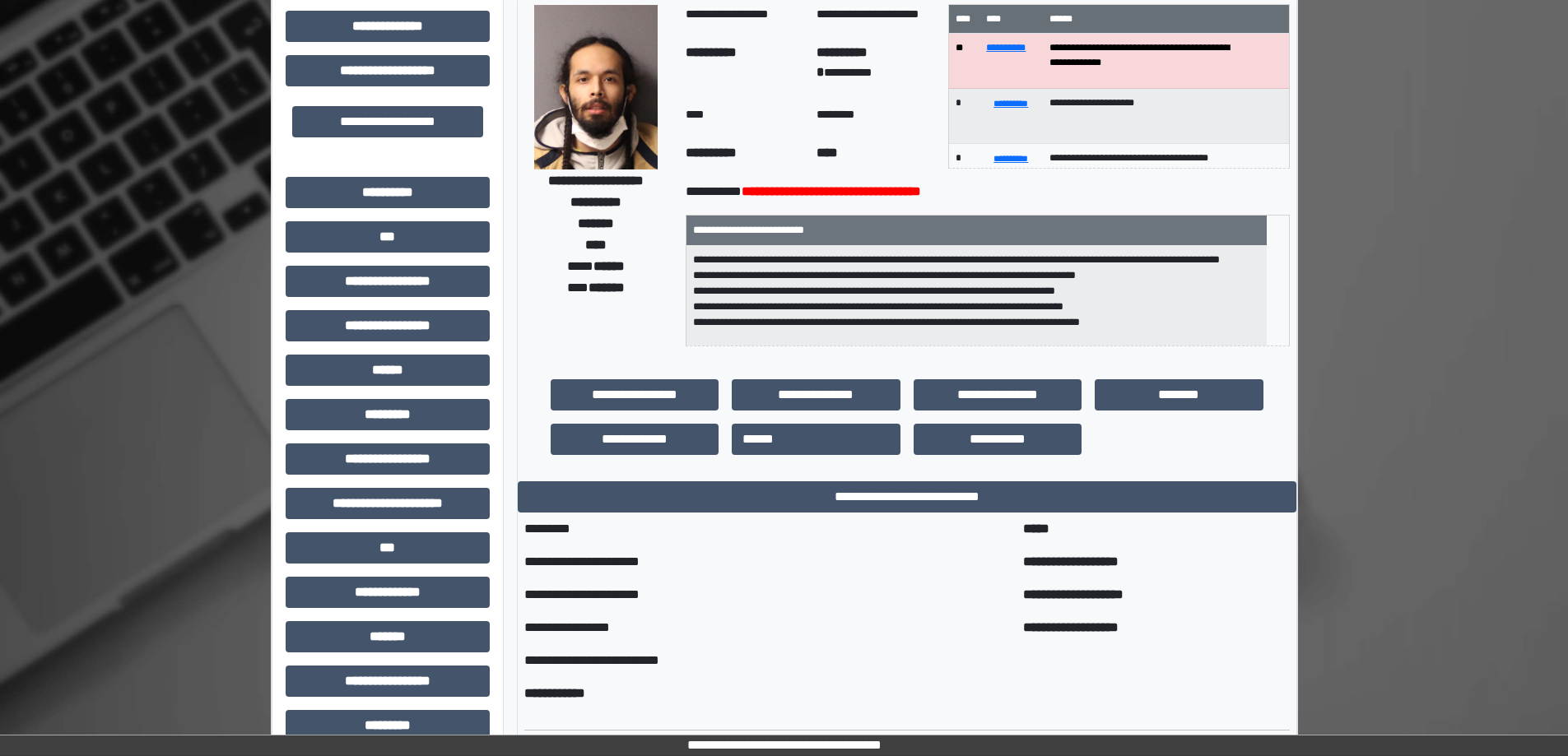 drag, startPoint x: 1549, startPoint y: 88, endPoint x: 1580, endPoint y: 259, distance: 173.78723 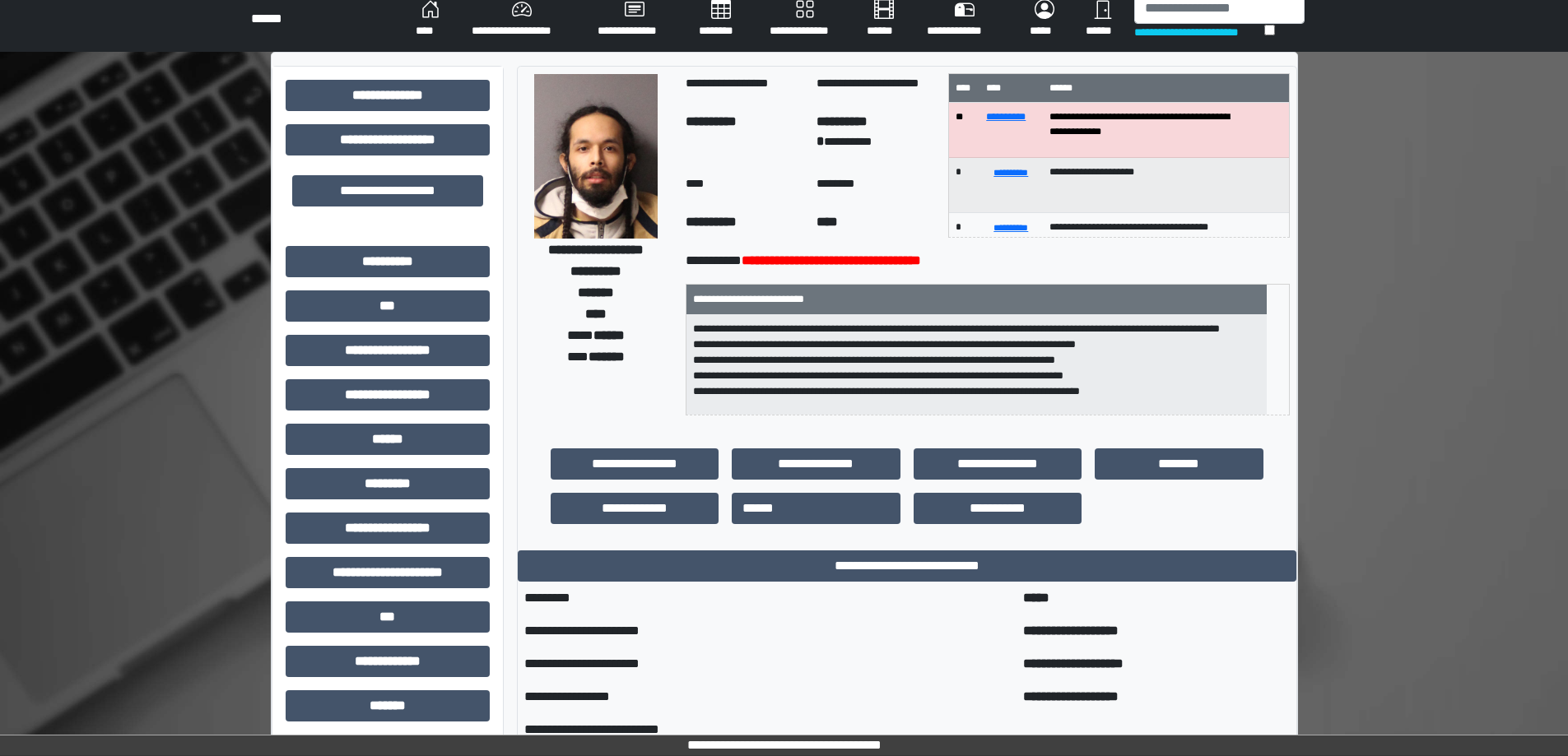 scroll, scrollTop: 0, scrollLeft: 0, axis: both 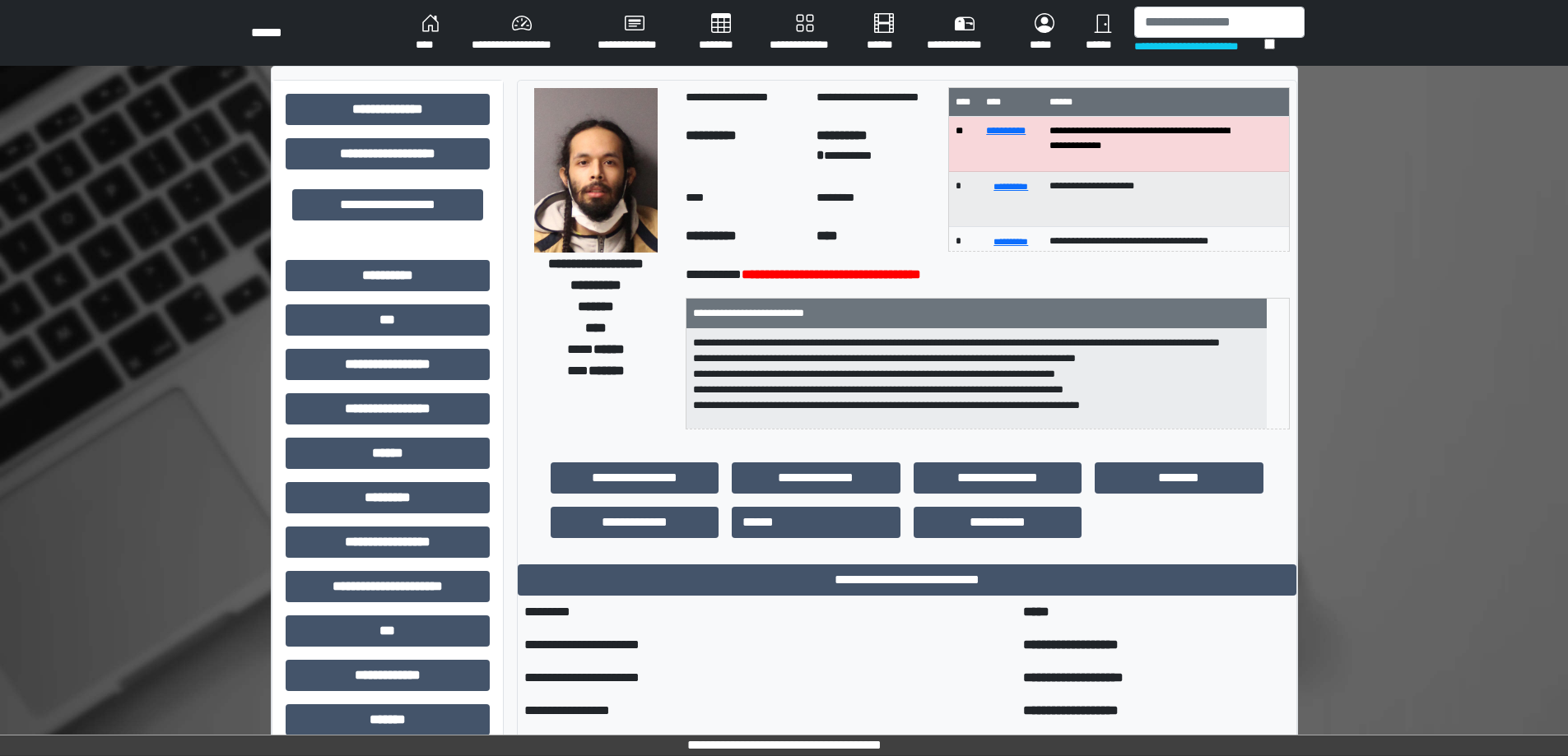 click on "********" at bounding box center (721, 33) 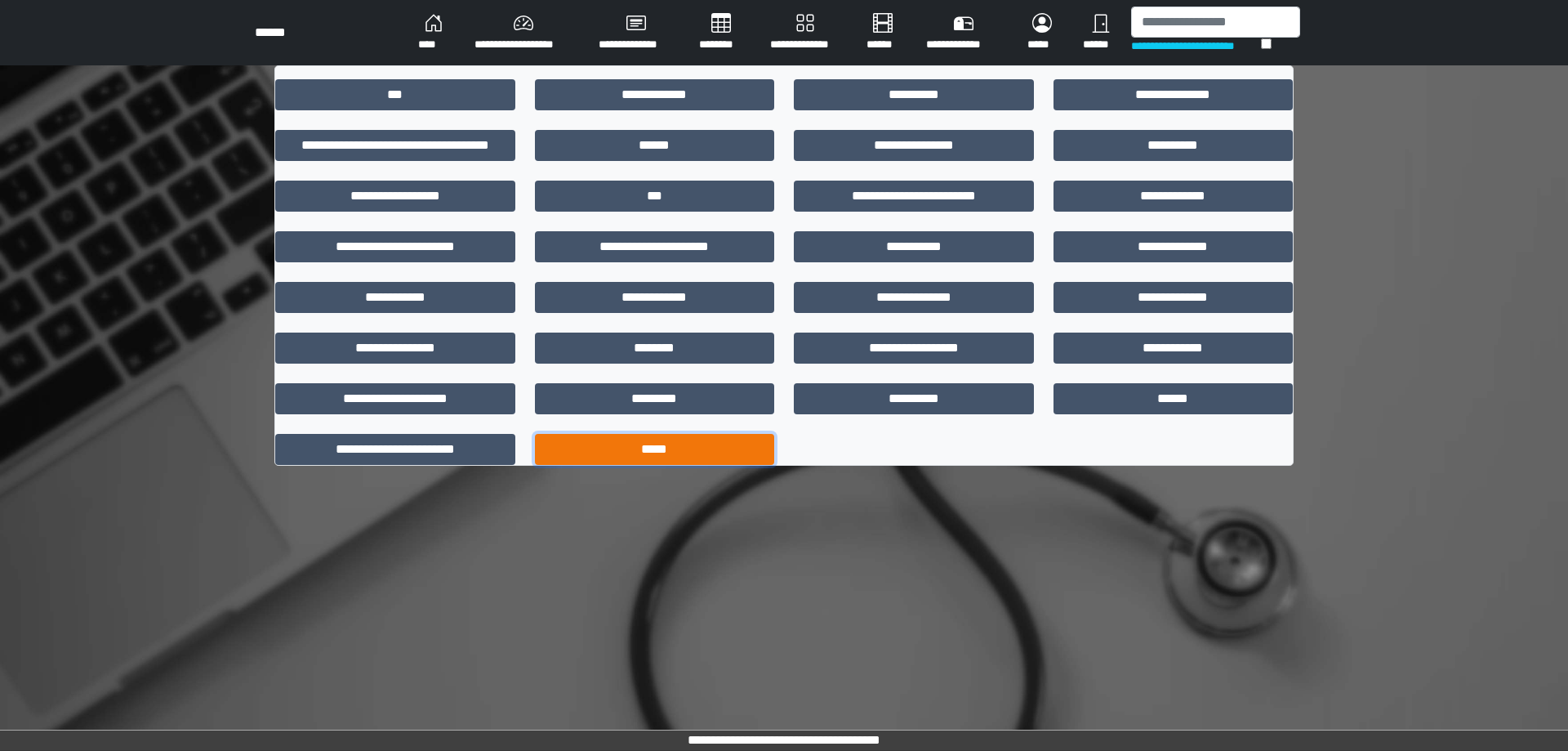 click on "*****" at bounding box center (655, 449) 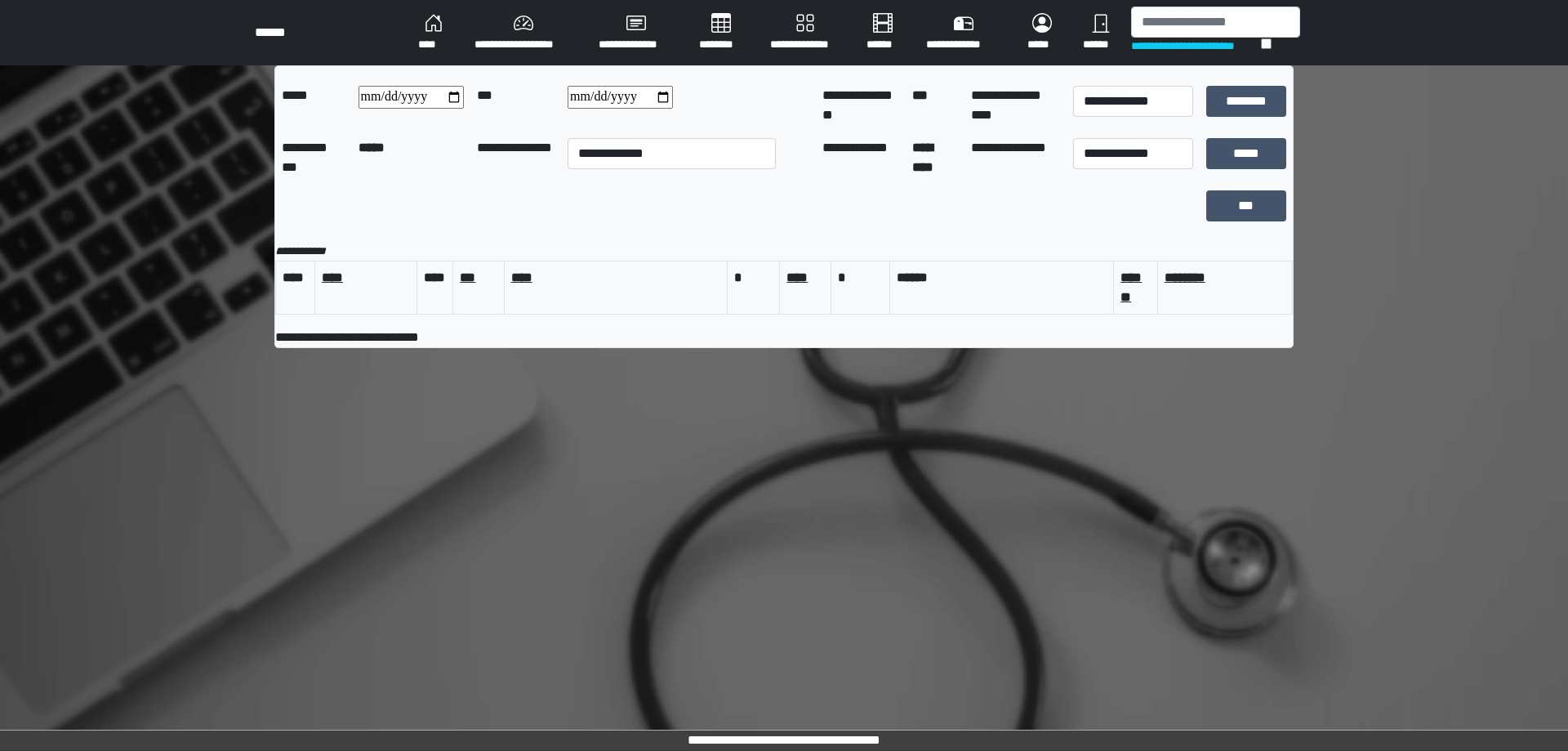 click on "**********" at bounding box center [411, 97] 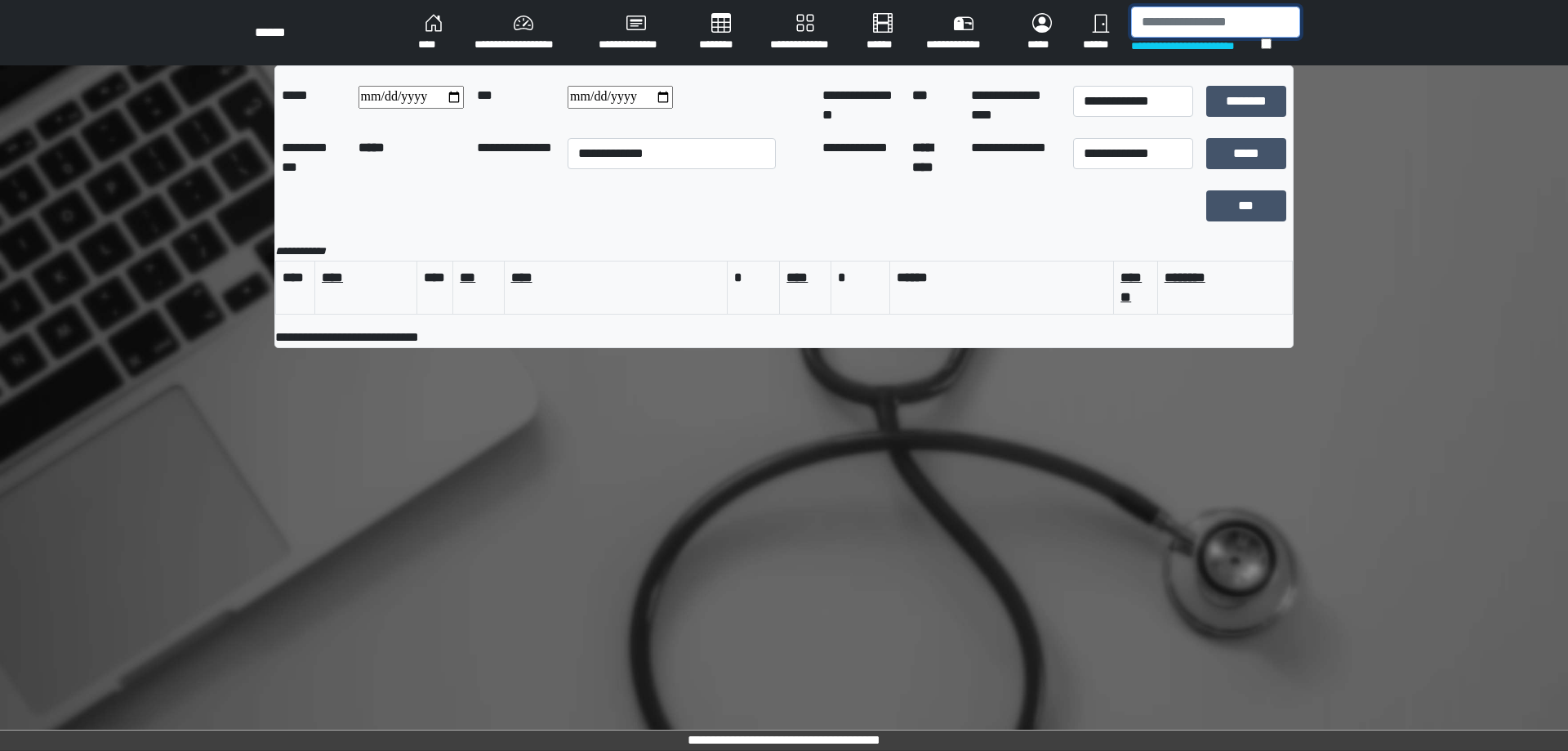 click at bounding box center [1215, 22] 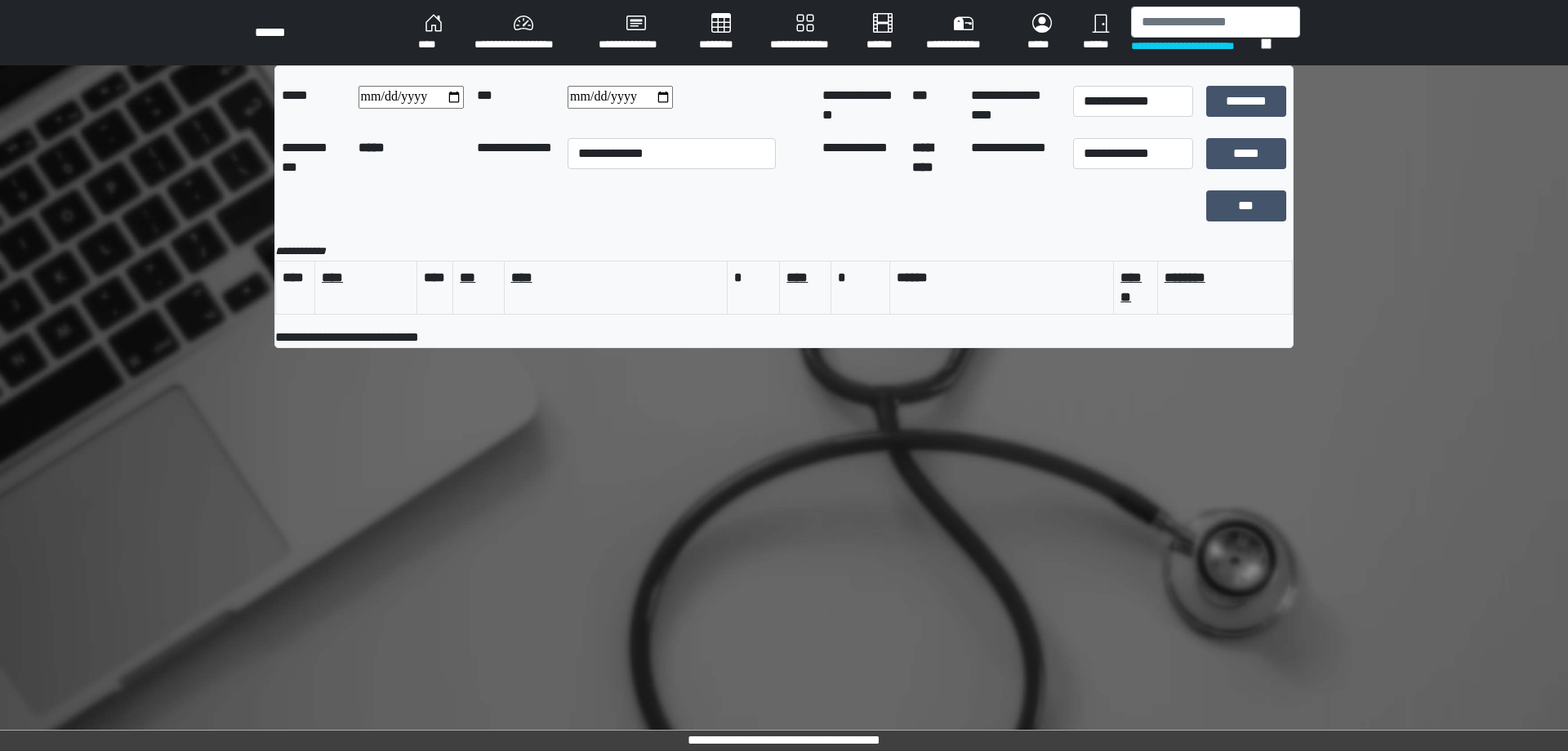 click on "**********" at bounding box center [523, 33] 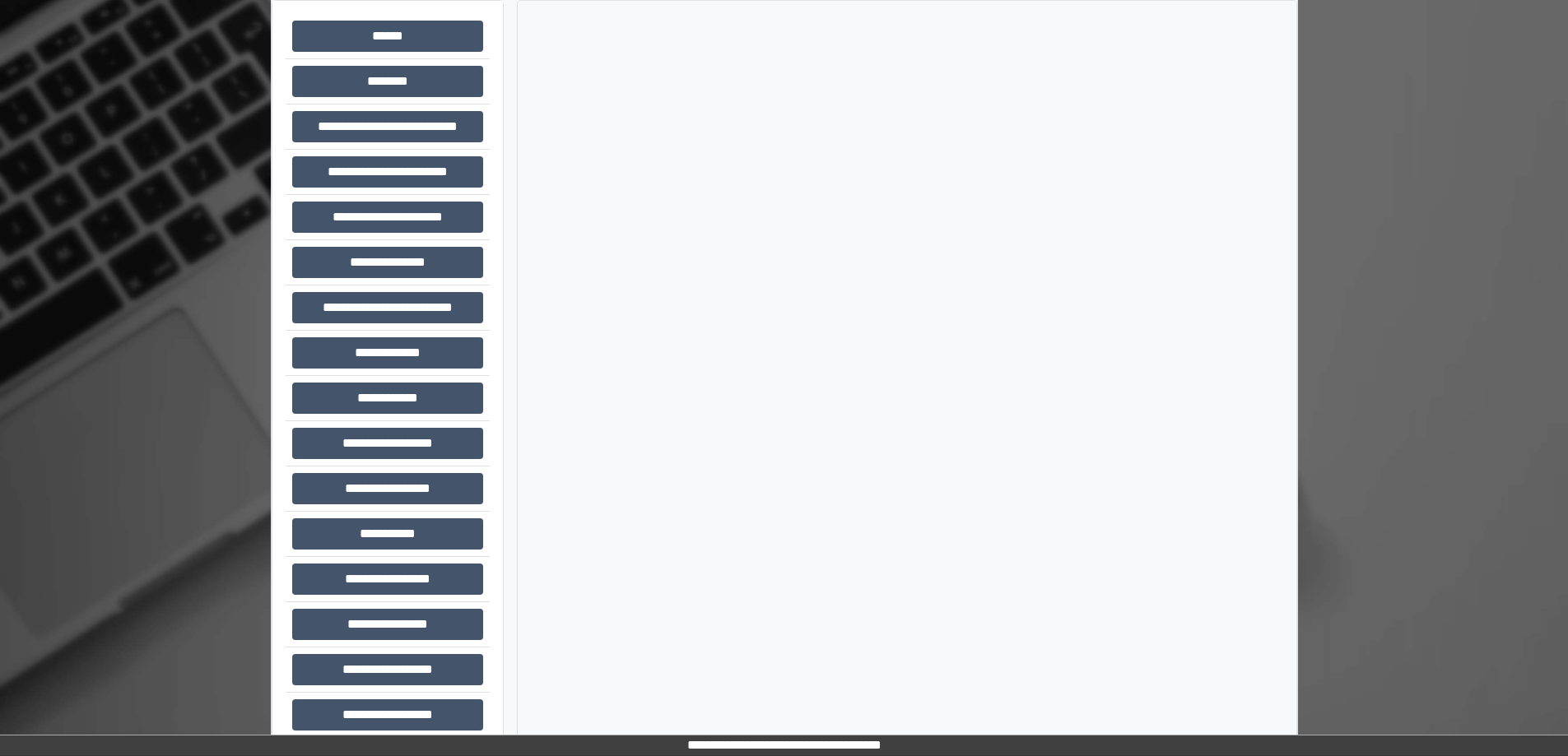 scroll, scrollTop: 103, scrollLeft: 0, axis: vertical 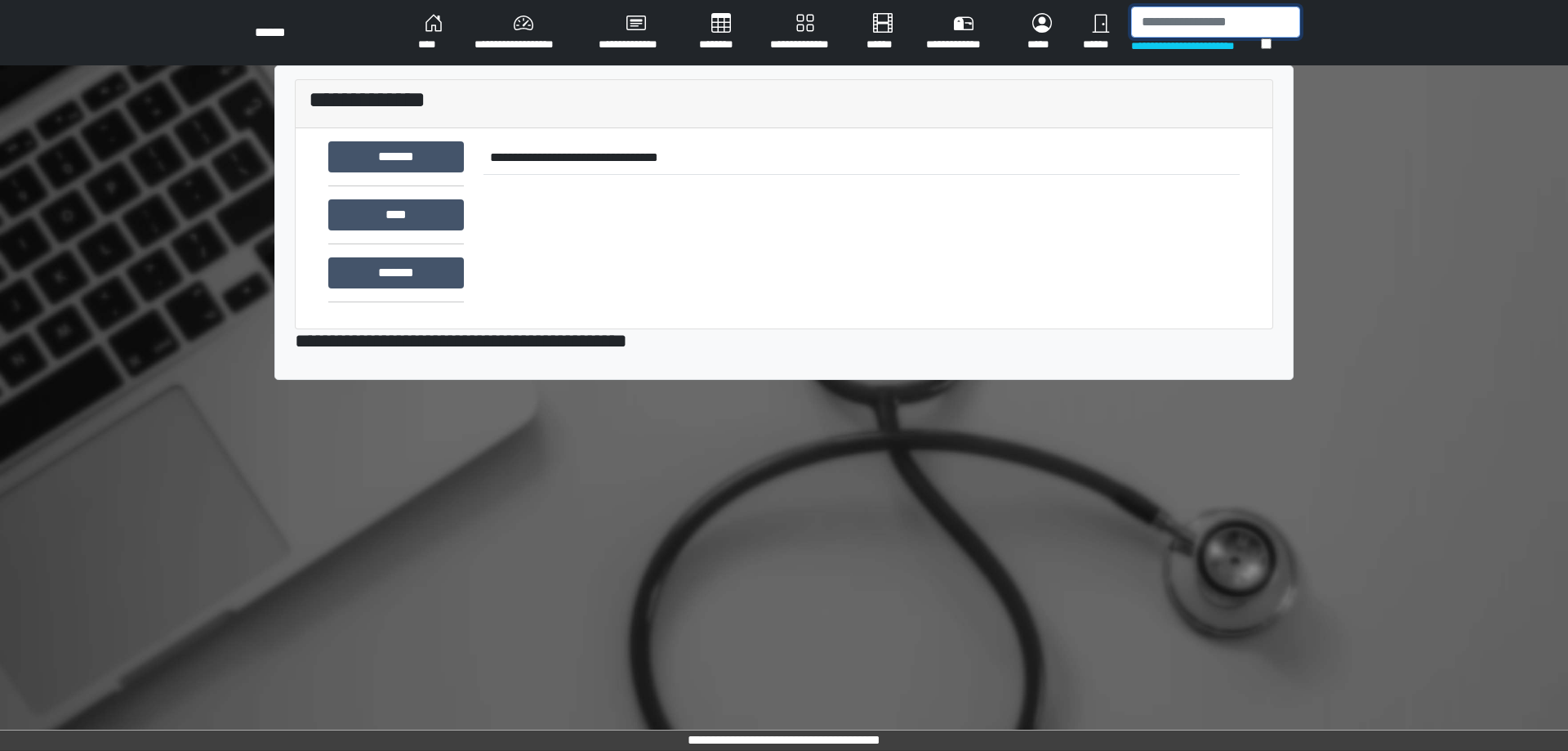 click at bounding box center [1215, 22] 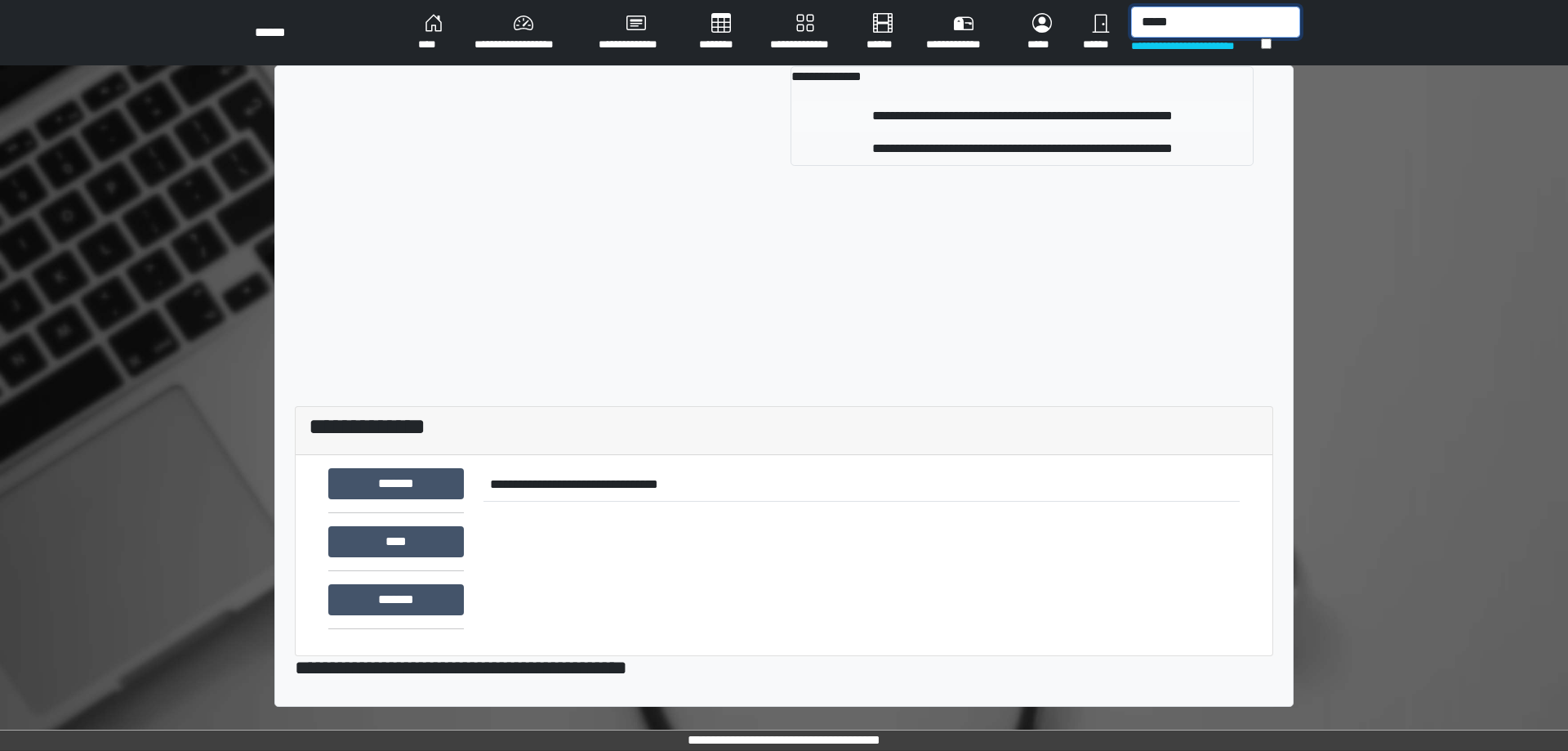 type on "*****" 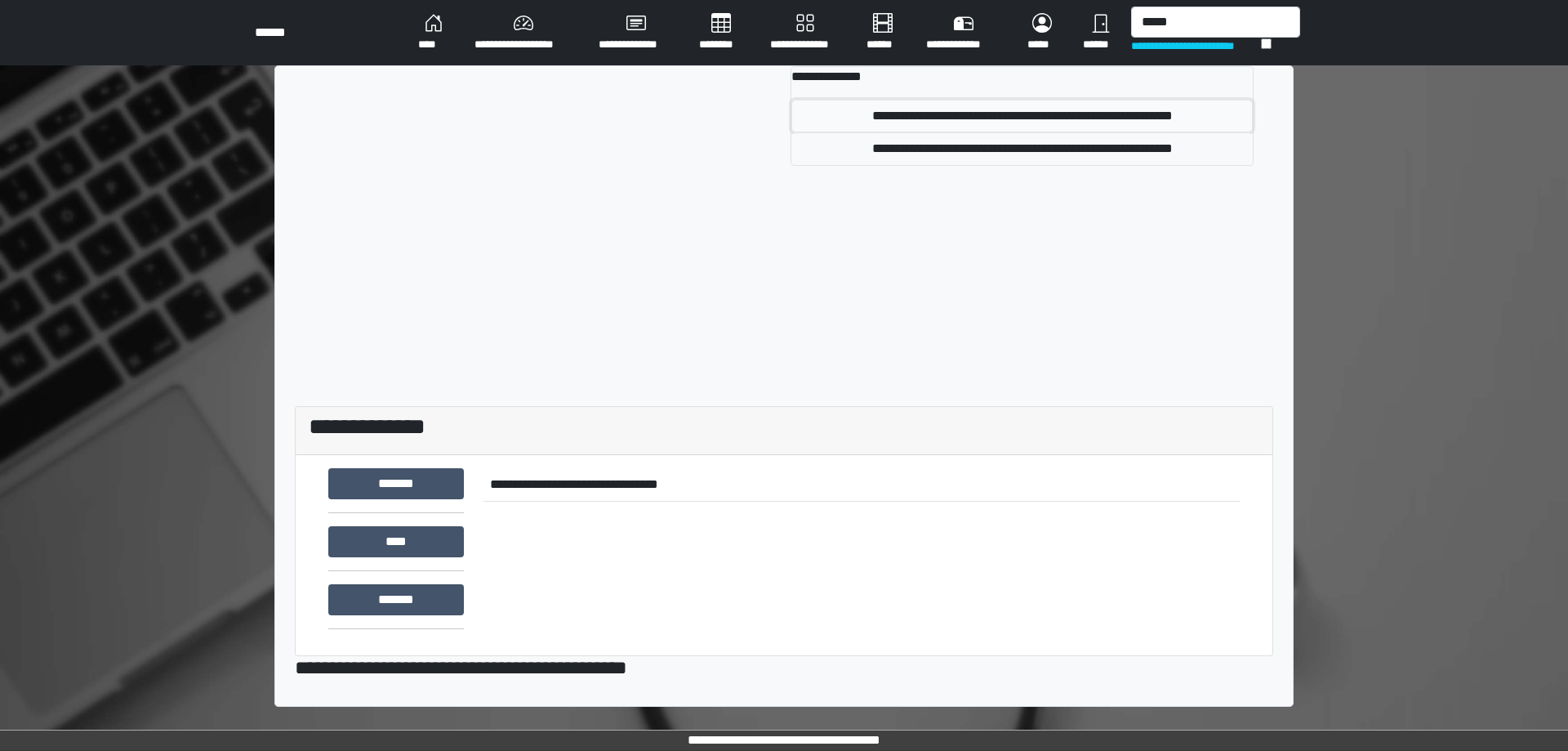 click on "**********" at bounding box center [1022, 116] 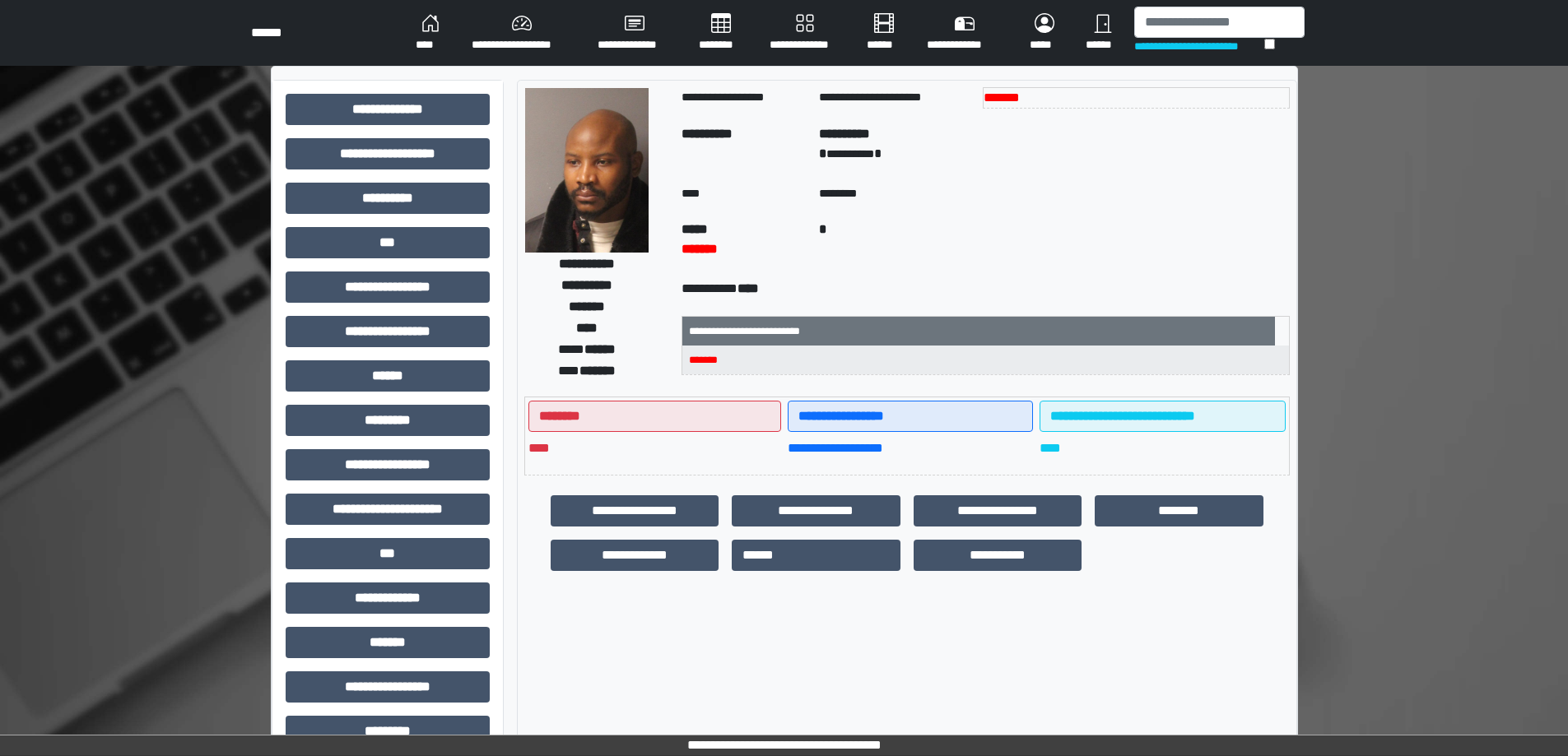 click at bounding box center (587, 170) 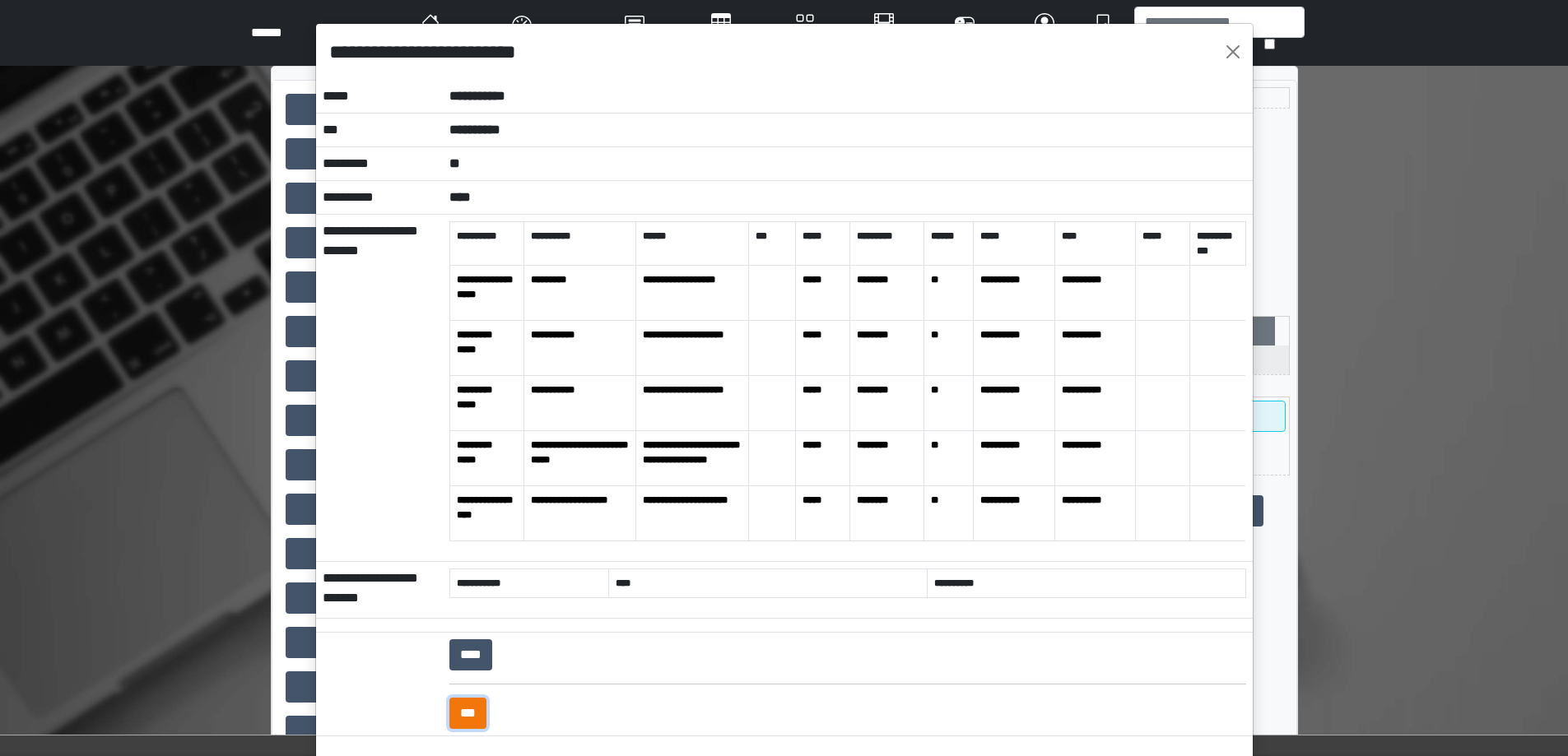 click on "***" at bounding box center [468, 713] 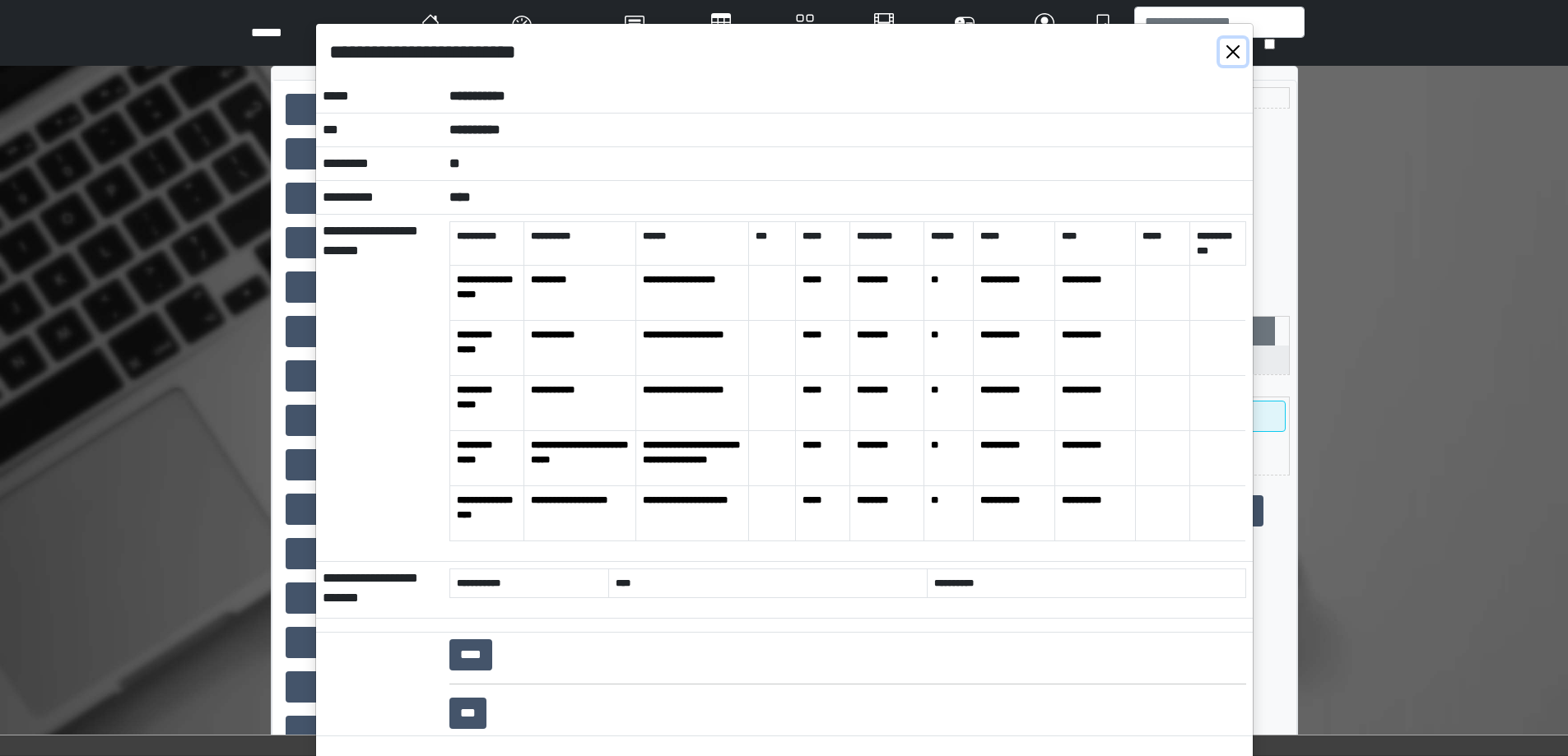 click at bounding box center (1233, 52) 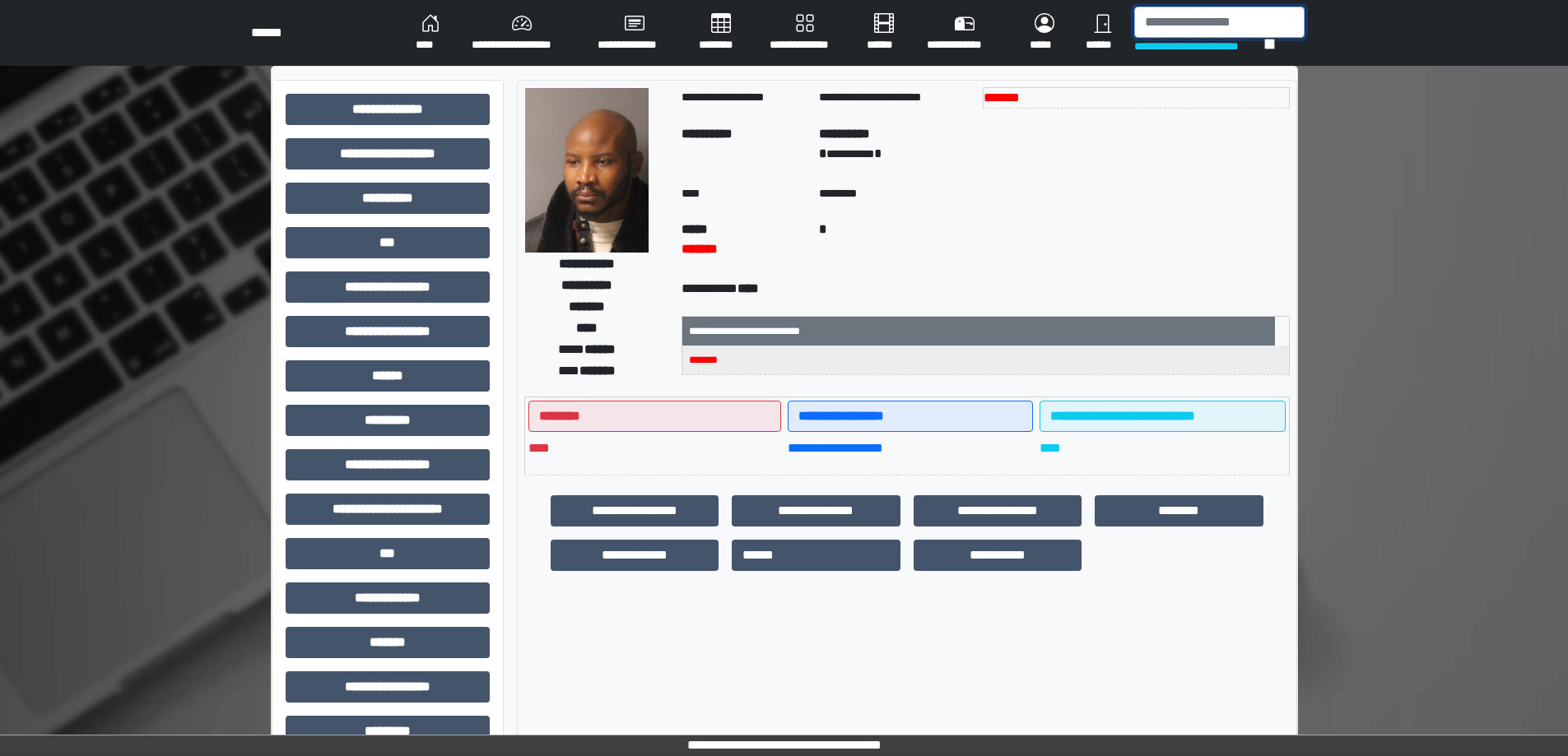 click at bounding box center [1219, 22] 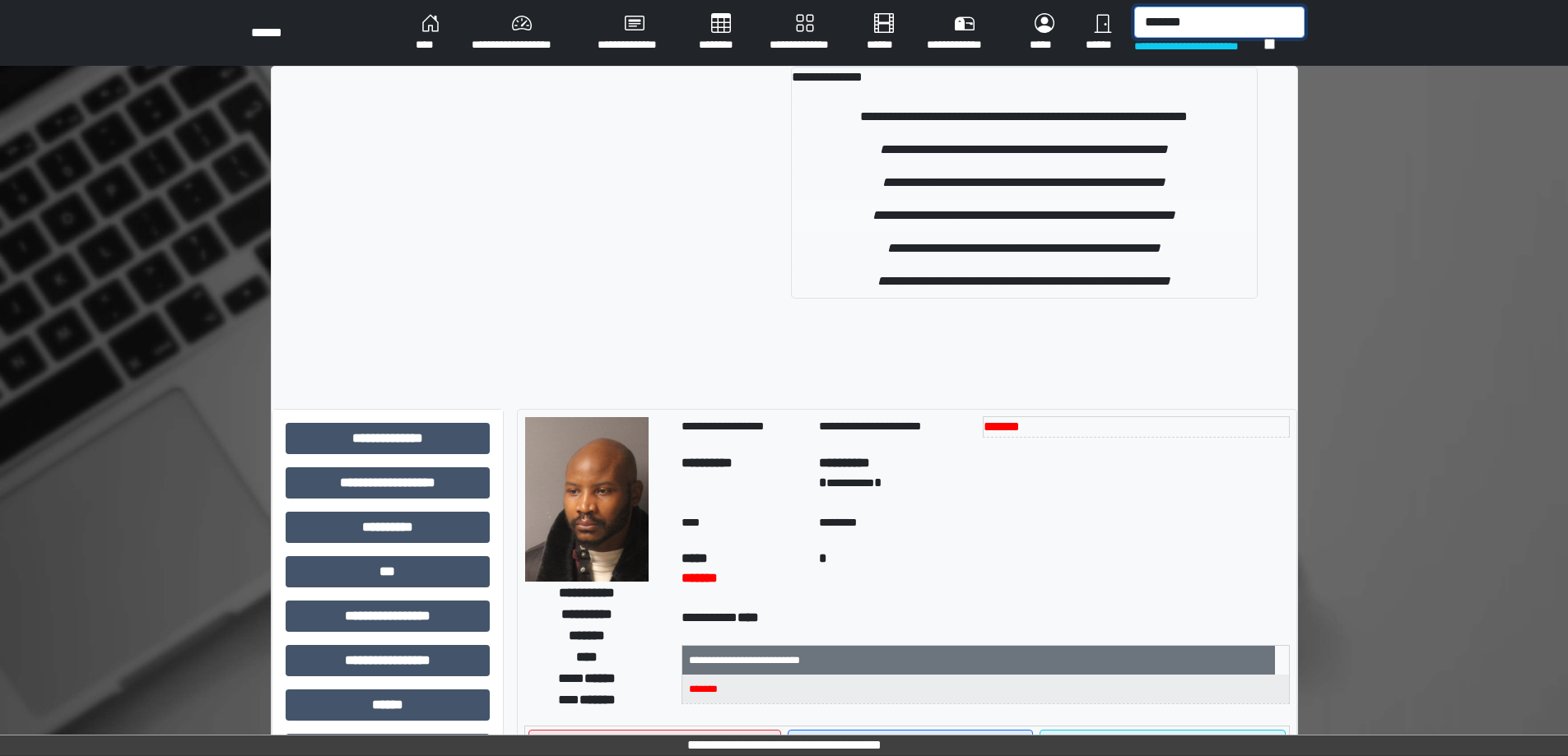 type on "*******" 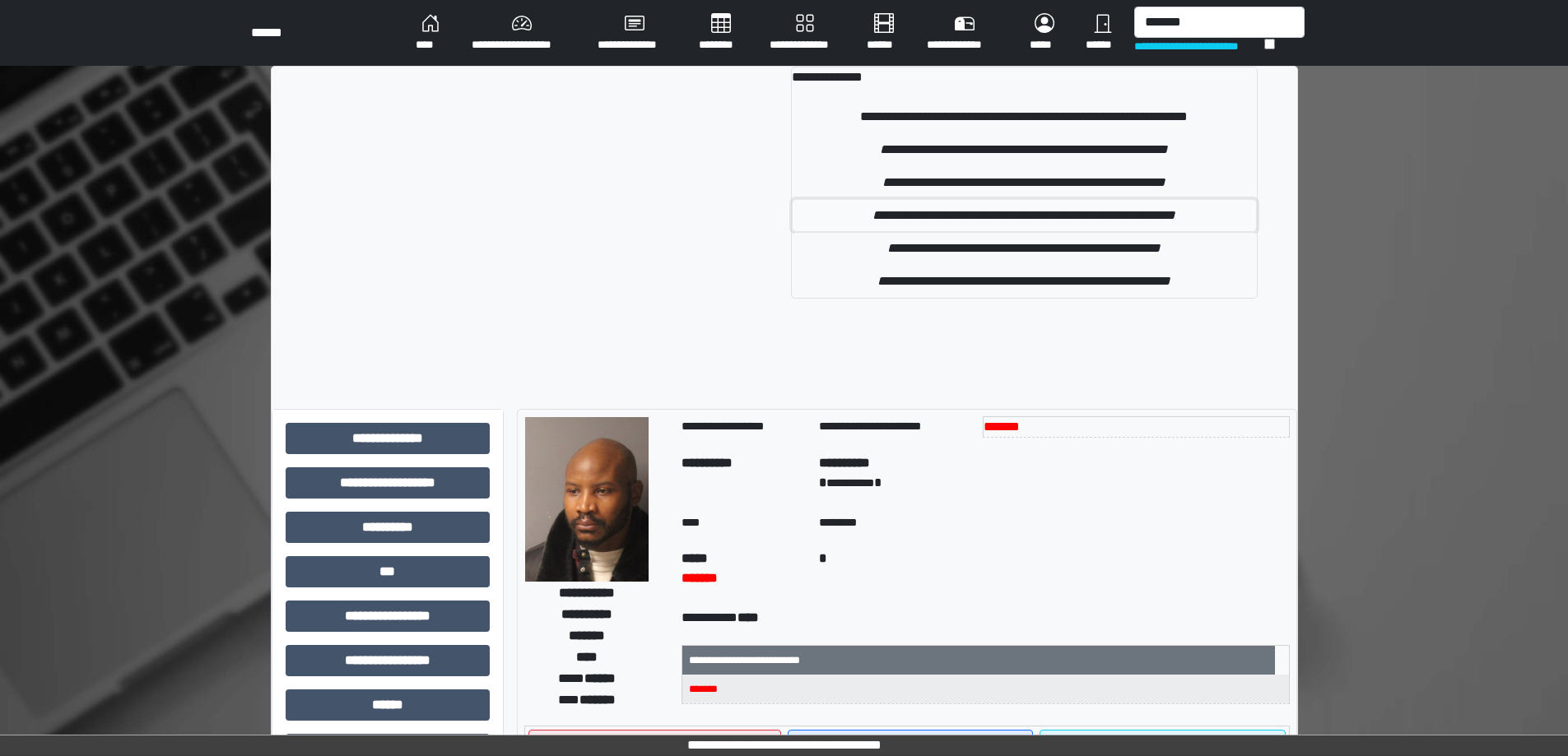 click on "**********" at bounding box center [1024, 216] 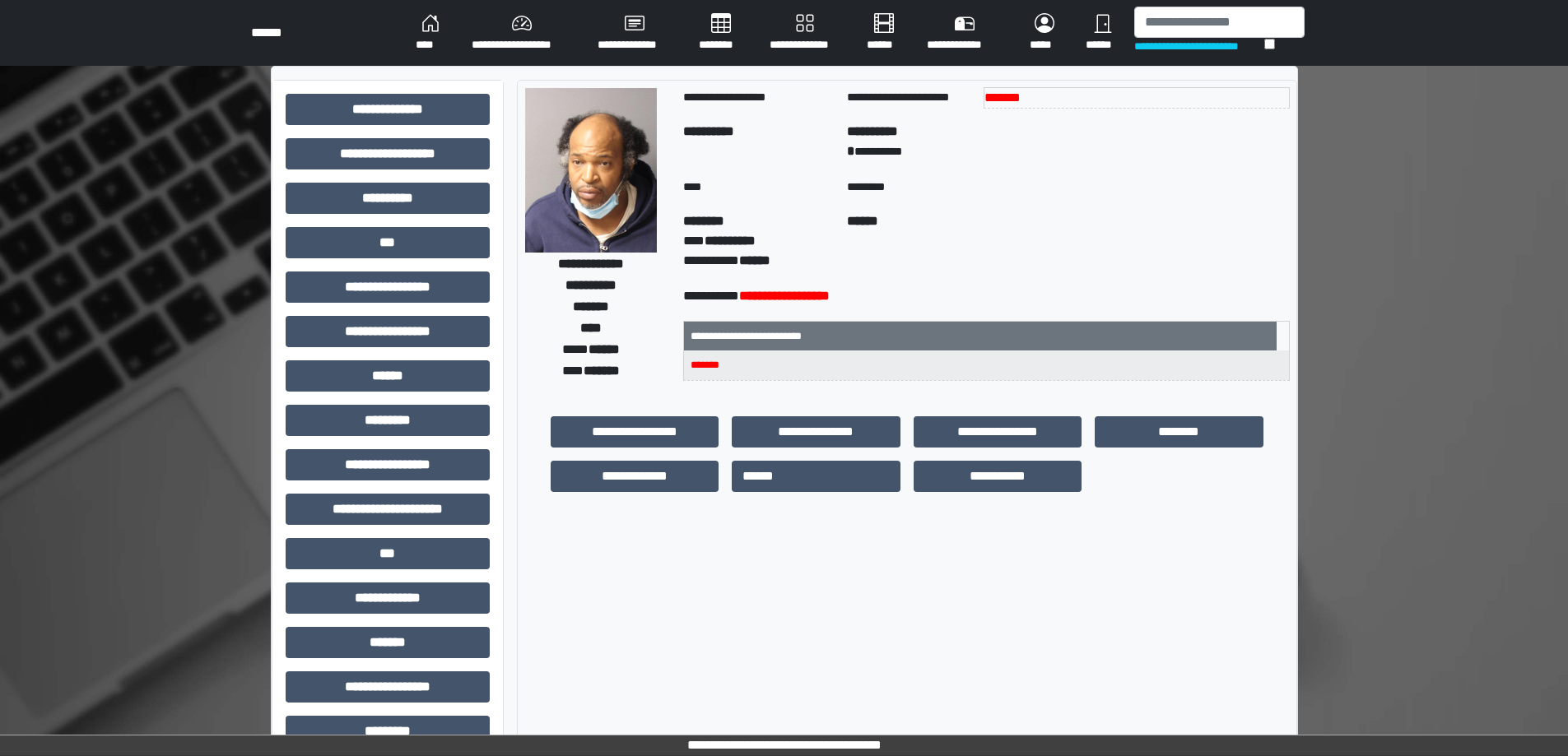 click at bounding box center (591, 170) 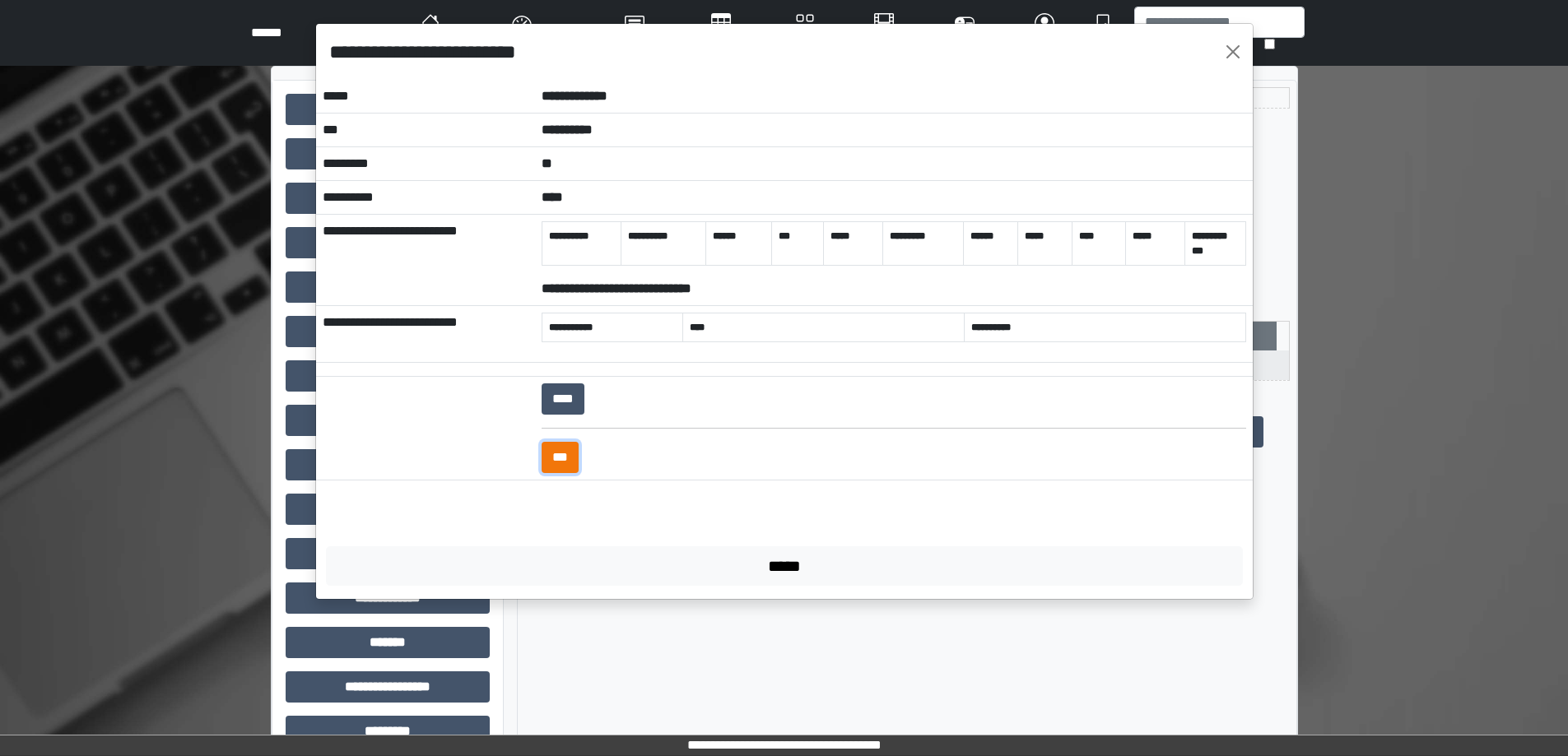 click on "***" at bounding box center [560, 457] 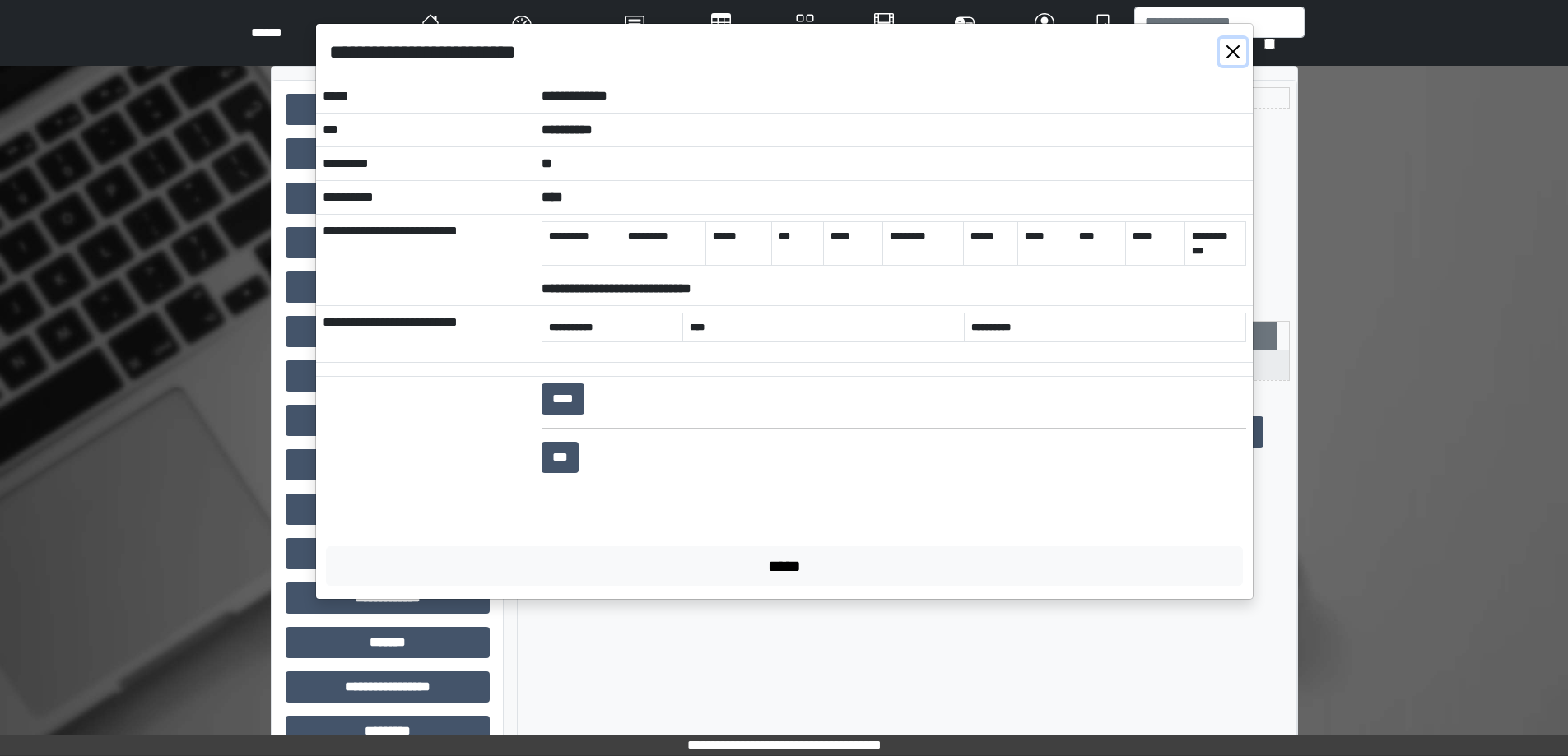 click at bounding box center [1233, 52] 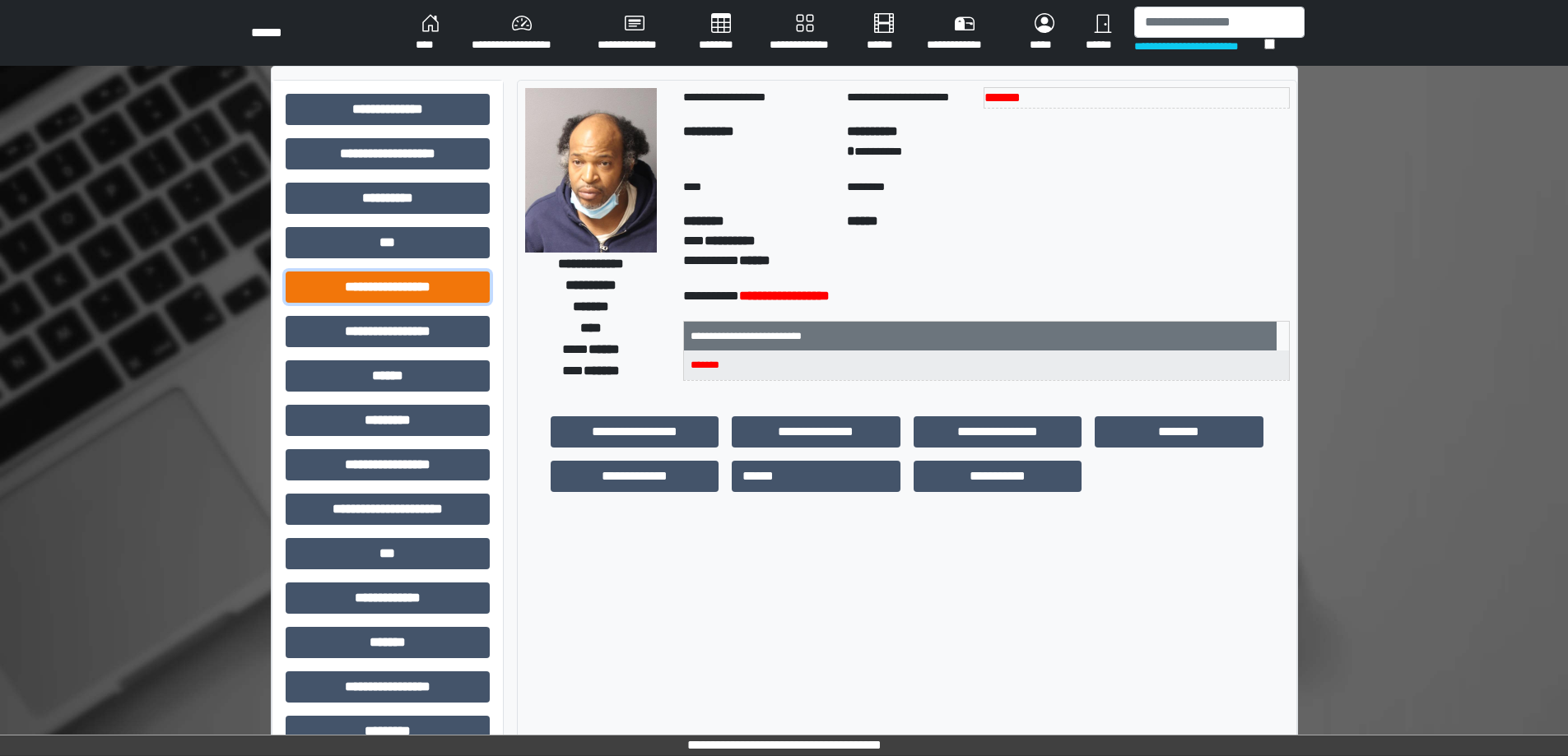 click on "**********" at bounding box center [388, 287] 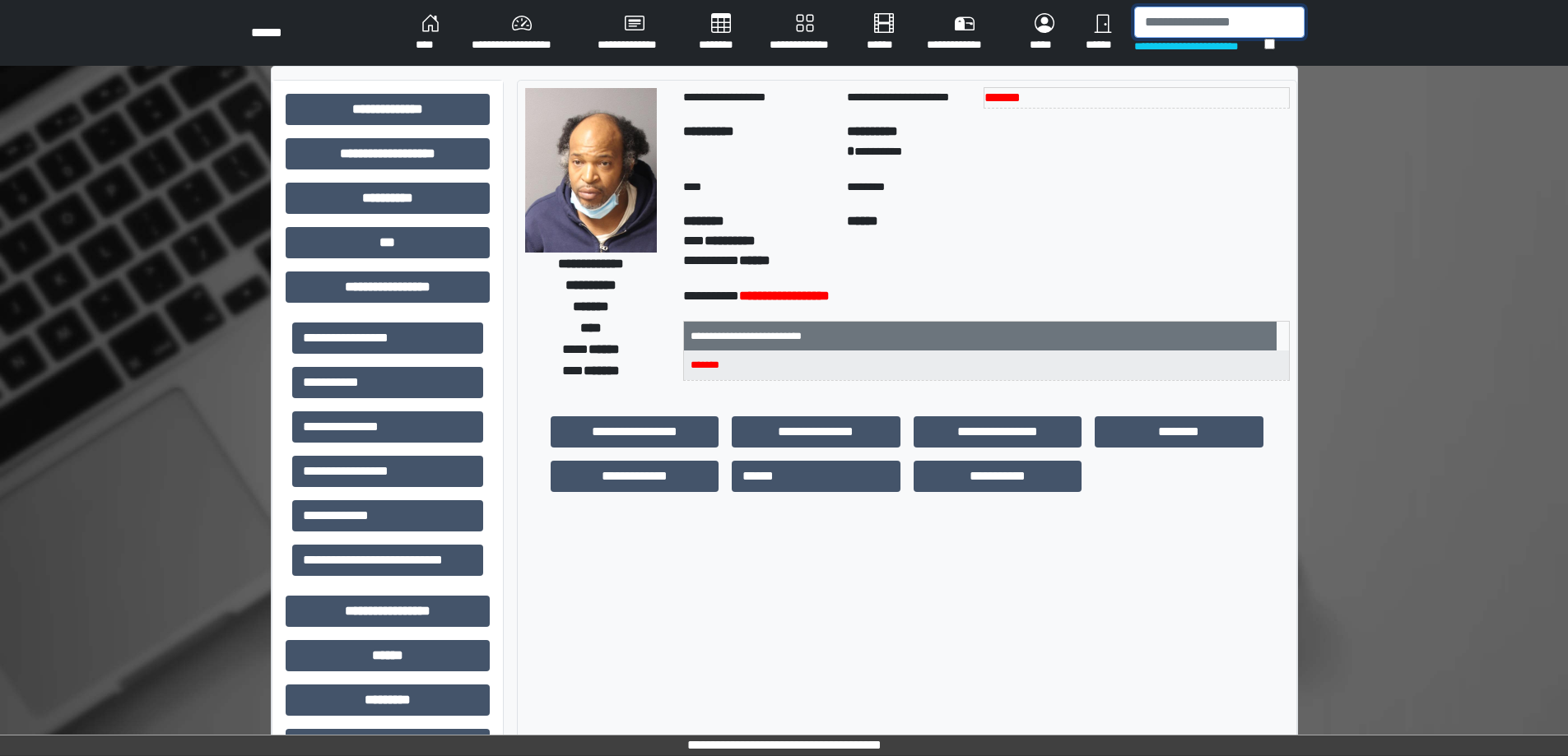 click at bounding box center [1219, 22] 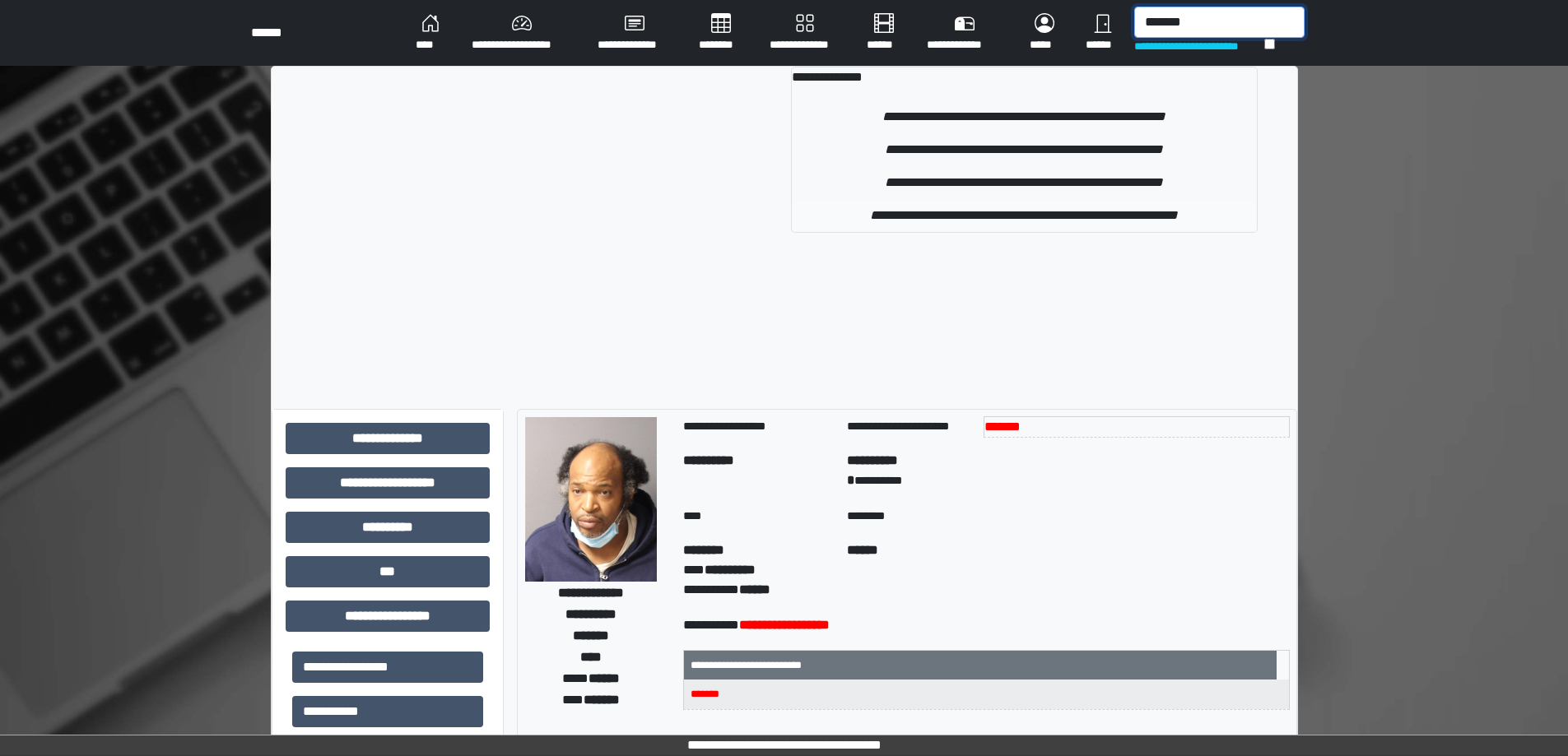 type on "*******" 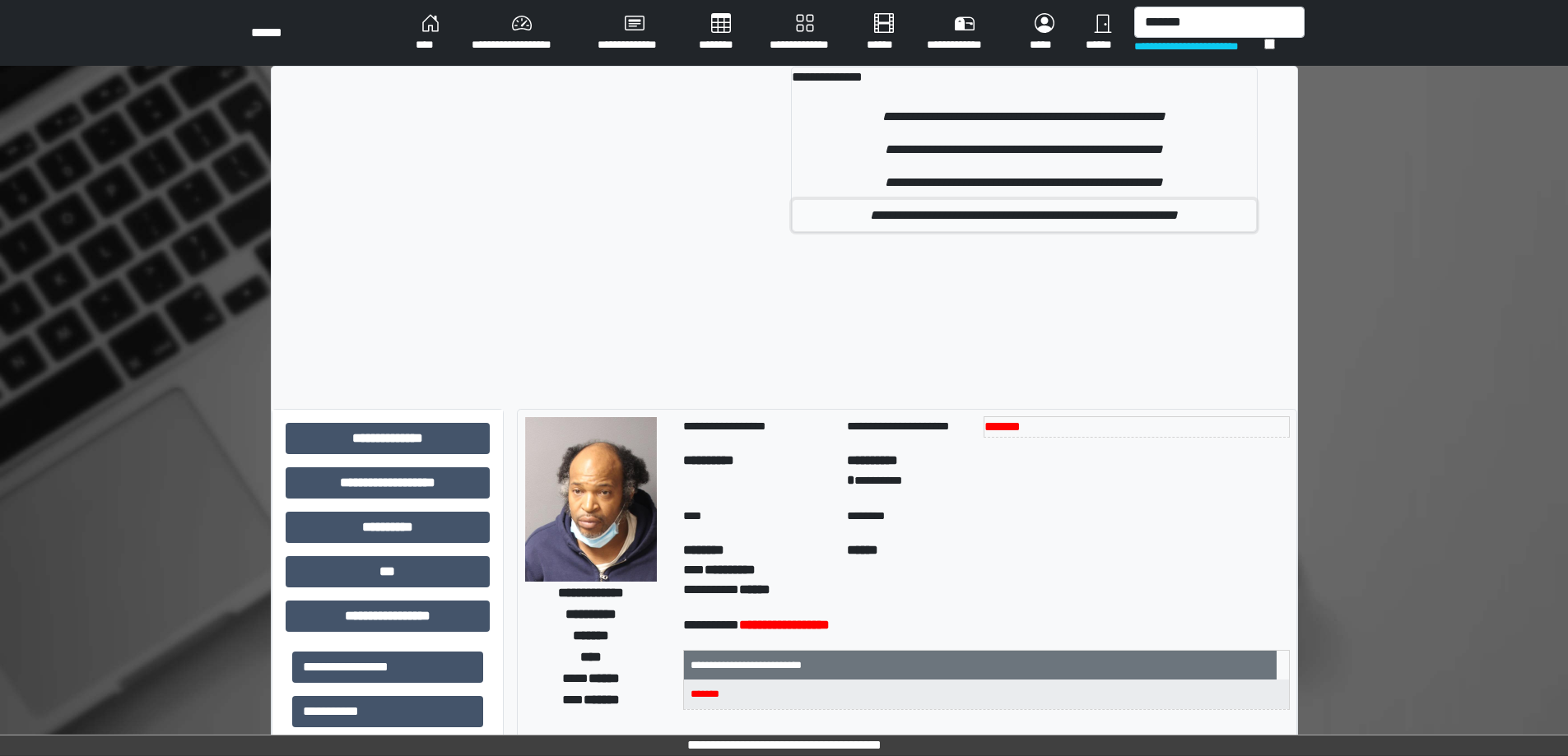 click on "**********" at bounding box center [1024, 216] 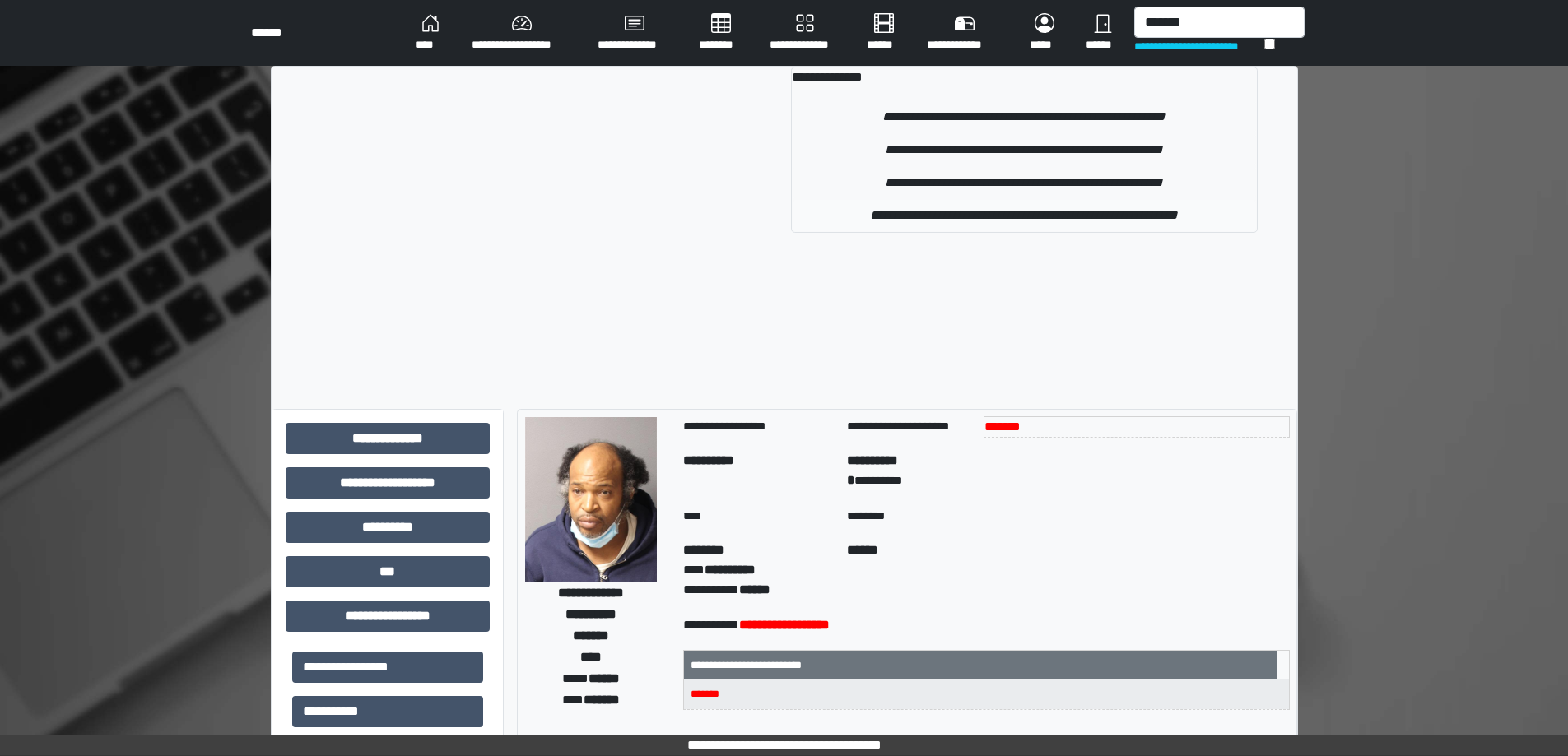 type 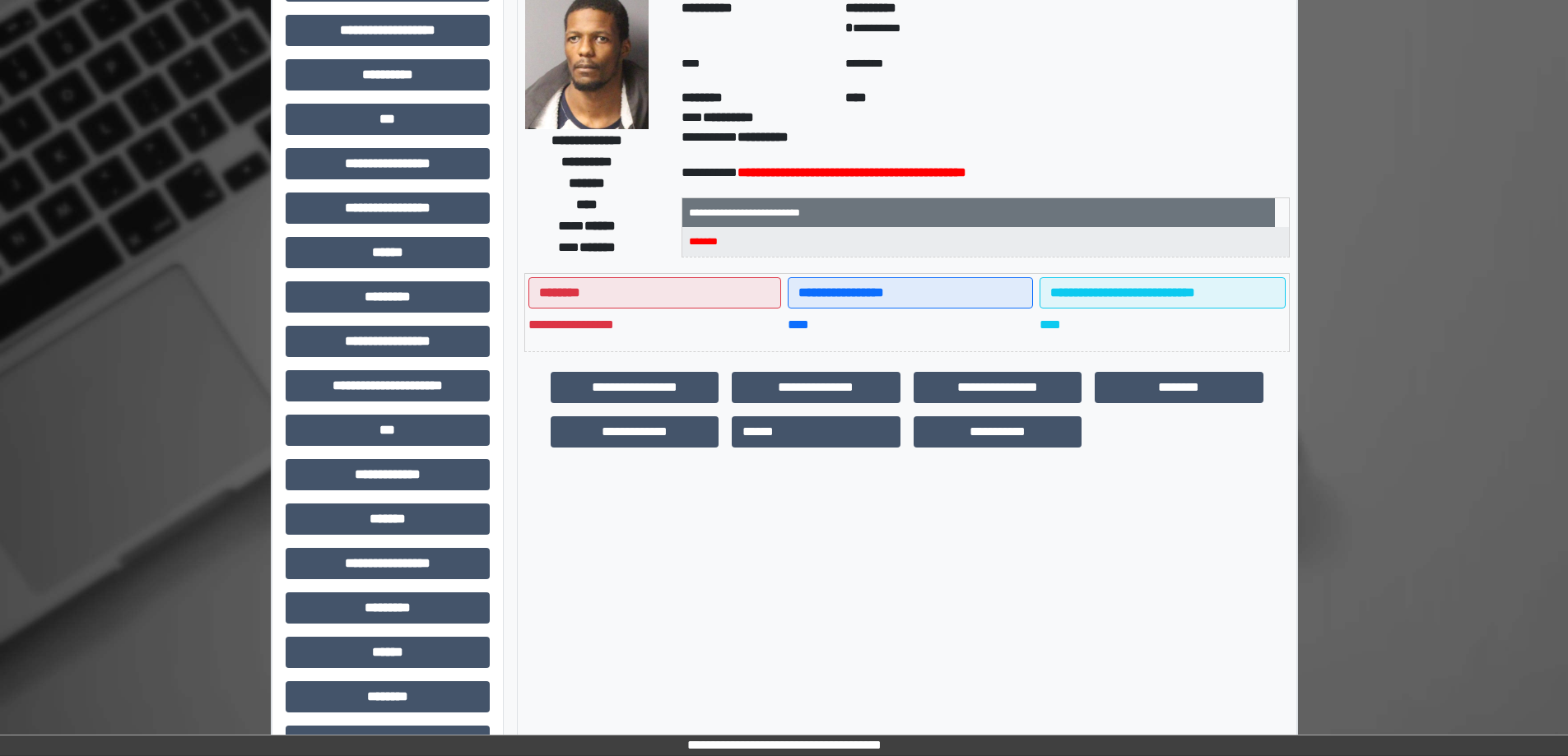 scroll, scrollTop: 210, scrollLeft: 0, axis: vertical 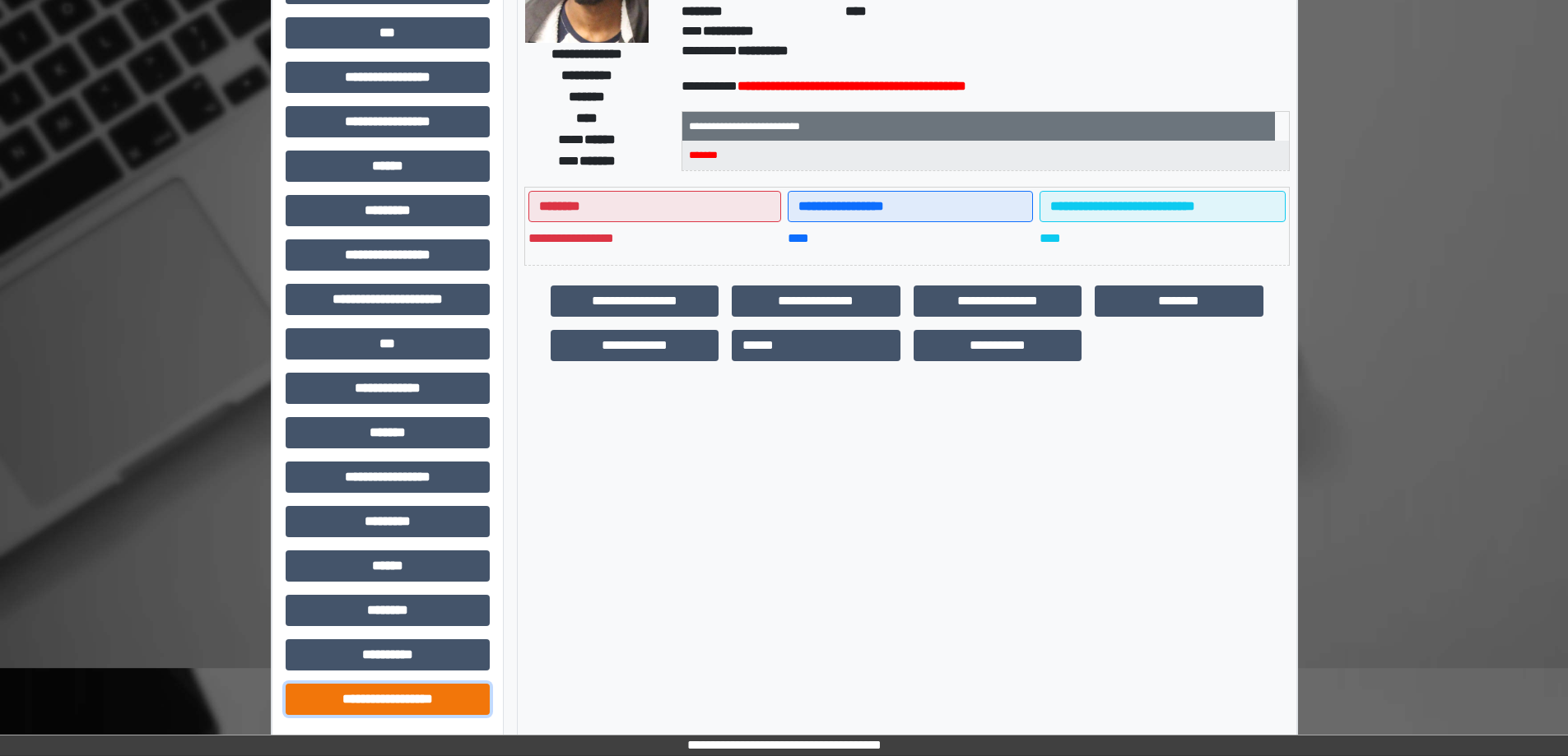 click on "**********" at bounding box center (388, 699) 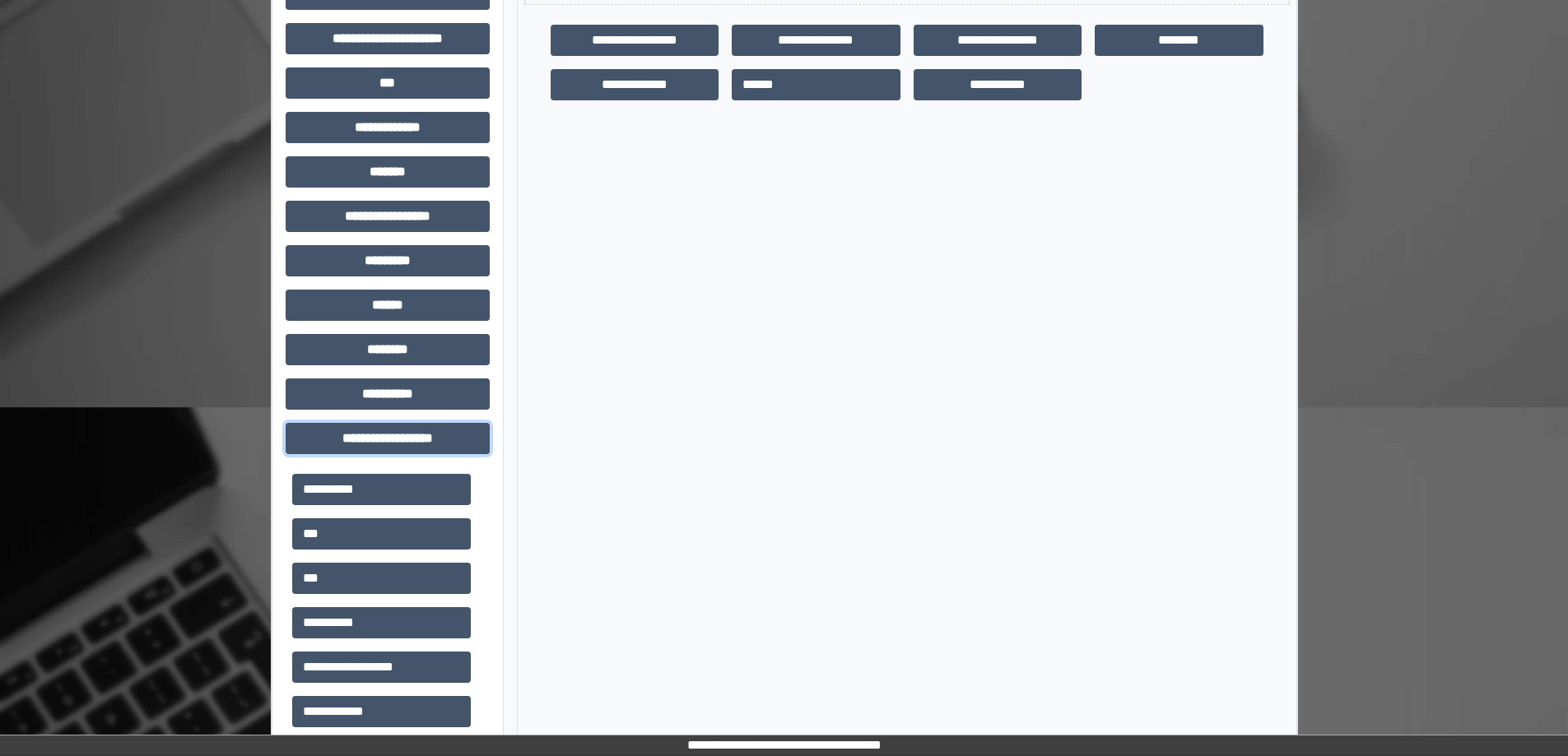 scroll, scrollTop: 475, scrollLeft: 0, axis: vertical 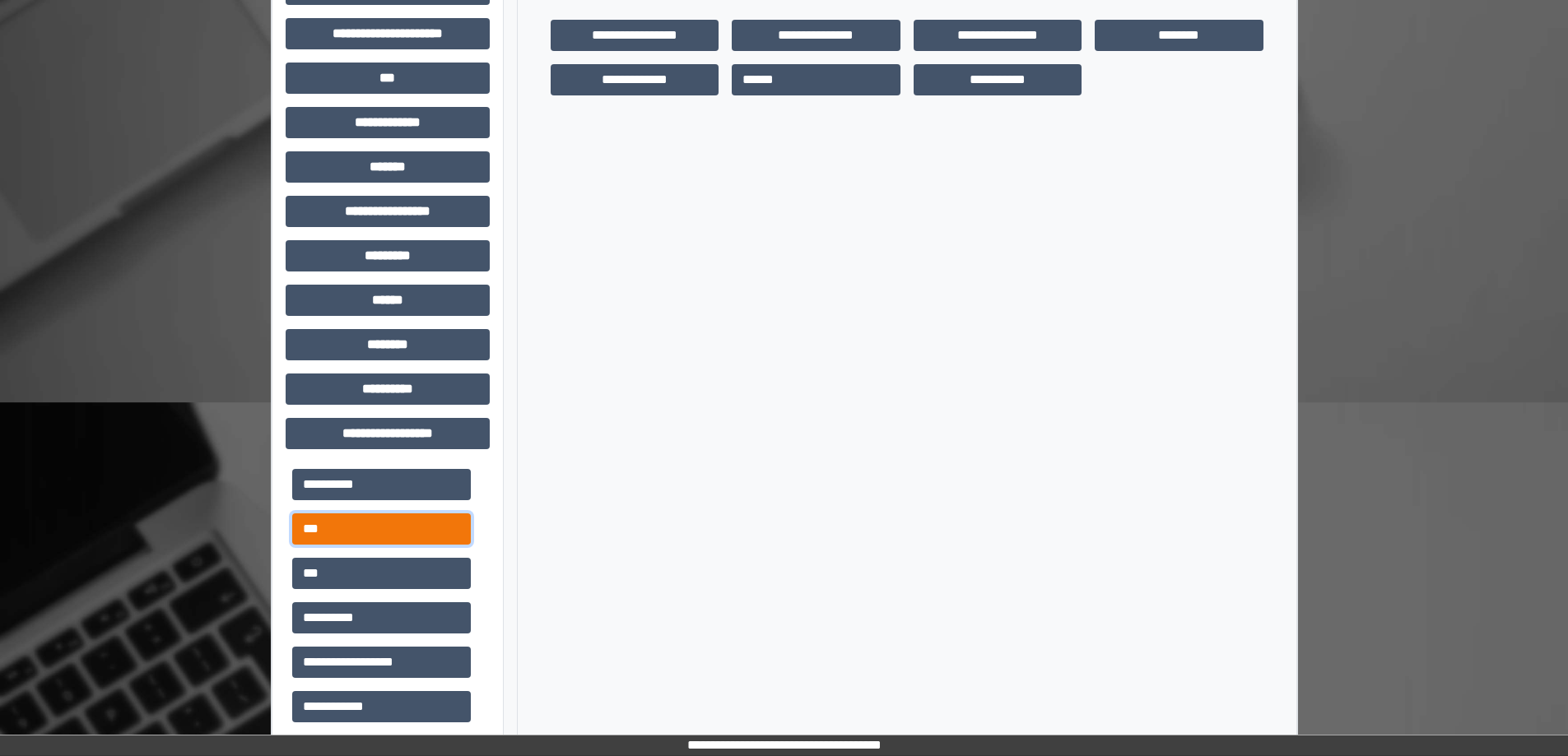 click on "***" at bounding box center [381, 529] 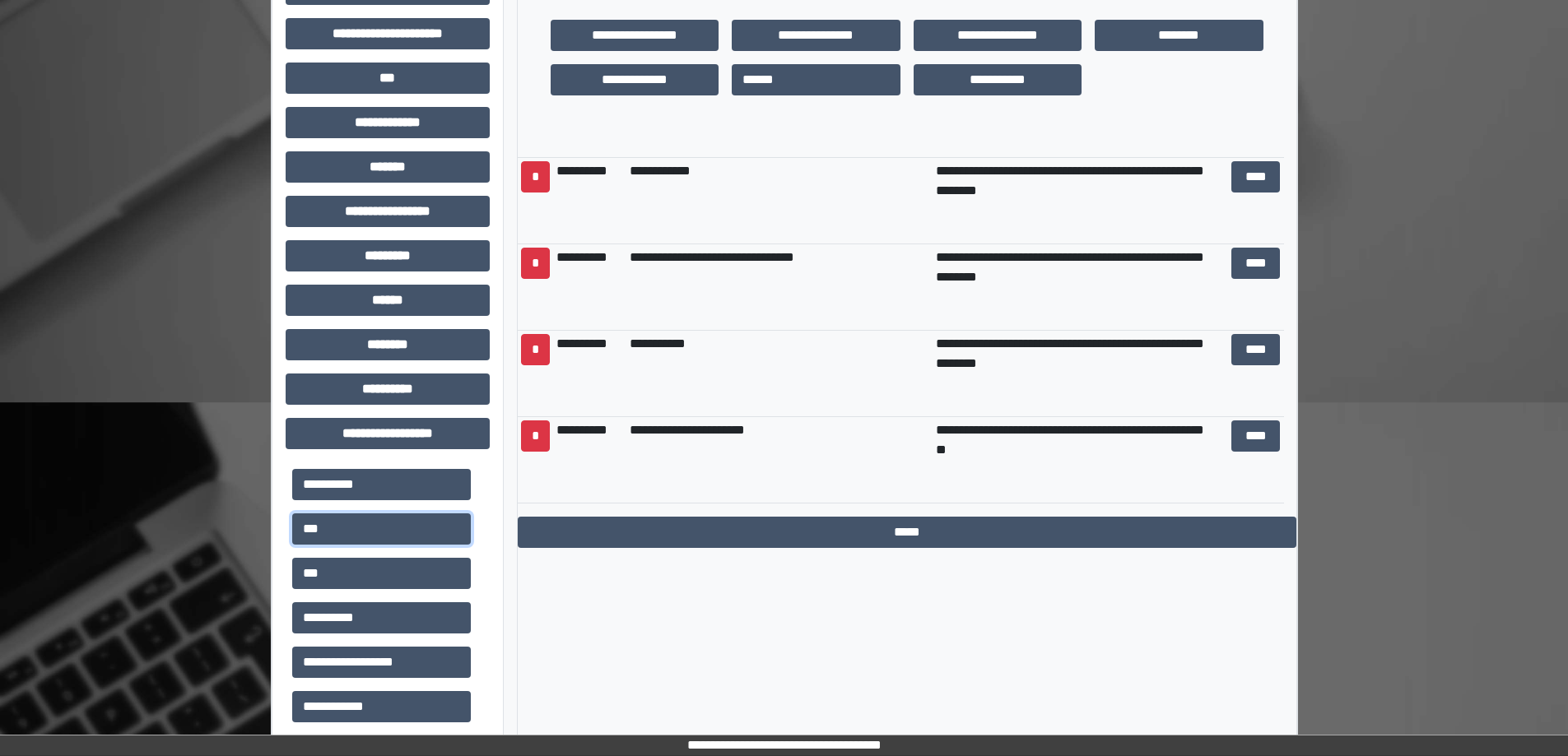 scroll, scrollTop: 0, scrollLeft: 0, axis: both 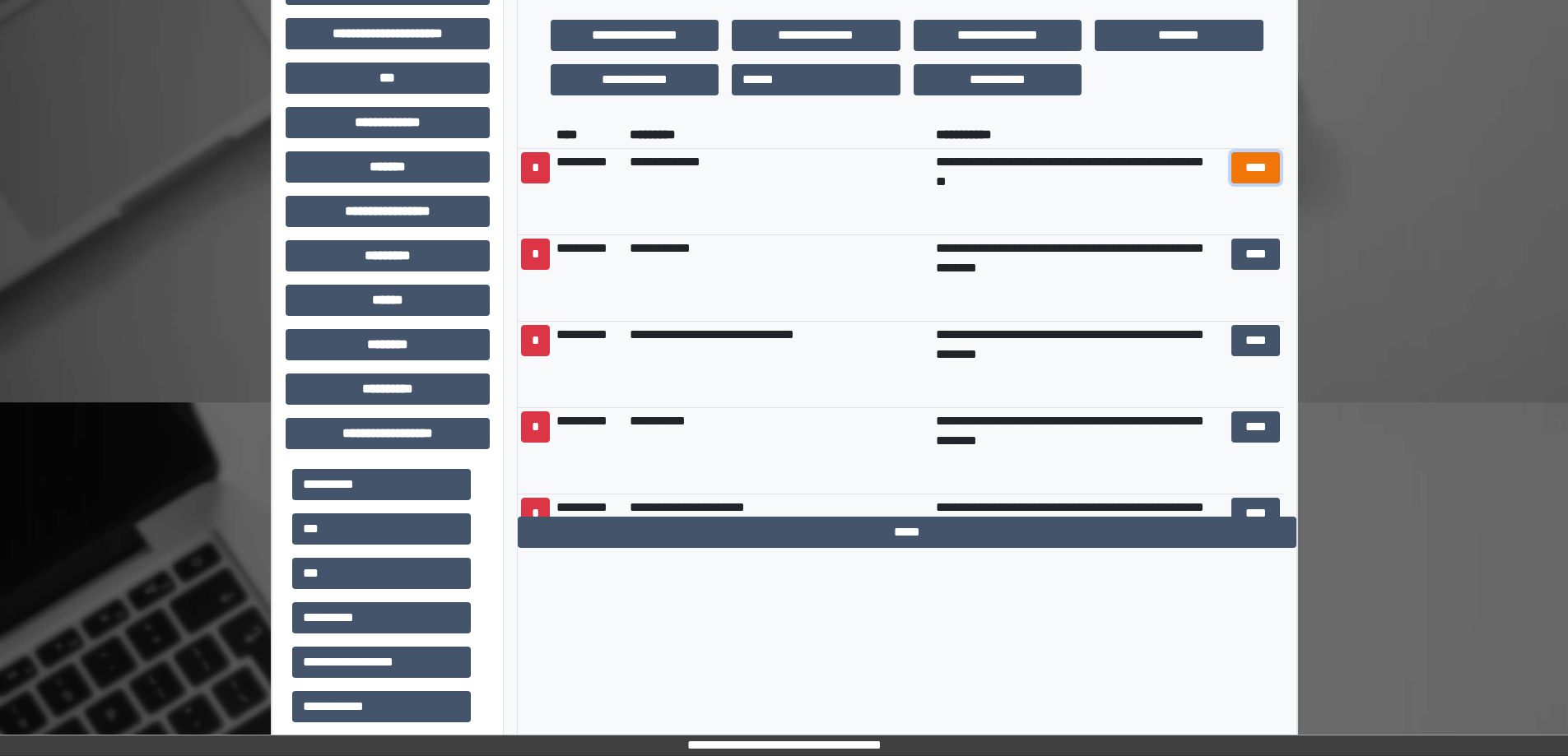 click on "****" at bounding box center (1256, 168) 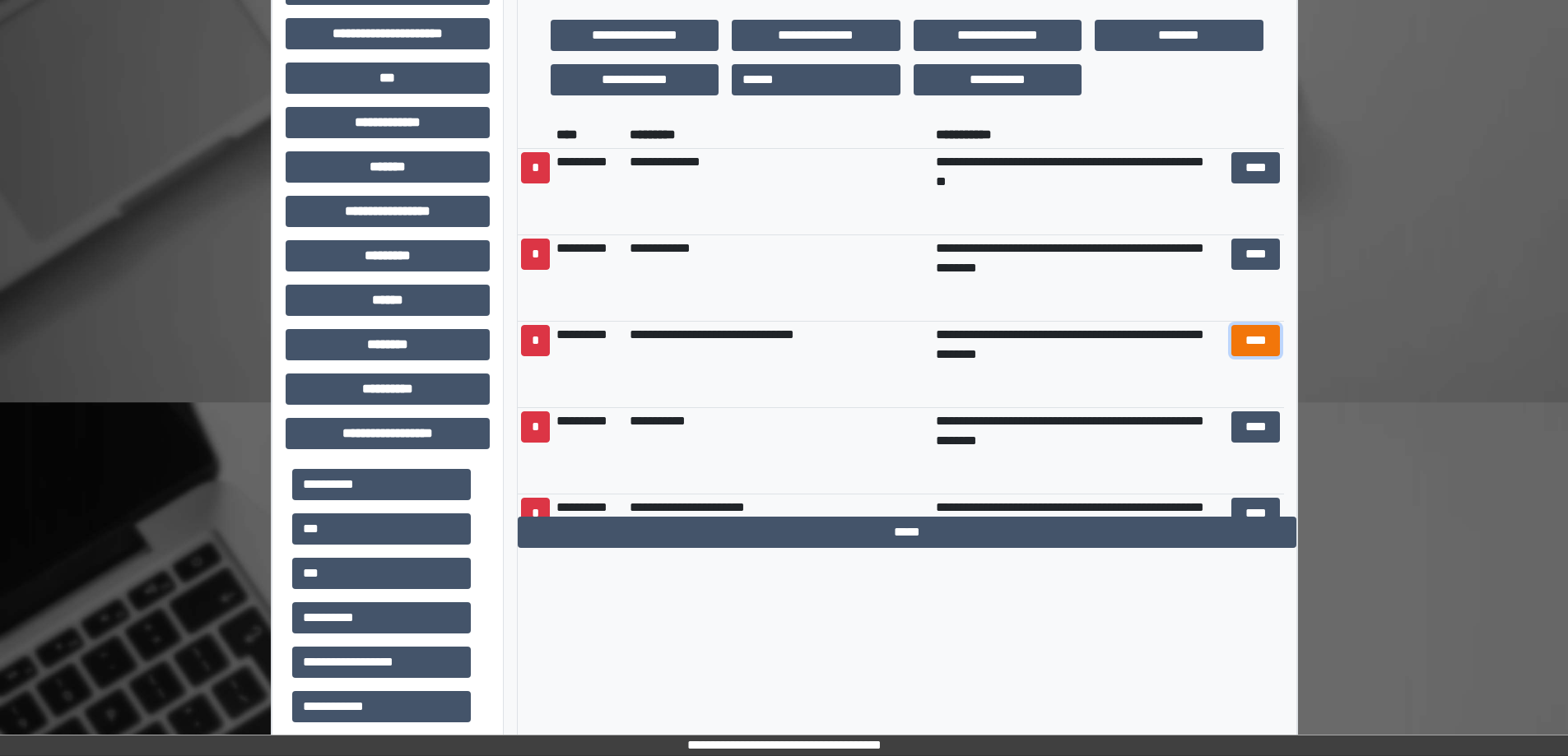 click on "****" at bounding box center [1256, 341] 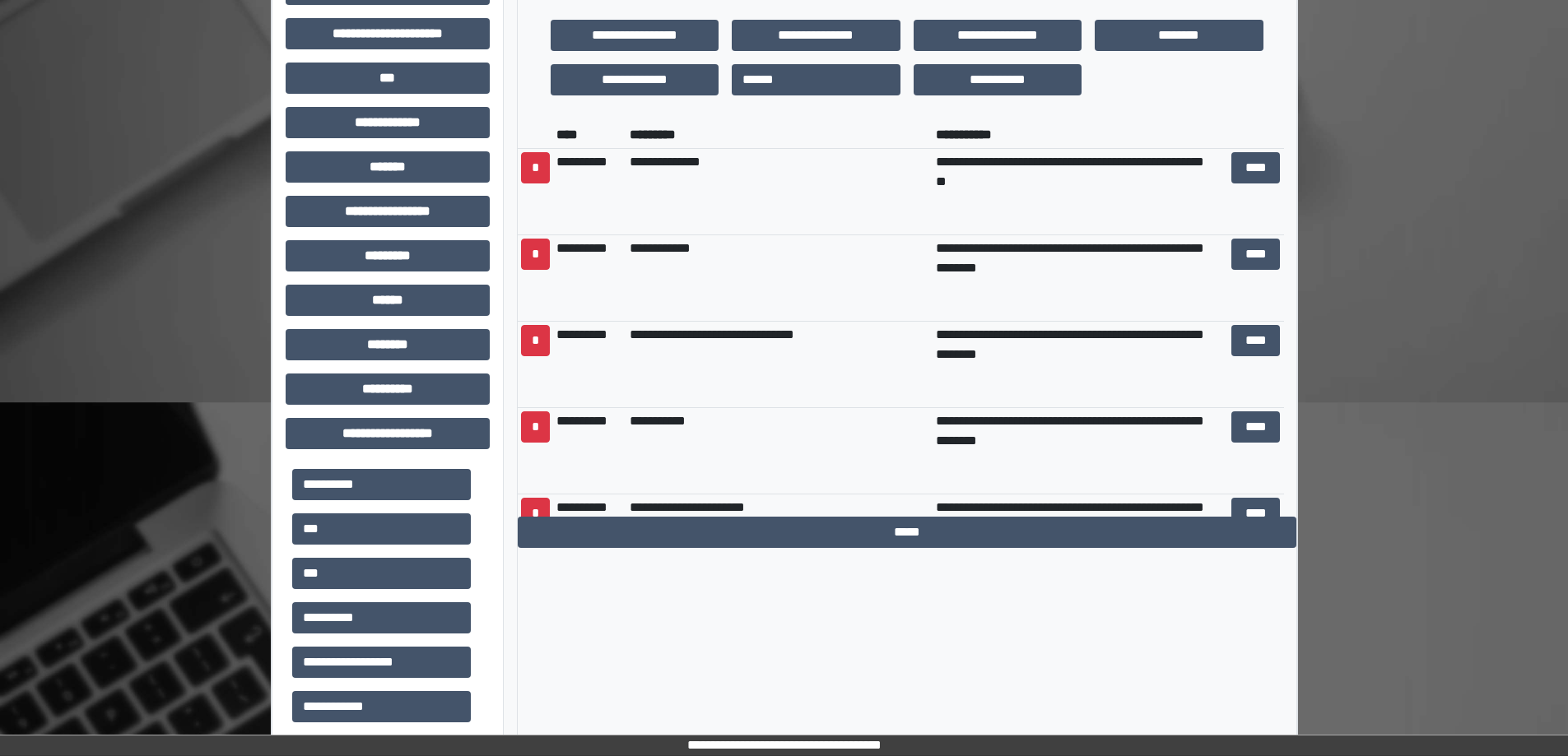 drag, startPoint x: 1282, startPoint y: 408, endPoint x: 1265, endPoint y: 487, distance: 80.808415 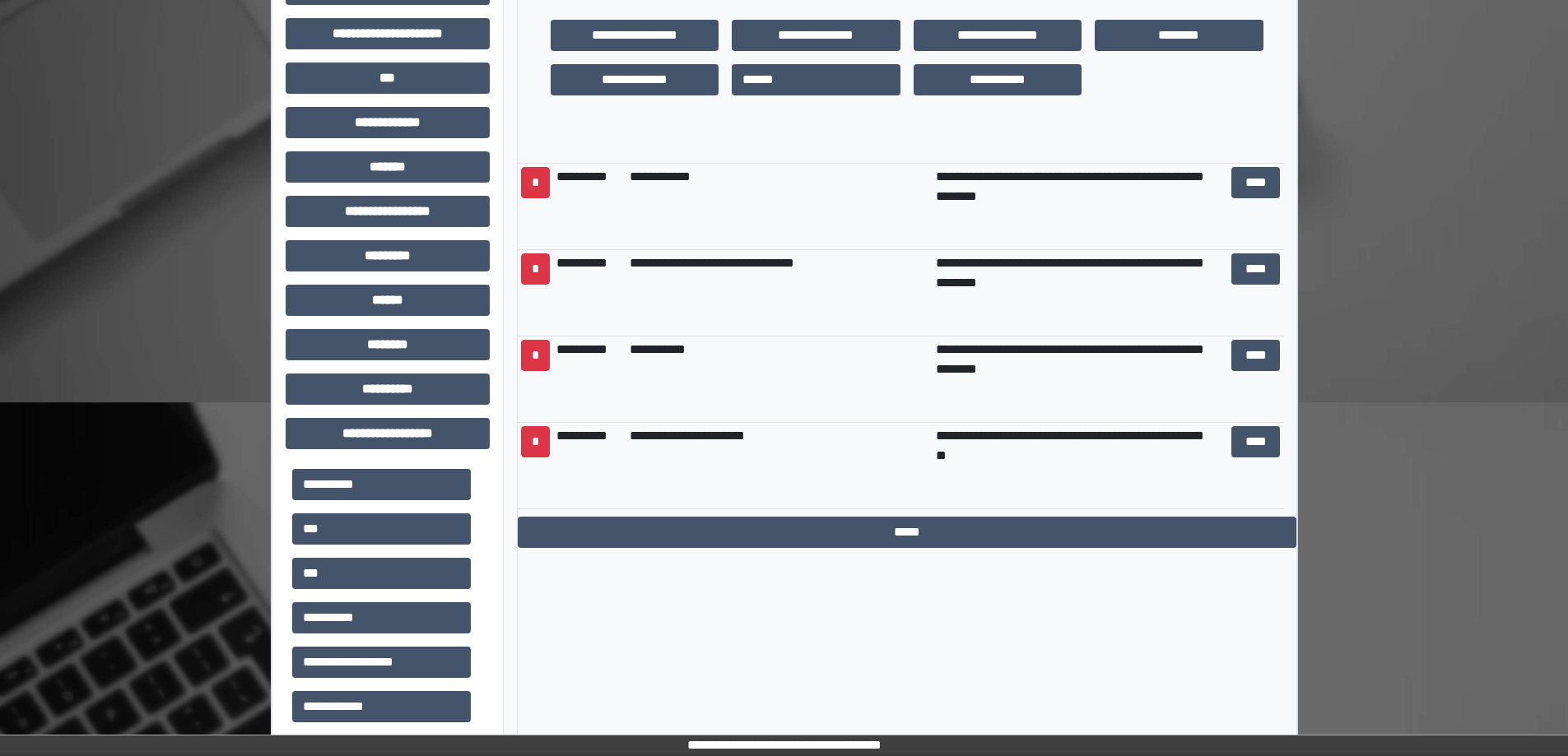 scroll, scrollTop: 77, scrollLeft: 0, axis: vertical 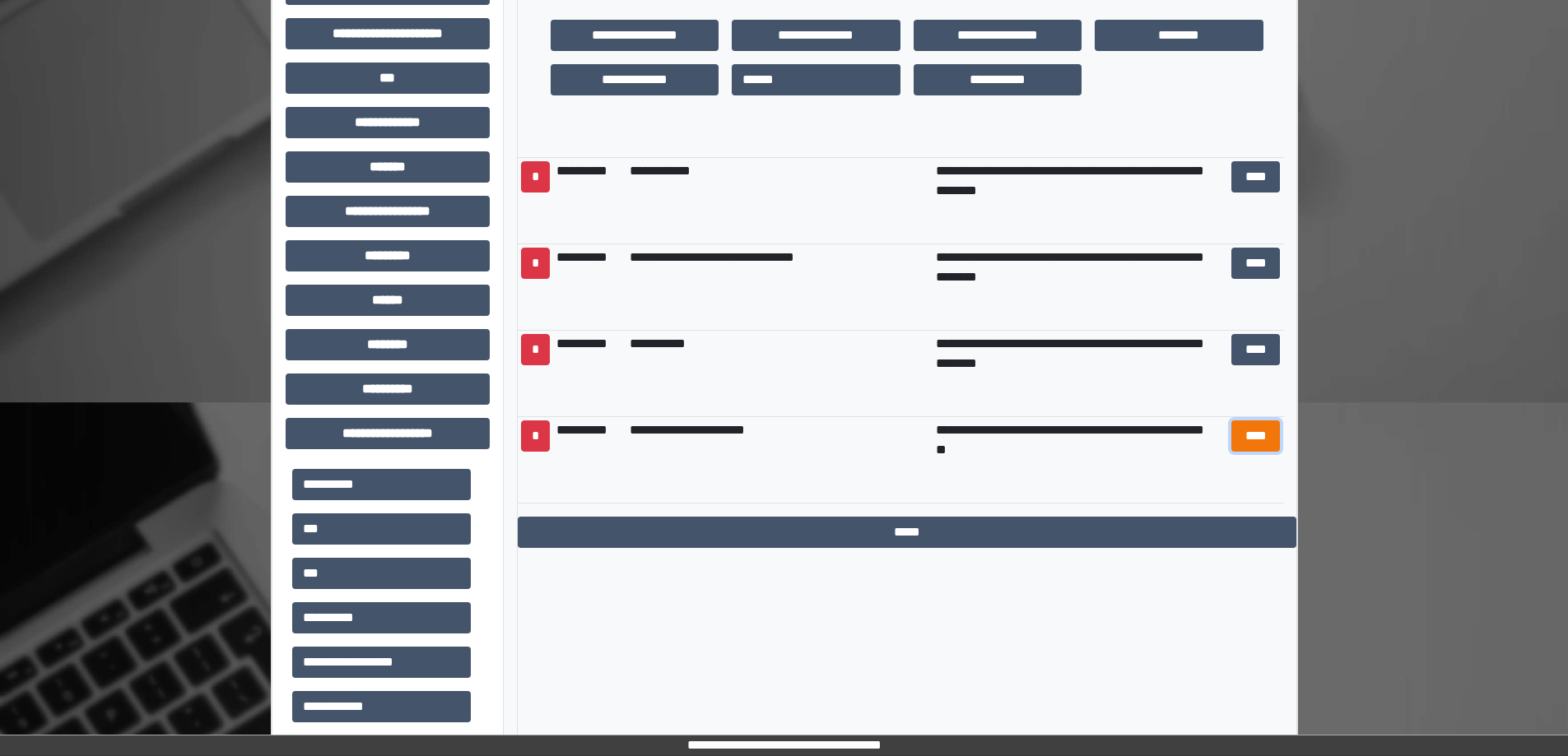 click on "****" at bounding box center [1256, 436] 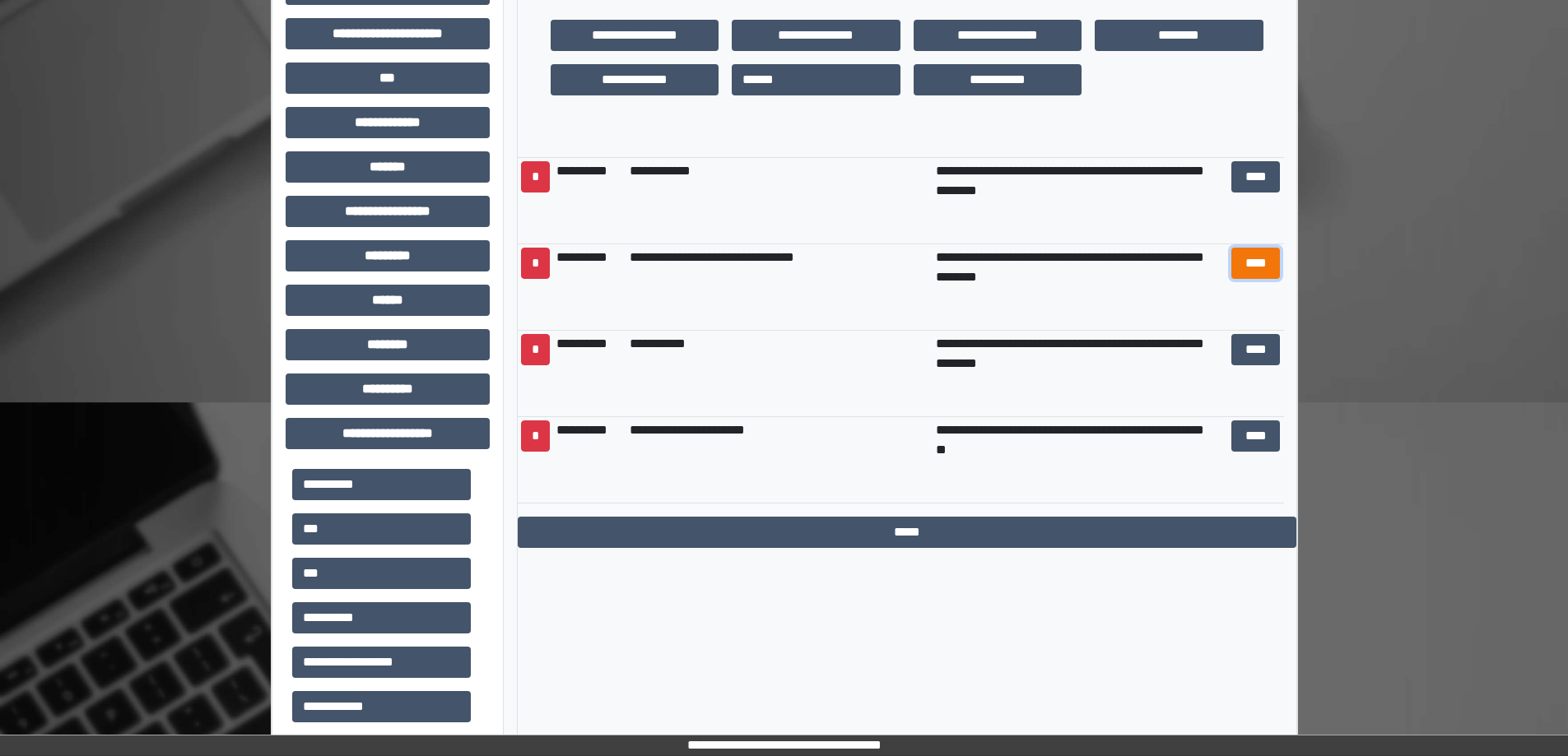 click on "****" at bounding box center (1256, 263) 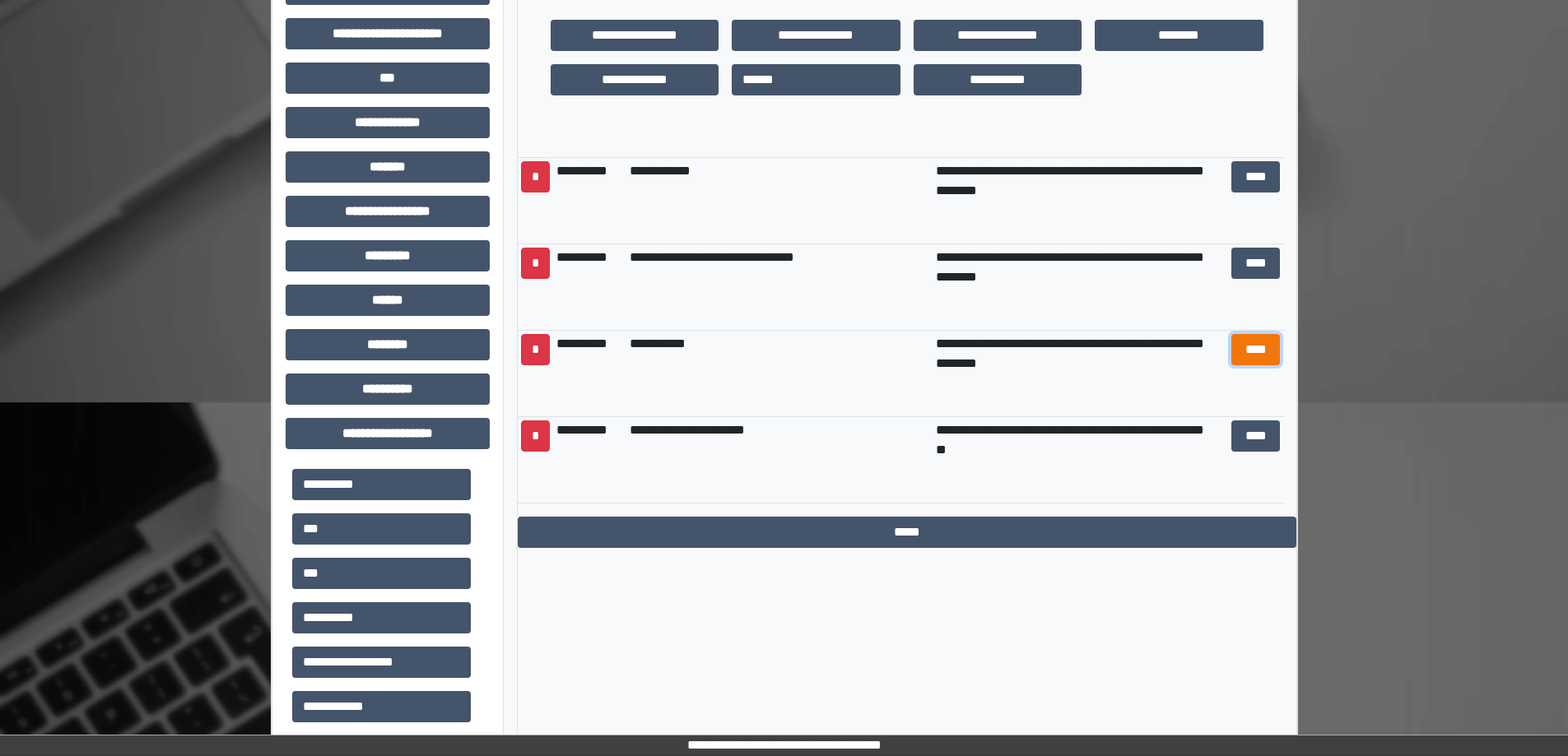 click on "****" at bounding box center (1256, 350) 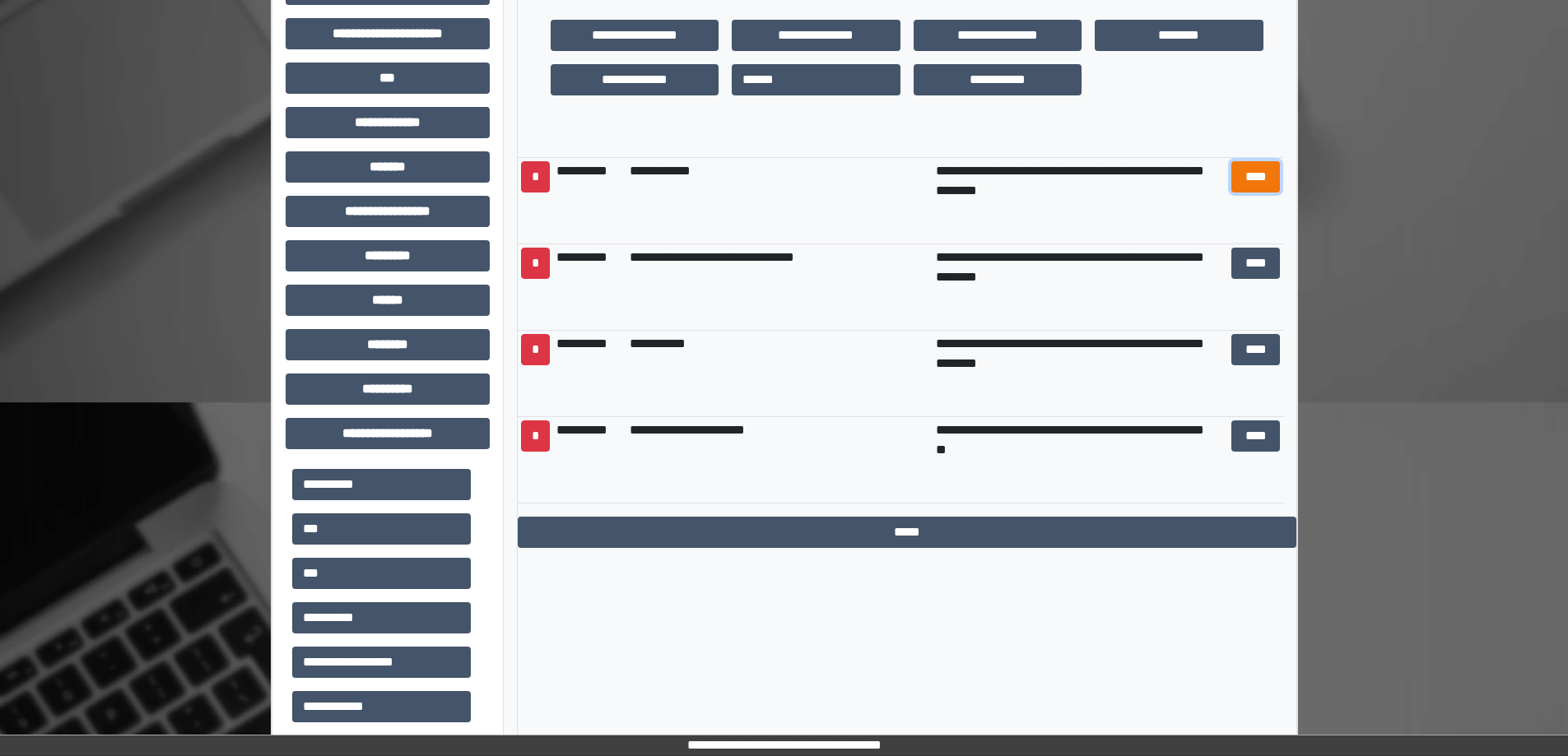 click on "****" at bounding box center [1256, 177] 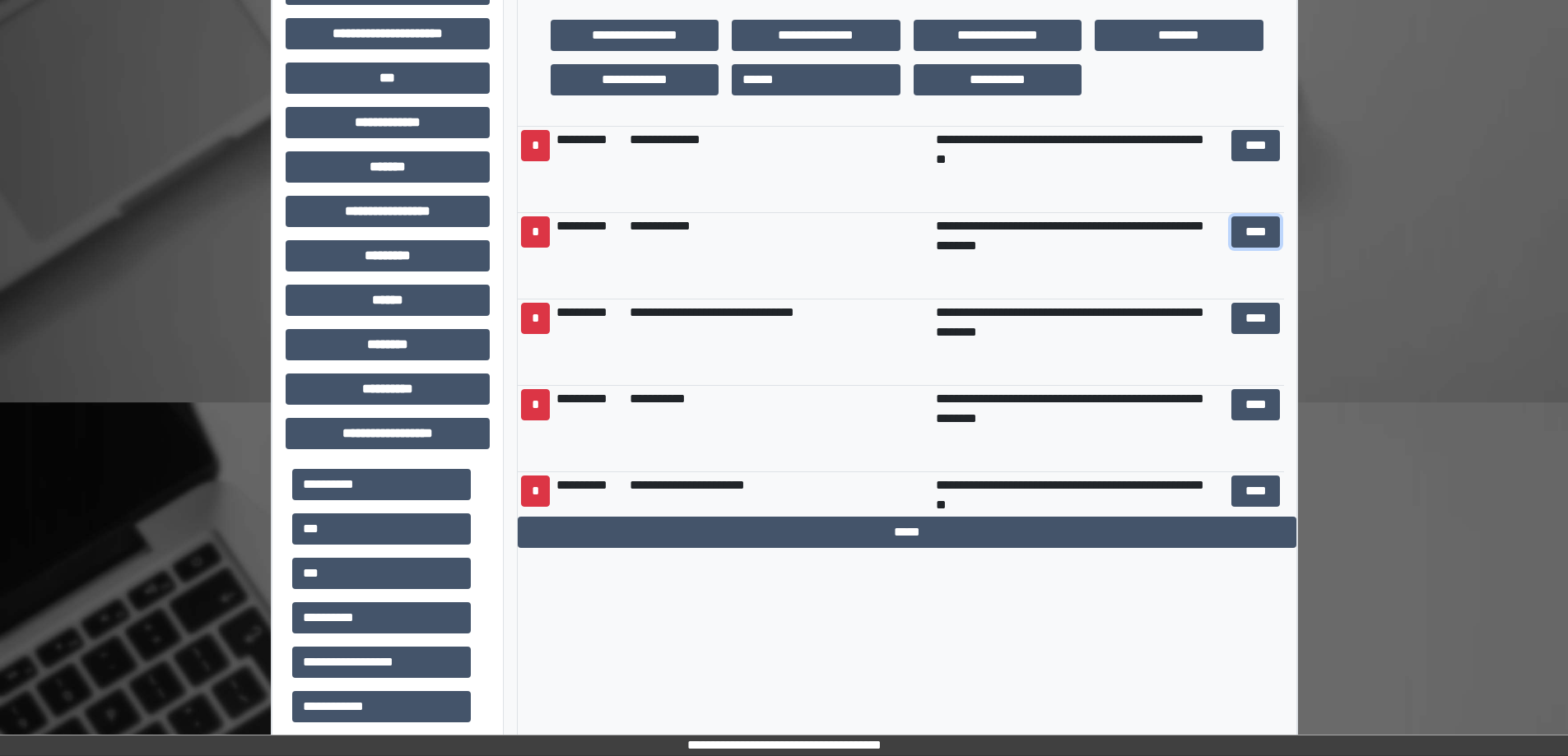 scroll, scrollTop: 6, scrollLeft: 0, axis: vertical 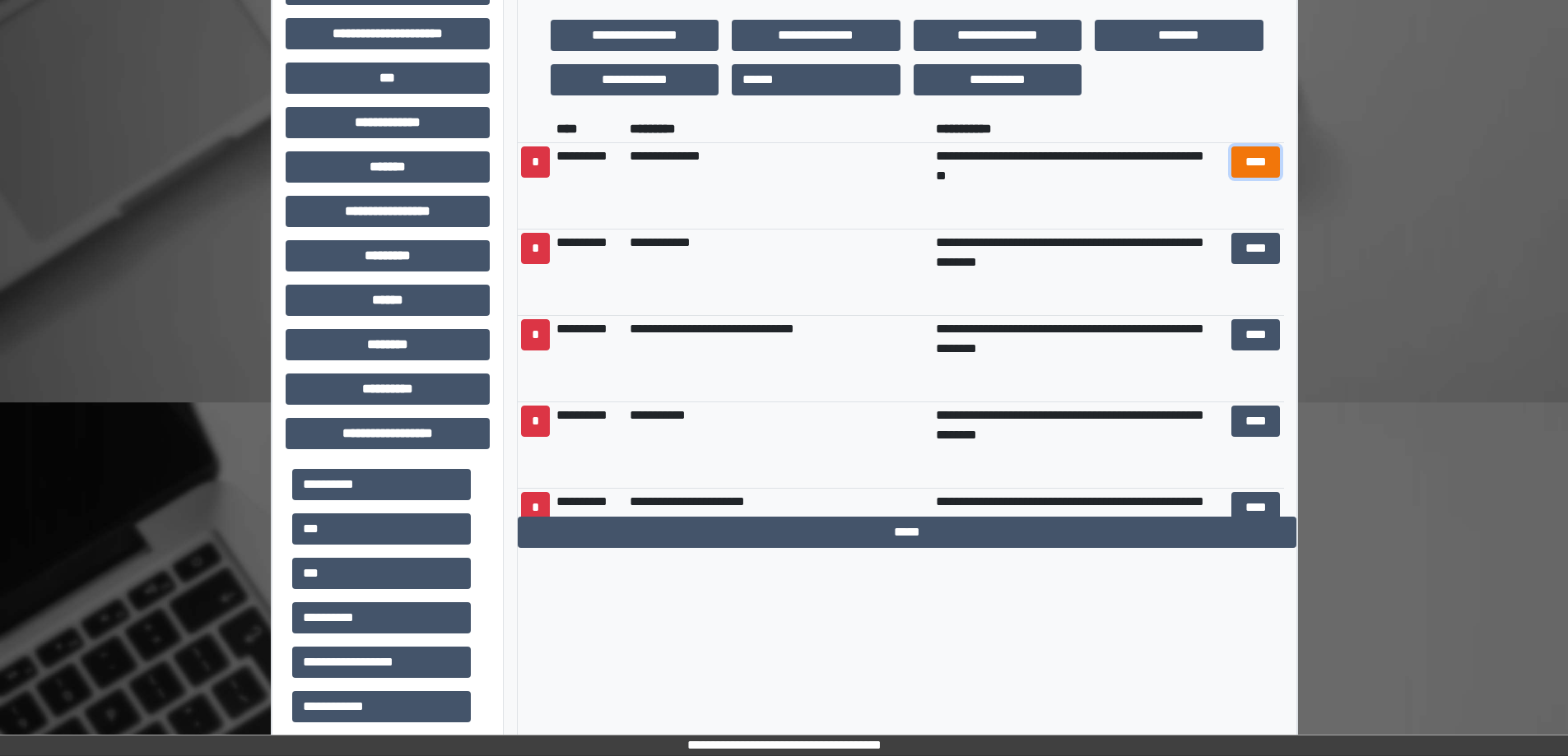 click on "****" at bounding box center [1256, 162] 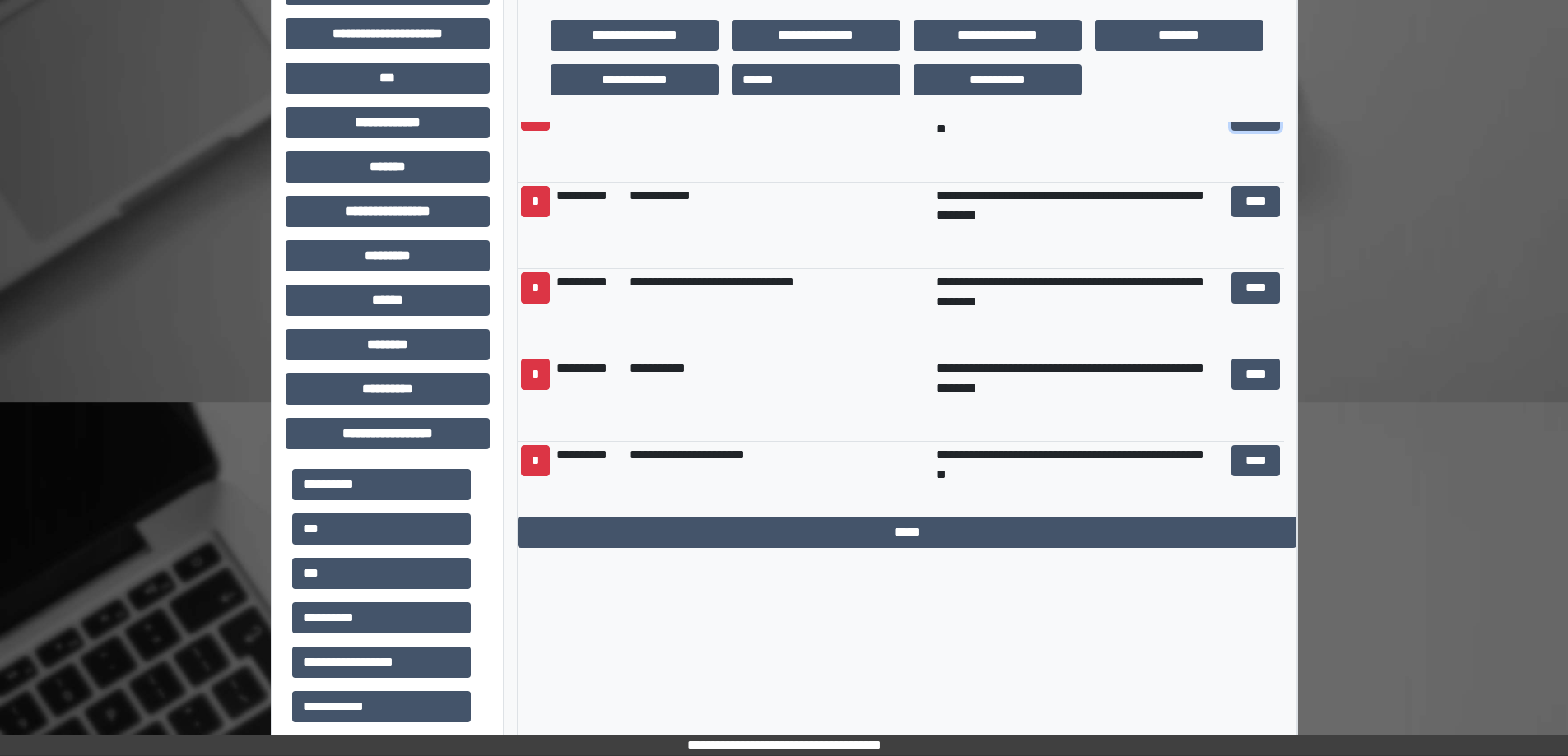 scroll, scrollTop: 77, scrollLeft: 0, axis: vertical 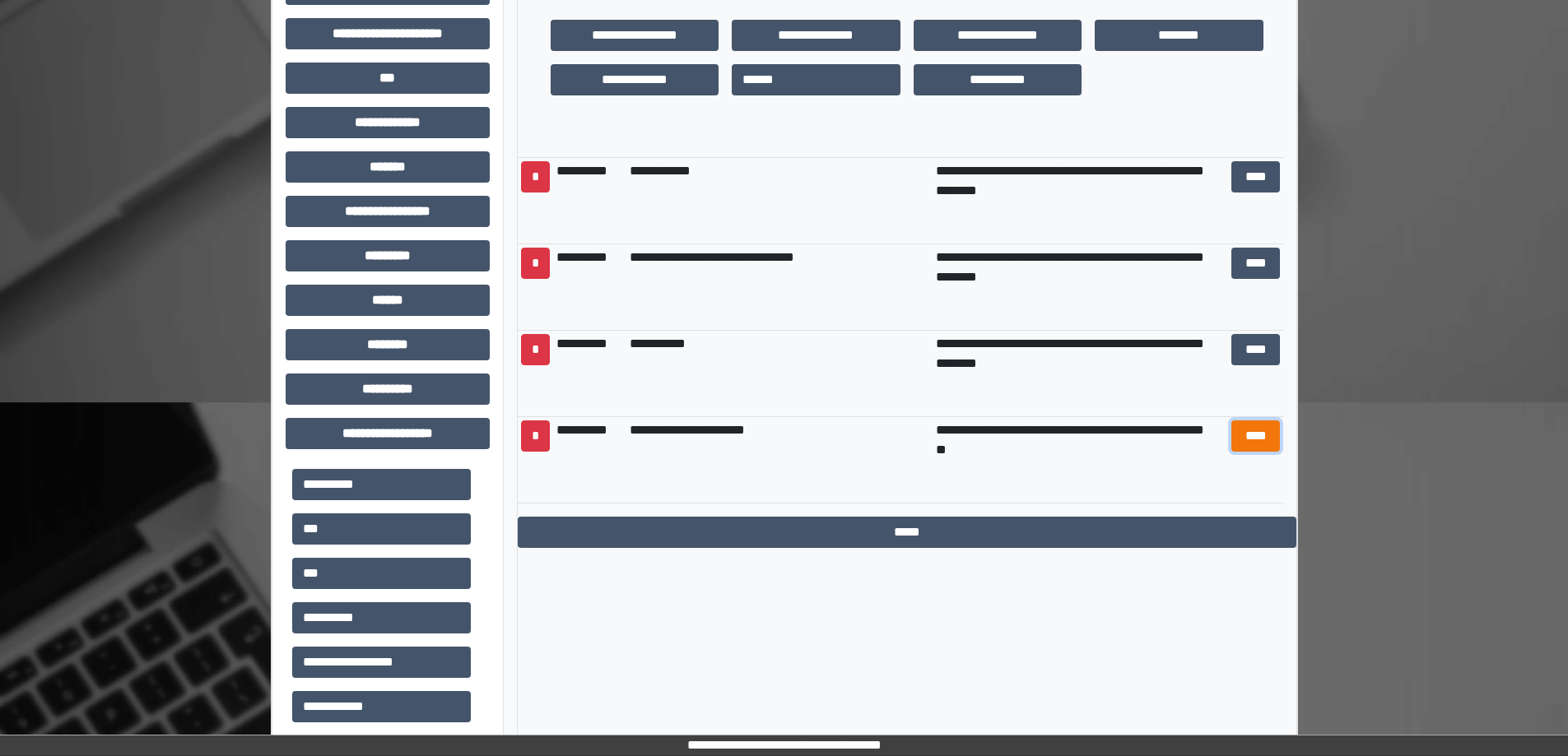 click on "****" at bounding box center (1256, 436) 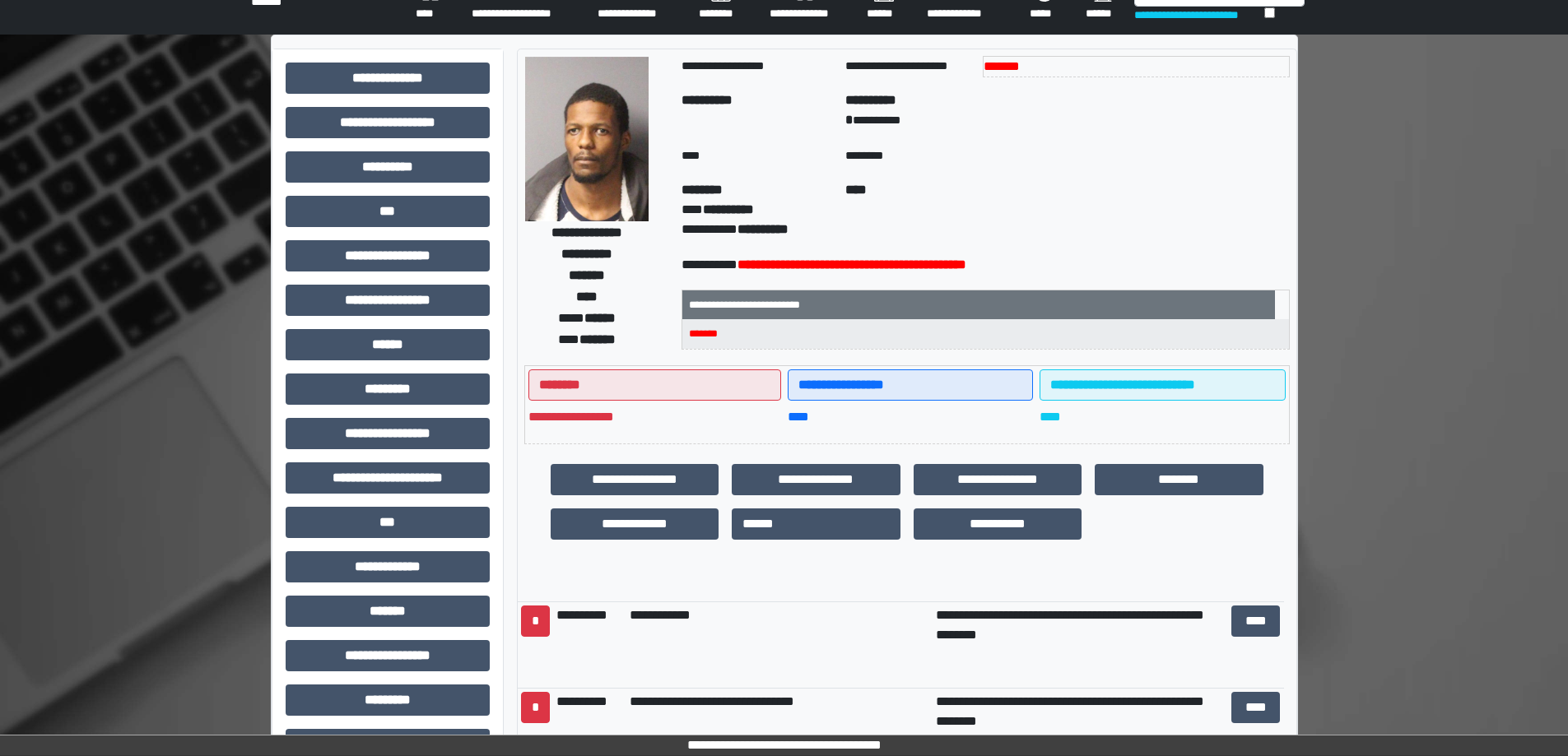 scroll, scrollTop: 0, scrollLeft: 0, axis: both 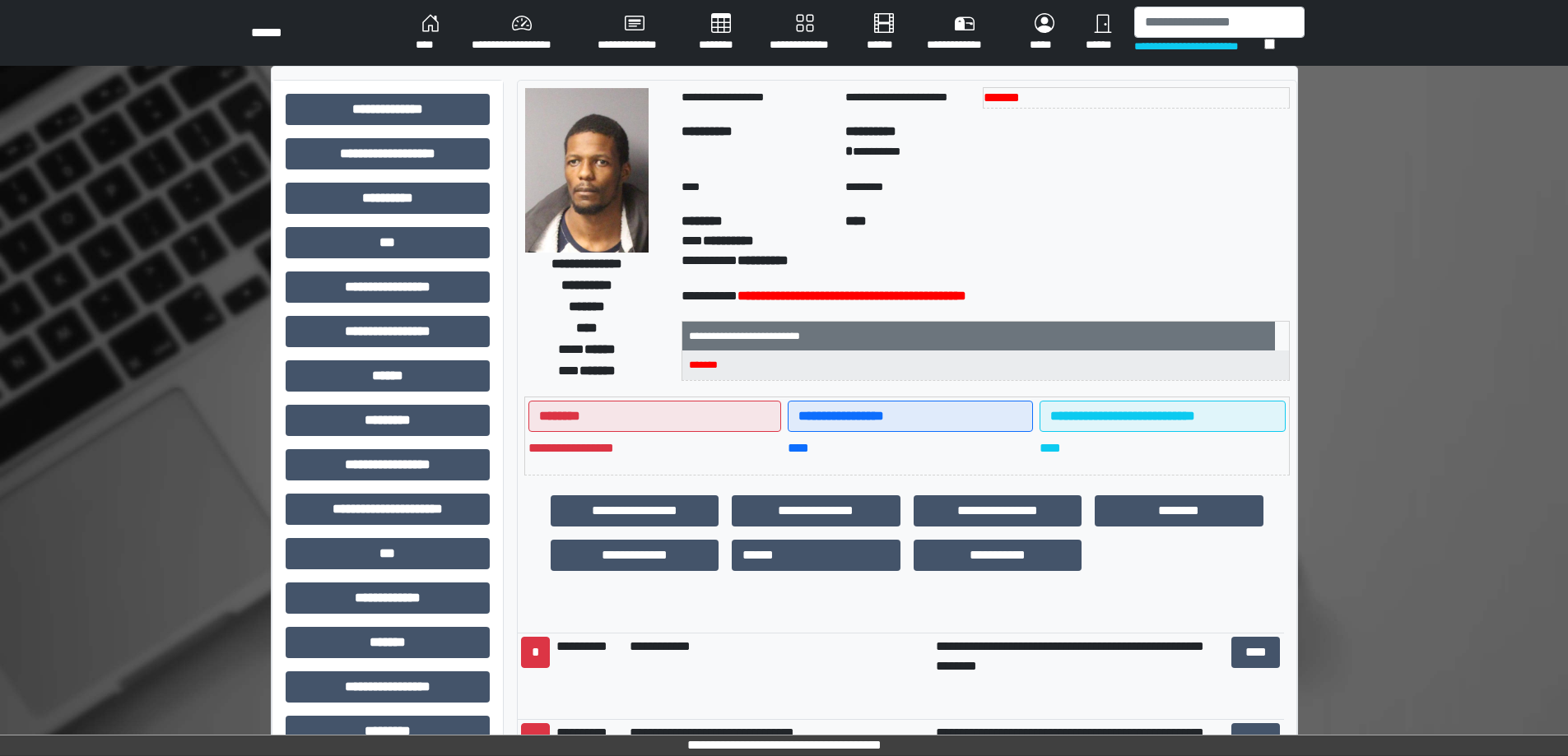 click on "**********" at bounding box center (521, 33) 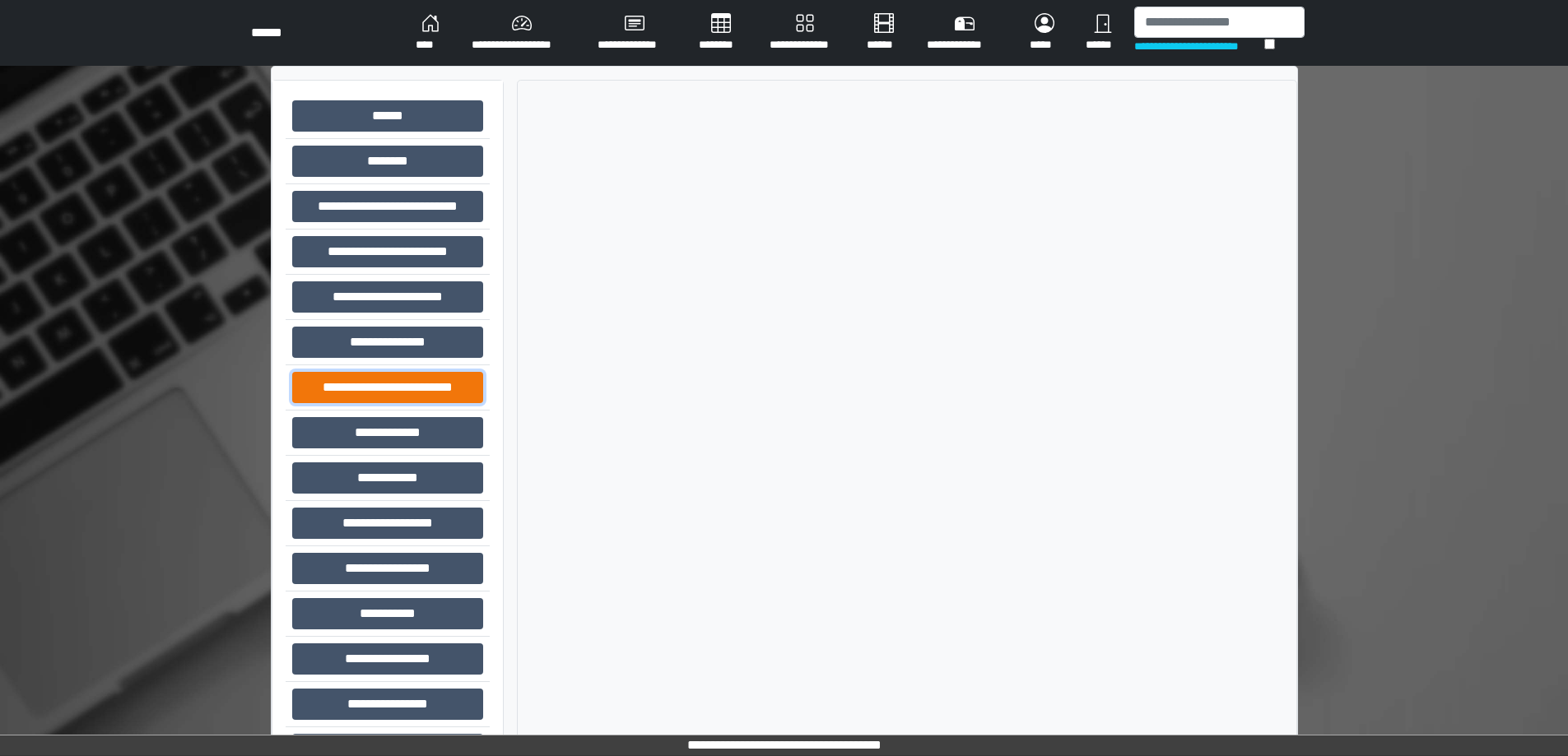 click on "**********" at bounding box center [388, 387] 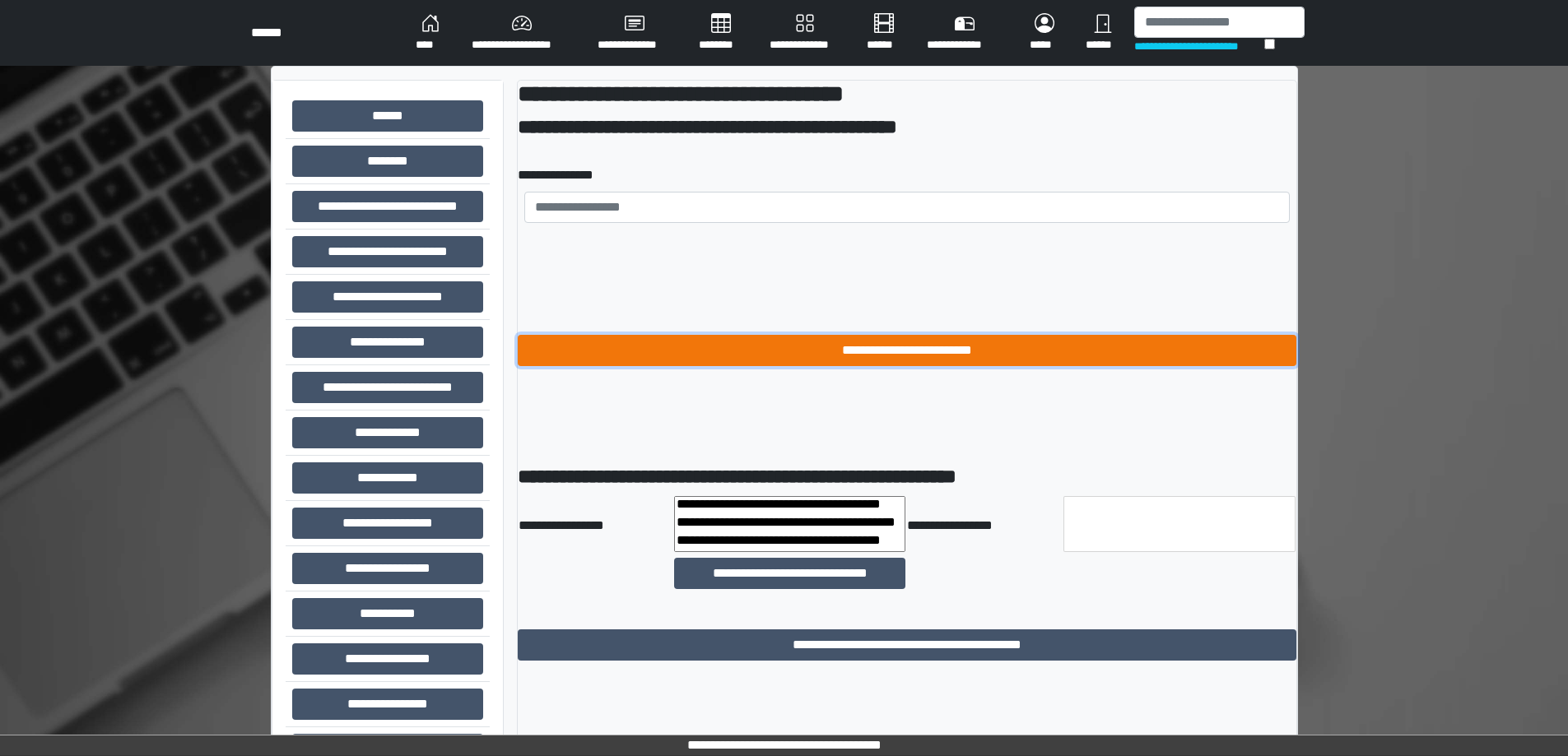 click on "**********" at bounding box center [907, 350] 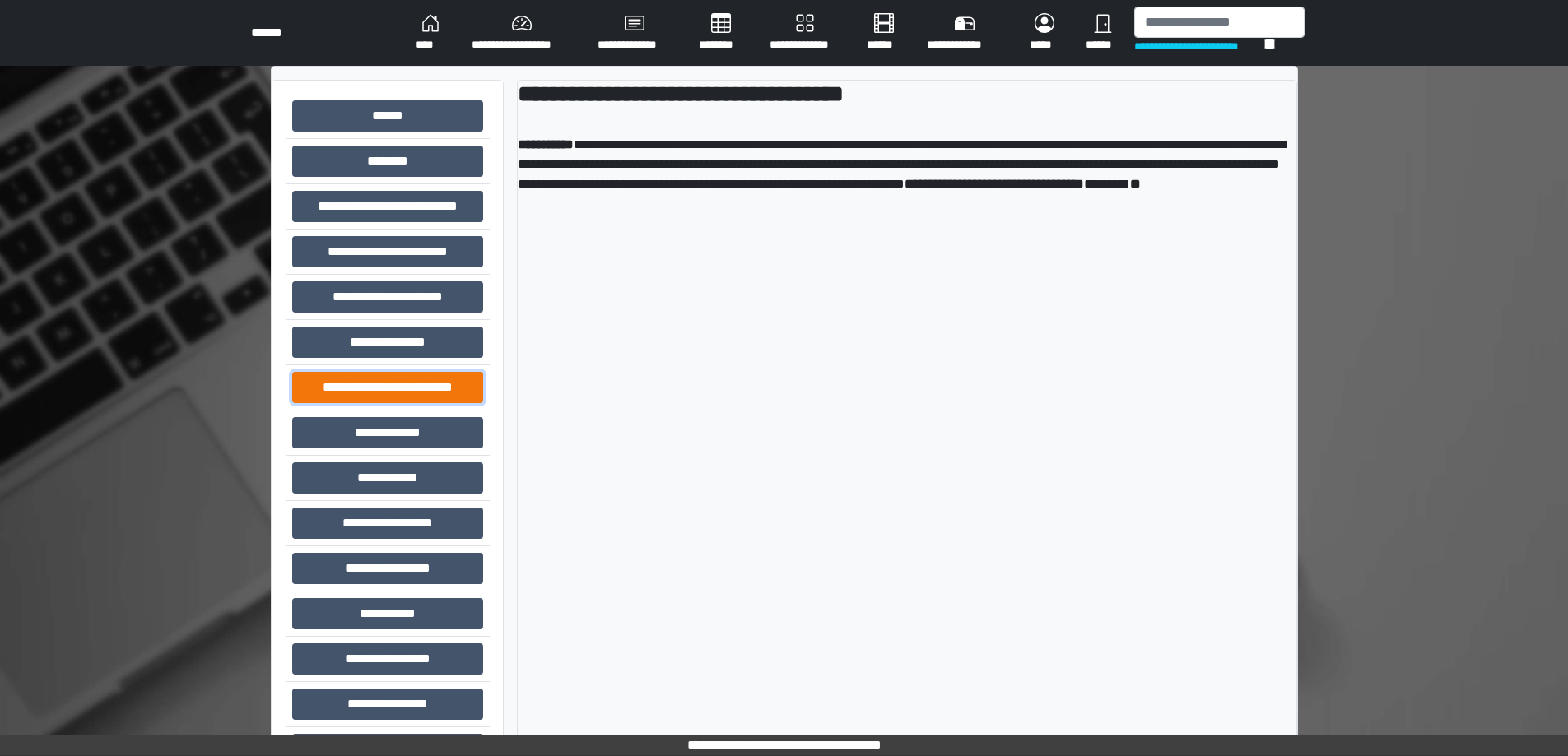 click on "**********" at bounding box center [388, 387] 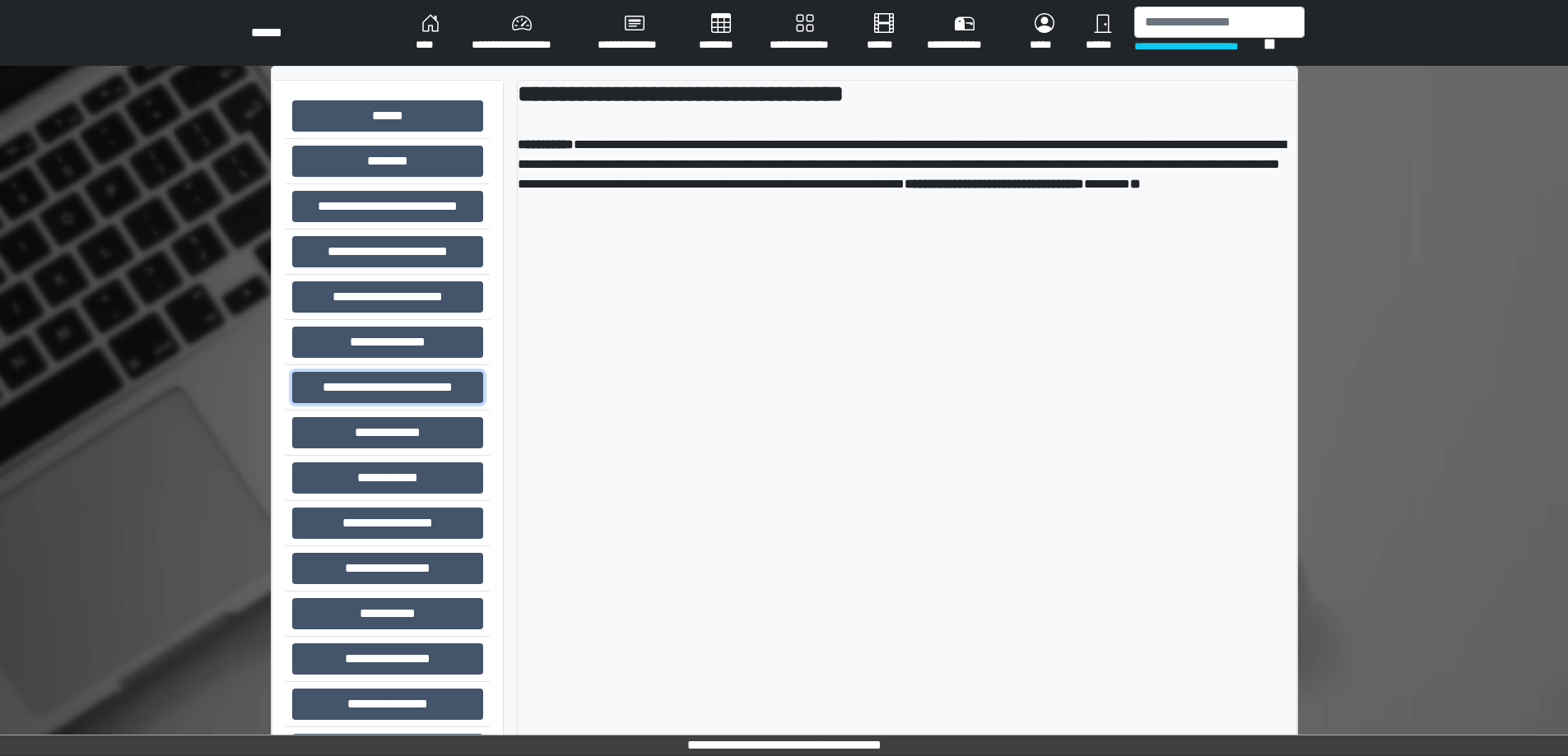 select 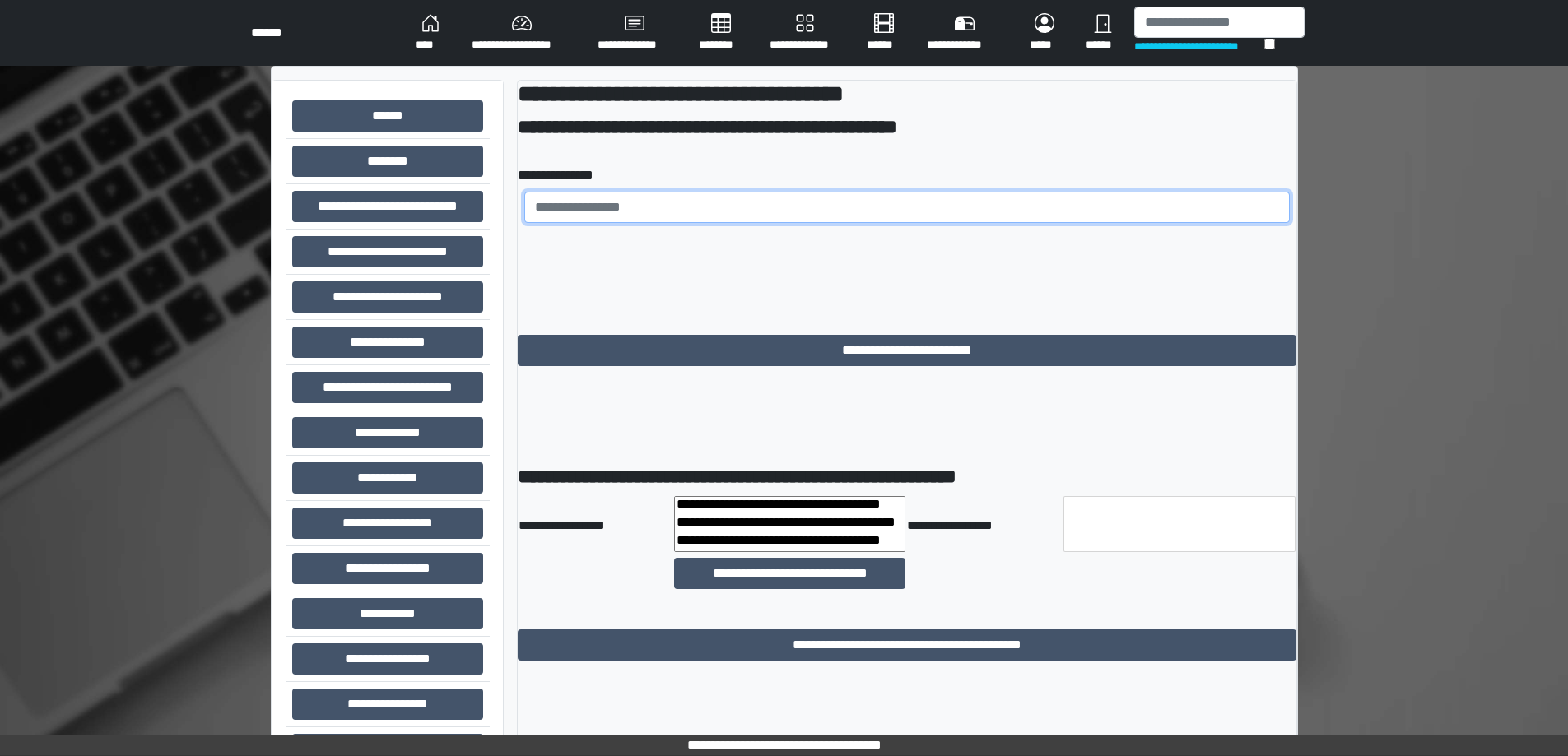 click at bounding box center (907, 207) 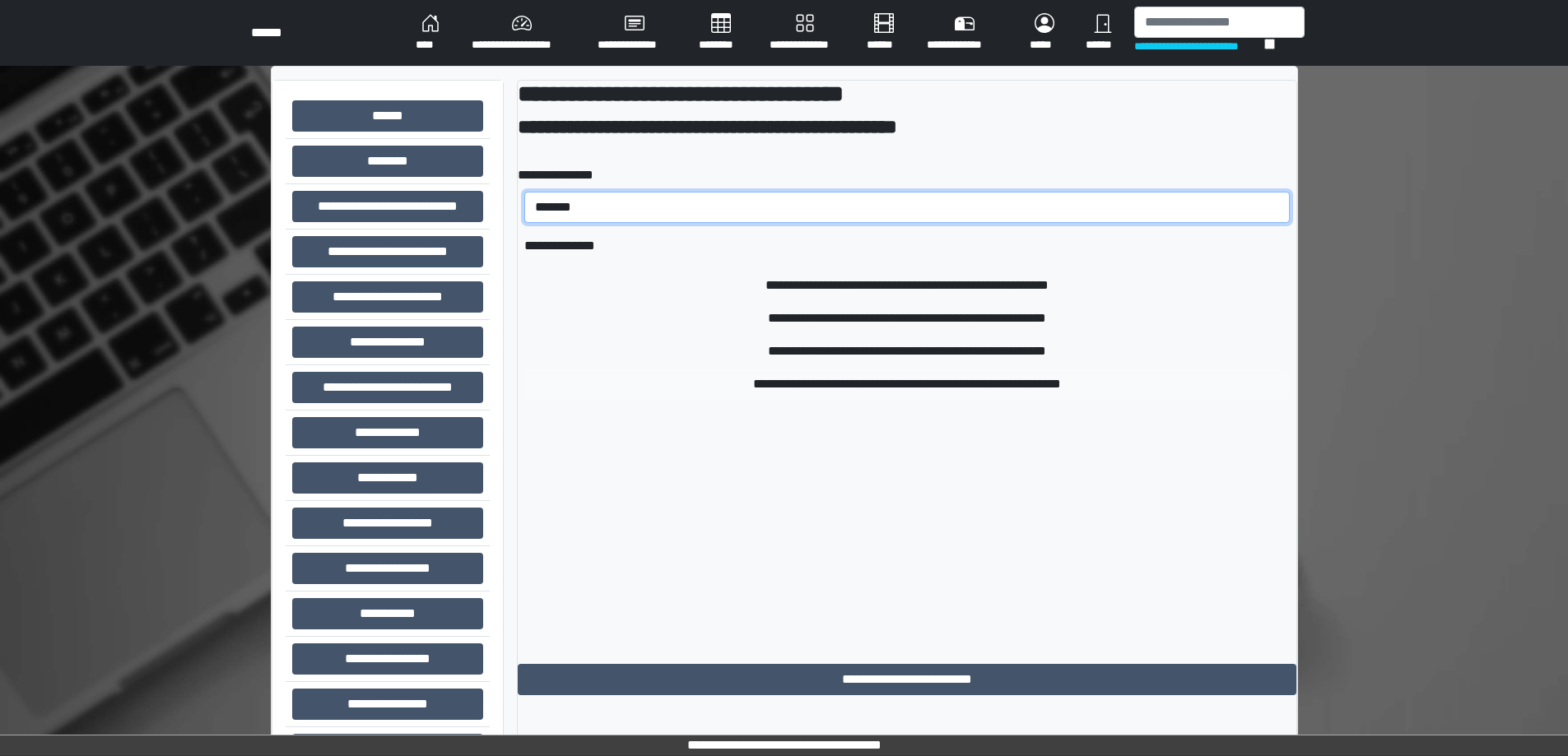 type on "*******" 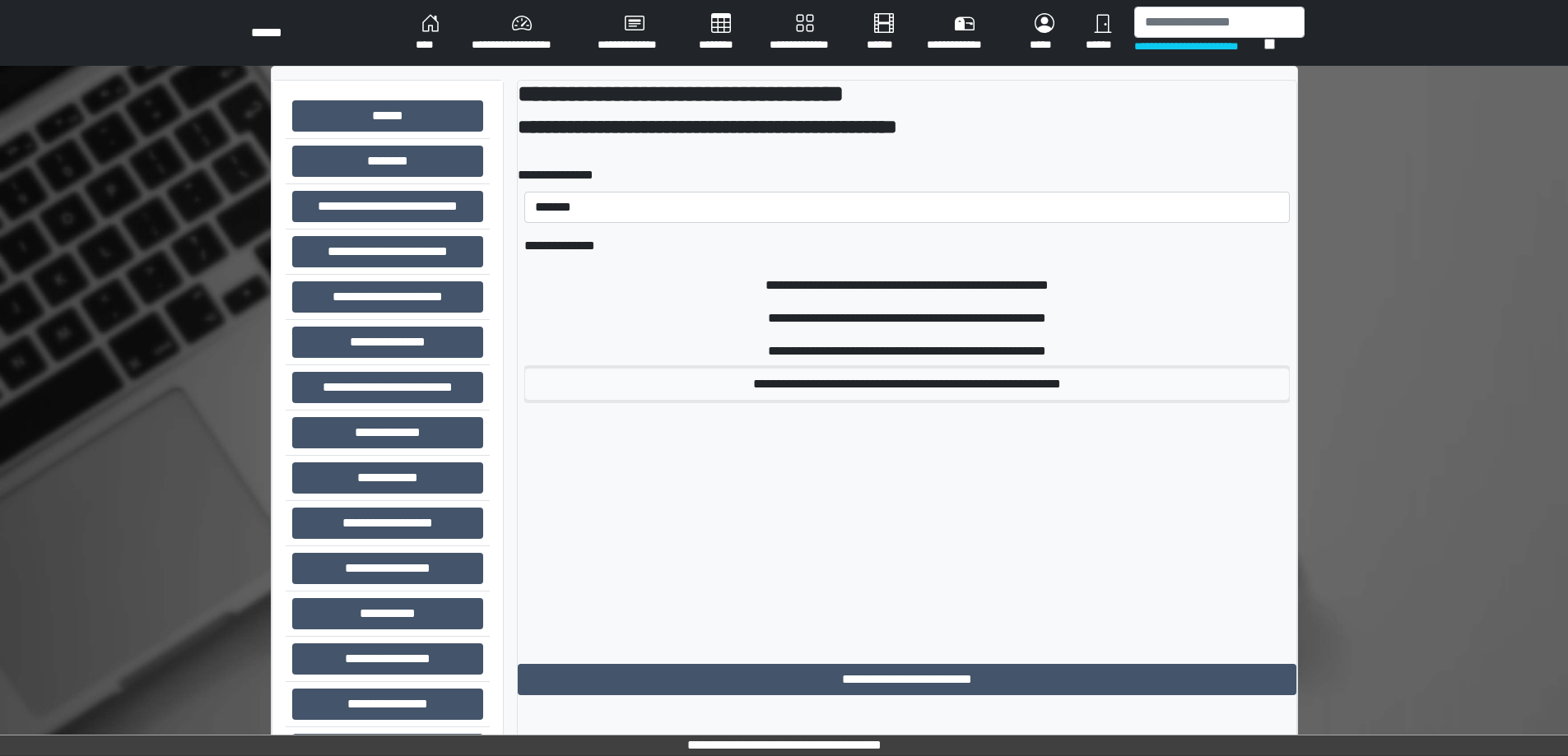 click on "**********" at bounding box center (907, 384) 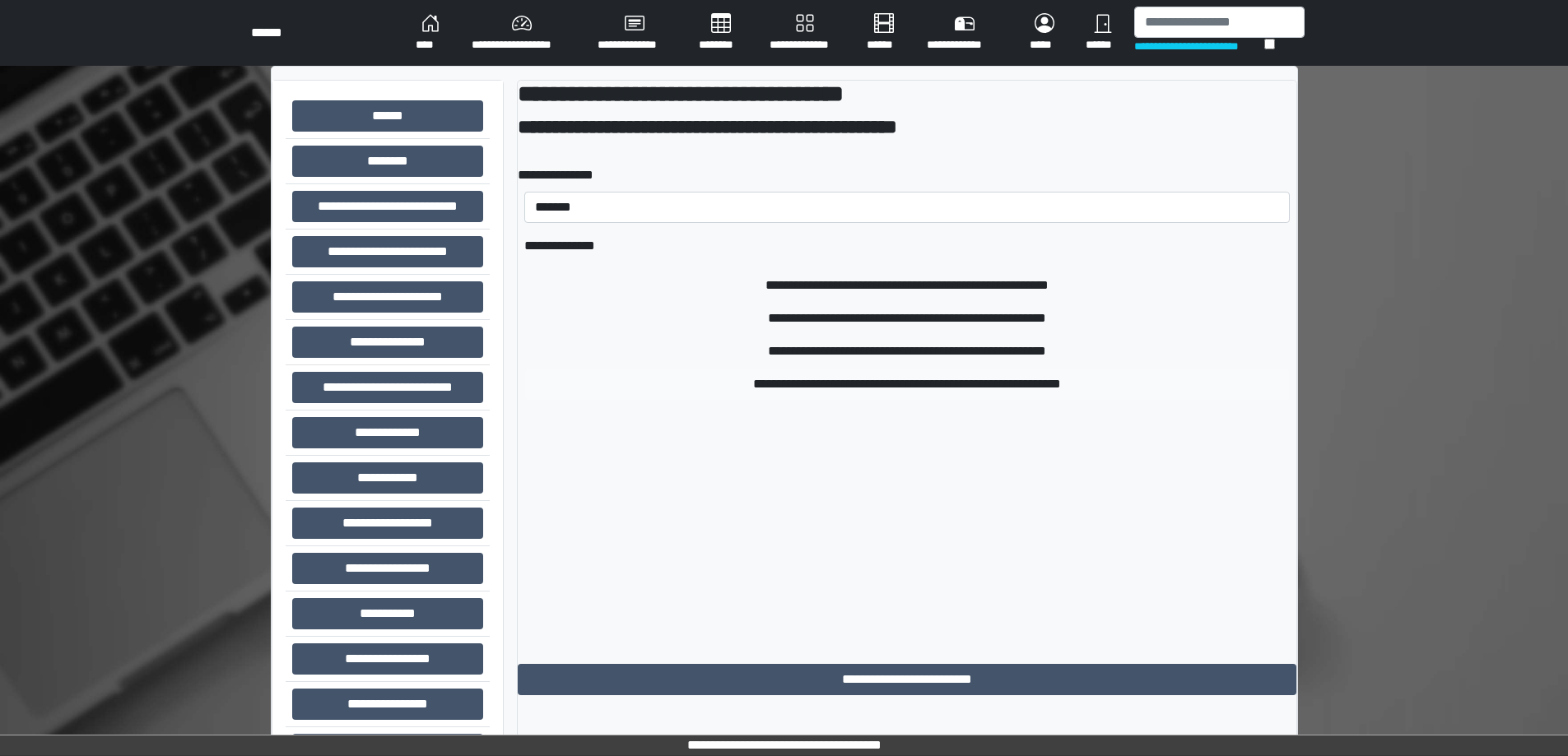 type 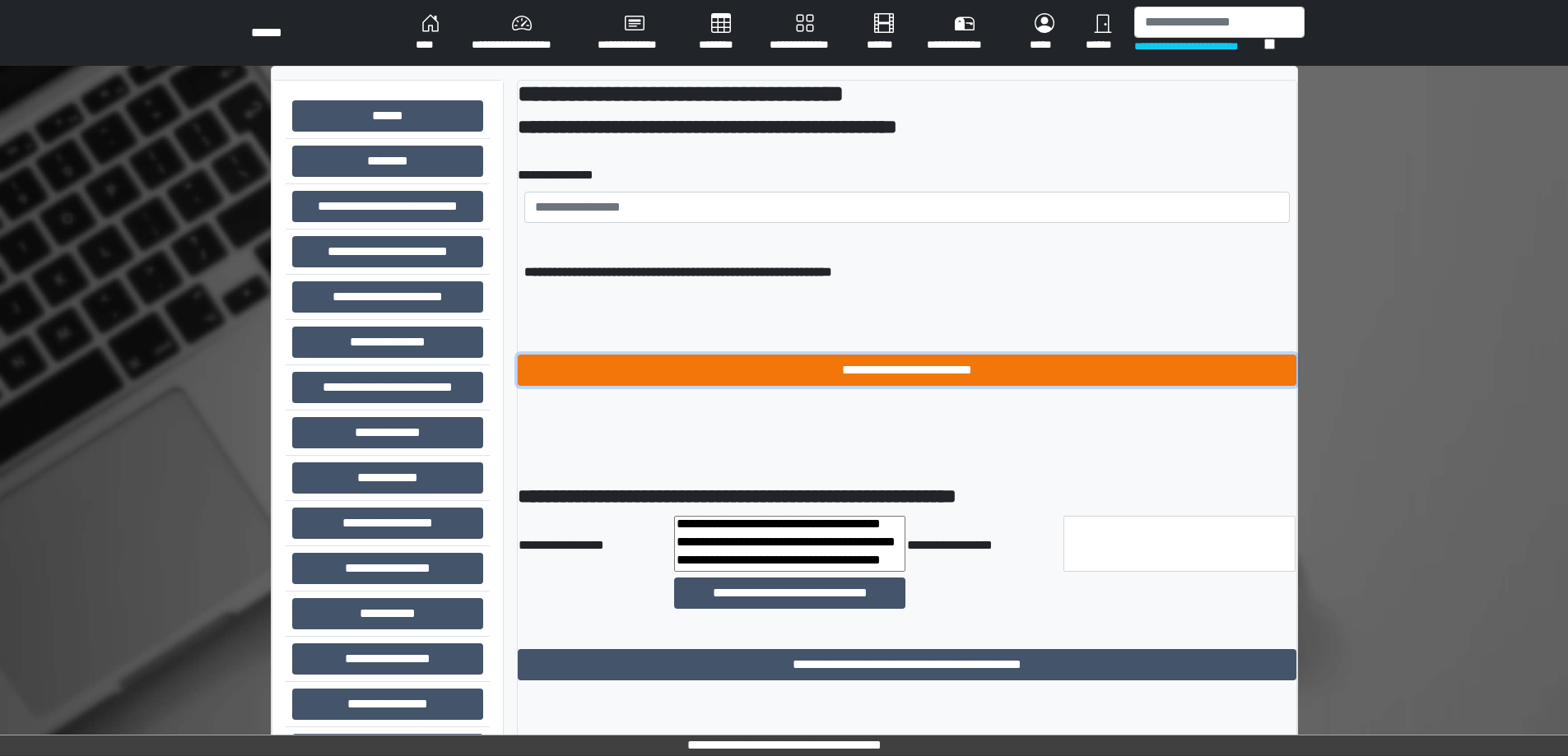 click on "**********" at bounding box center [907, 370] 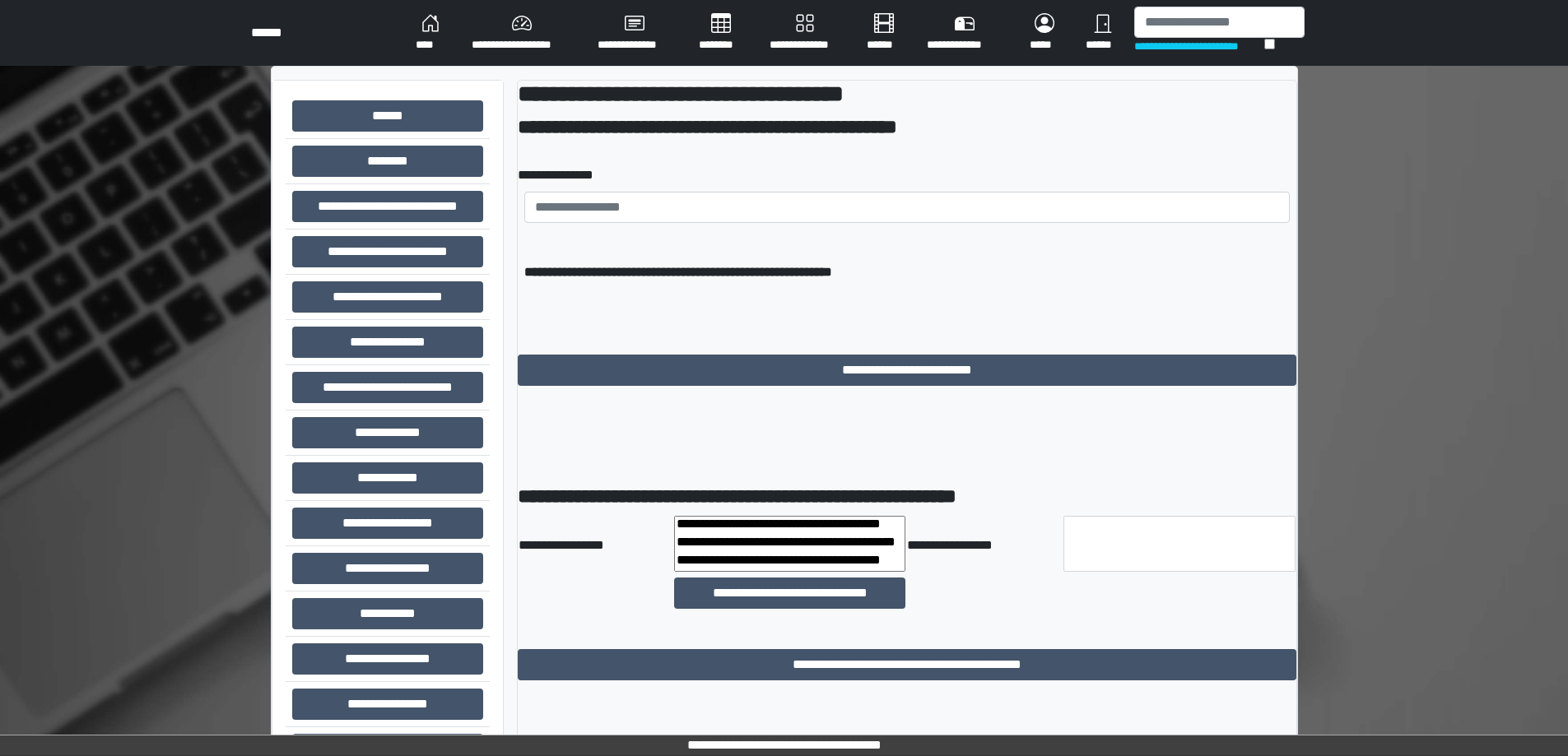 select 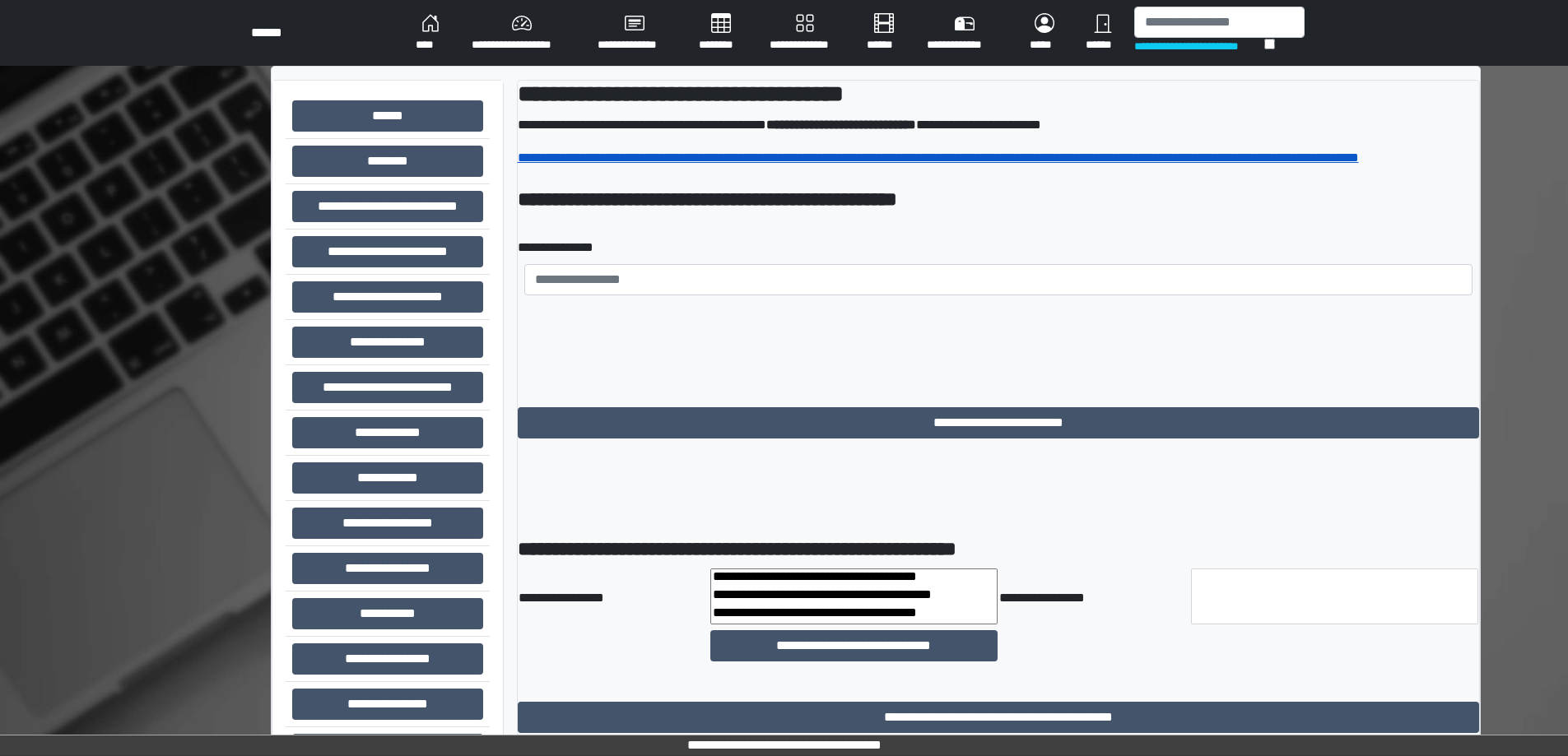 click on "**********" at bounding box center (938, 157) 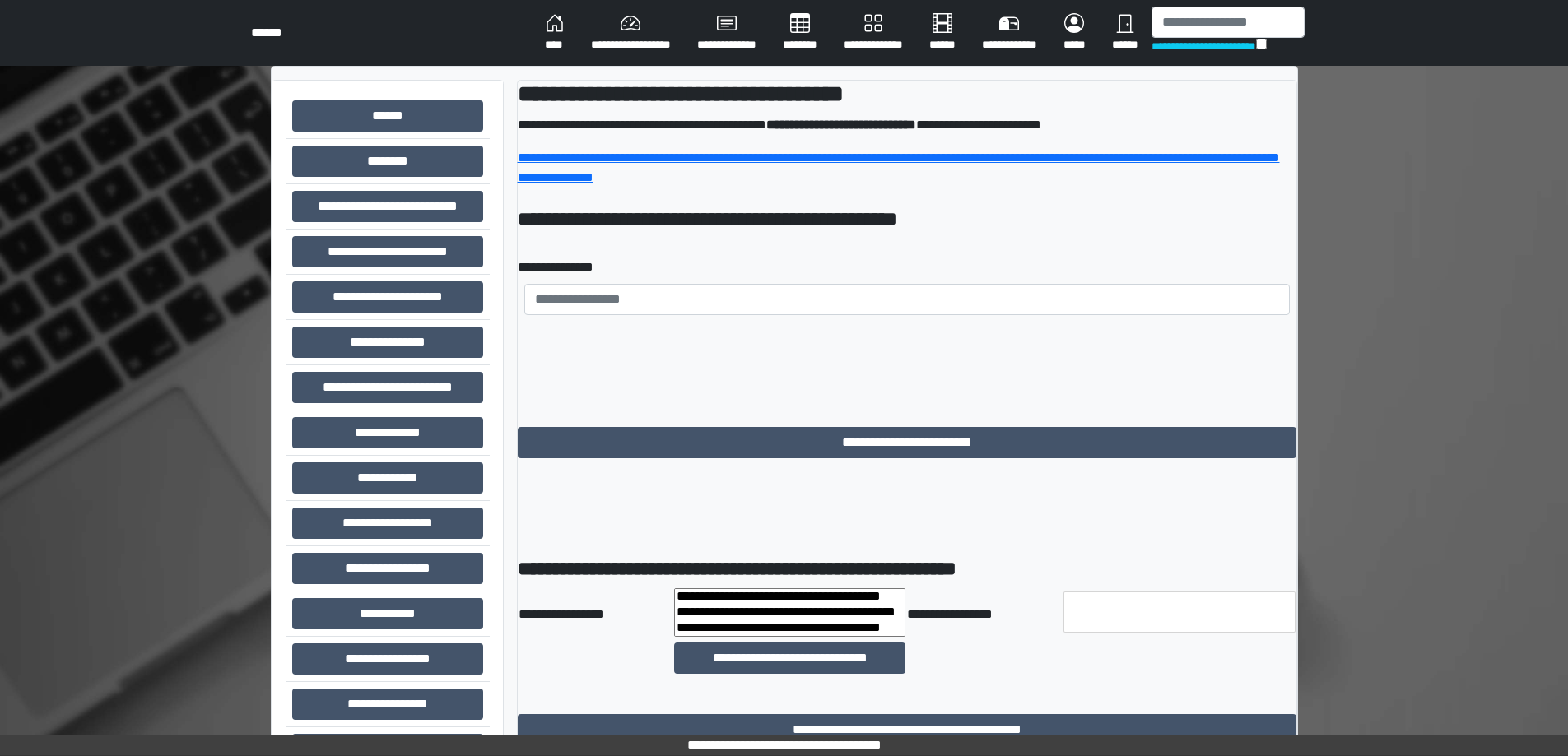 select 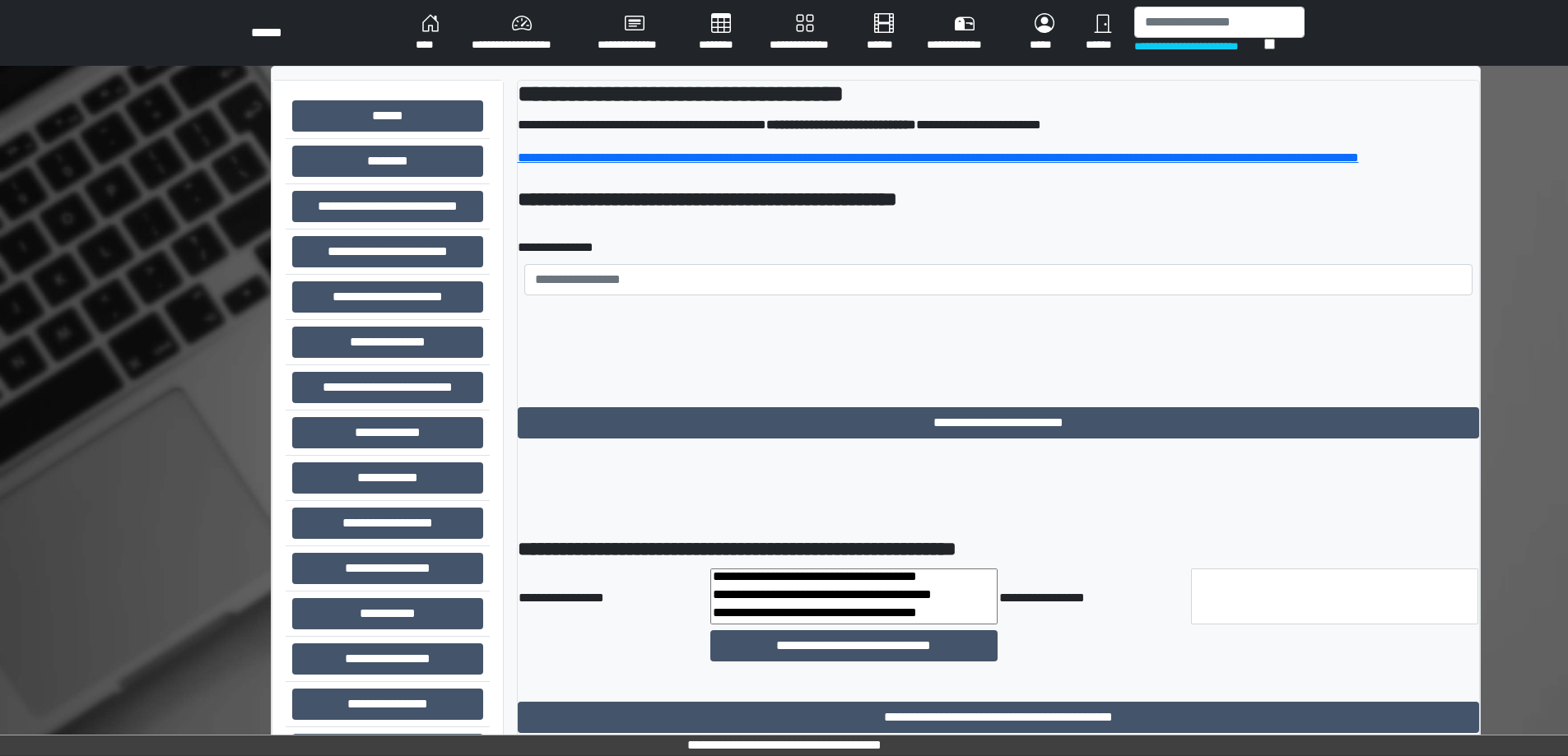 scroll, scrollTop: 0, scrollLeft: 0, axis: both 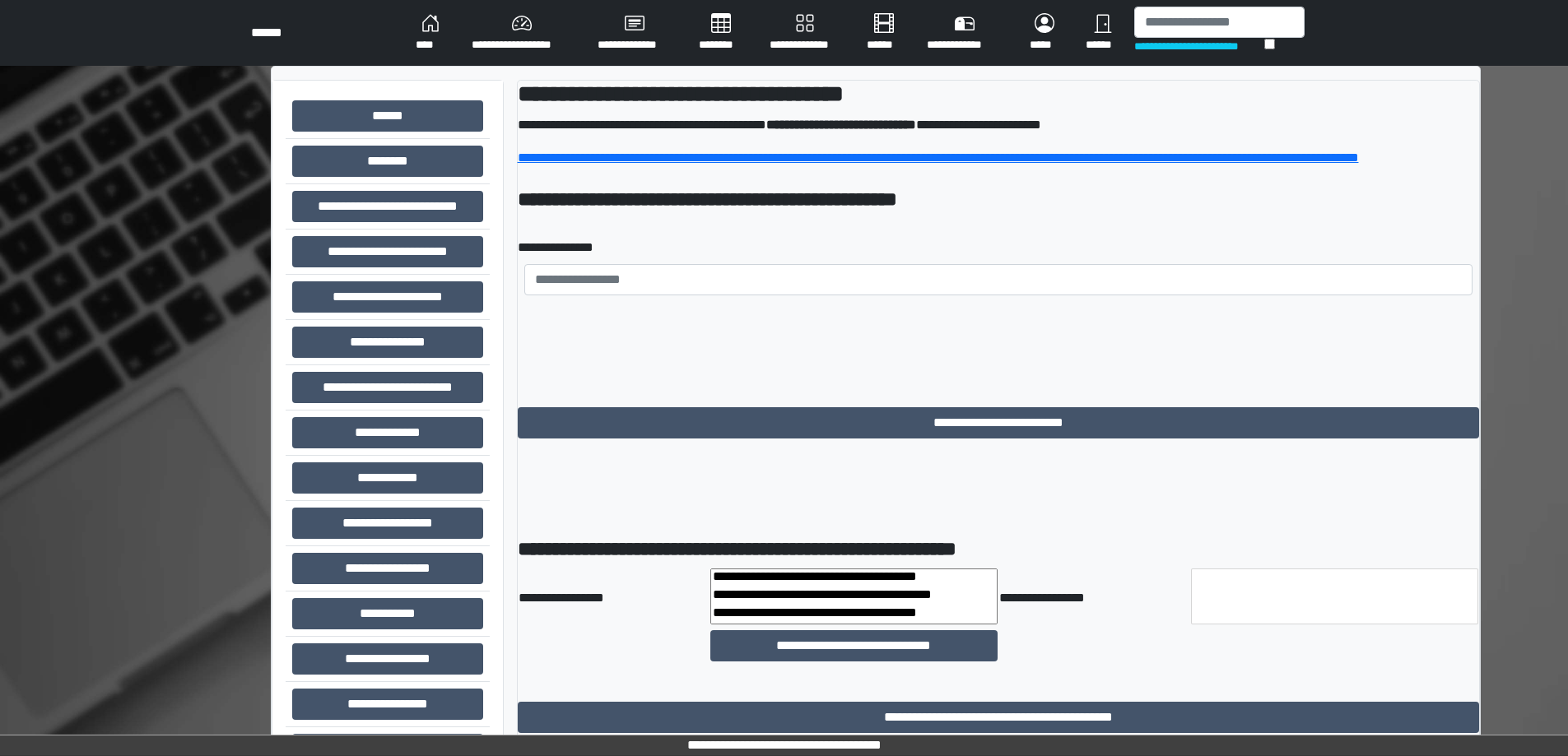 click on "****" at bounding box center [430, 33] 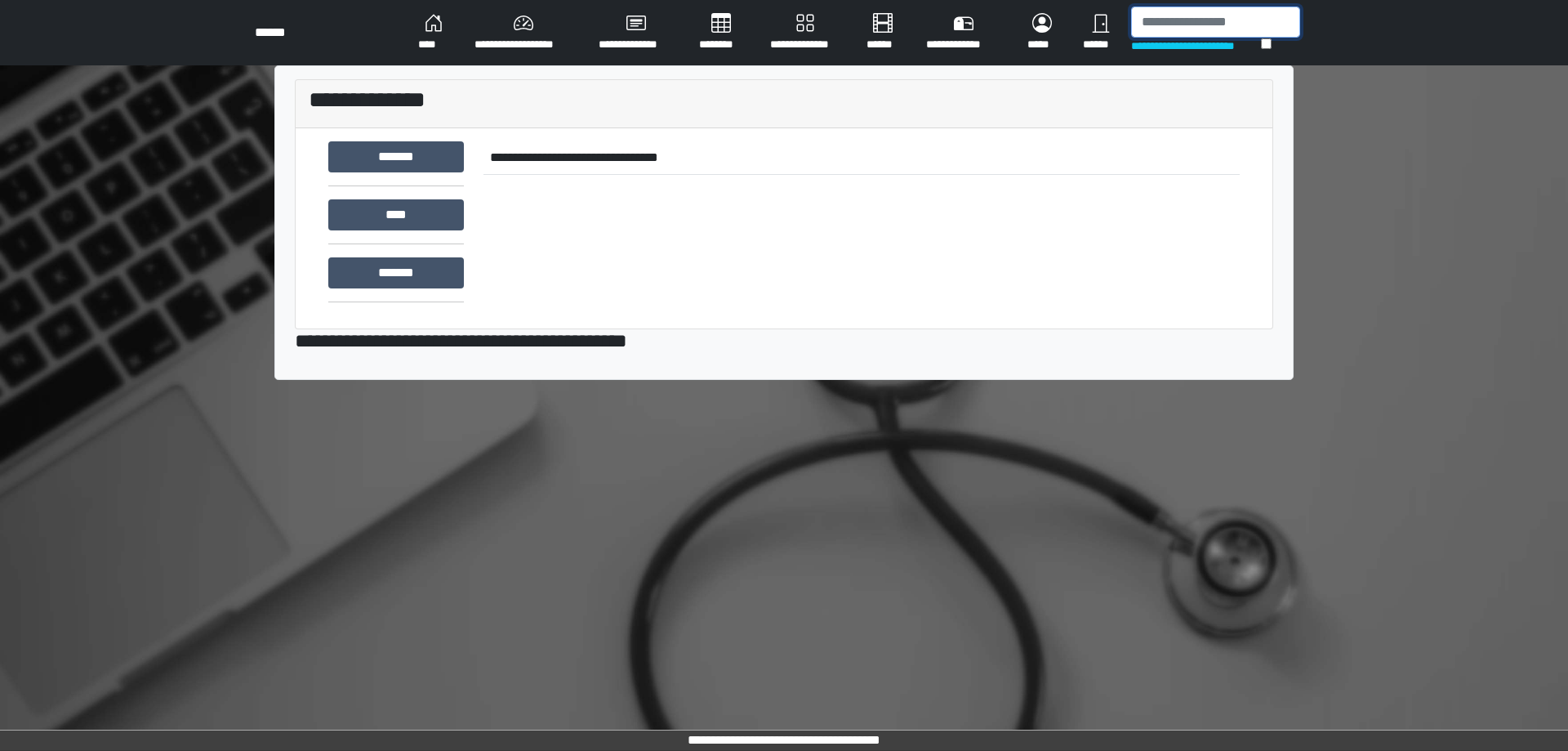 click at bounding box center (1215, 22) 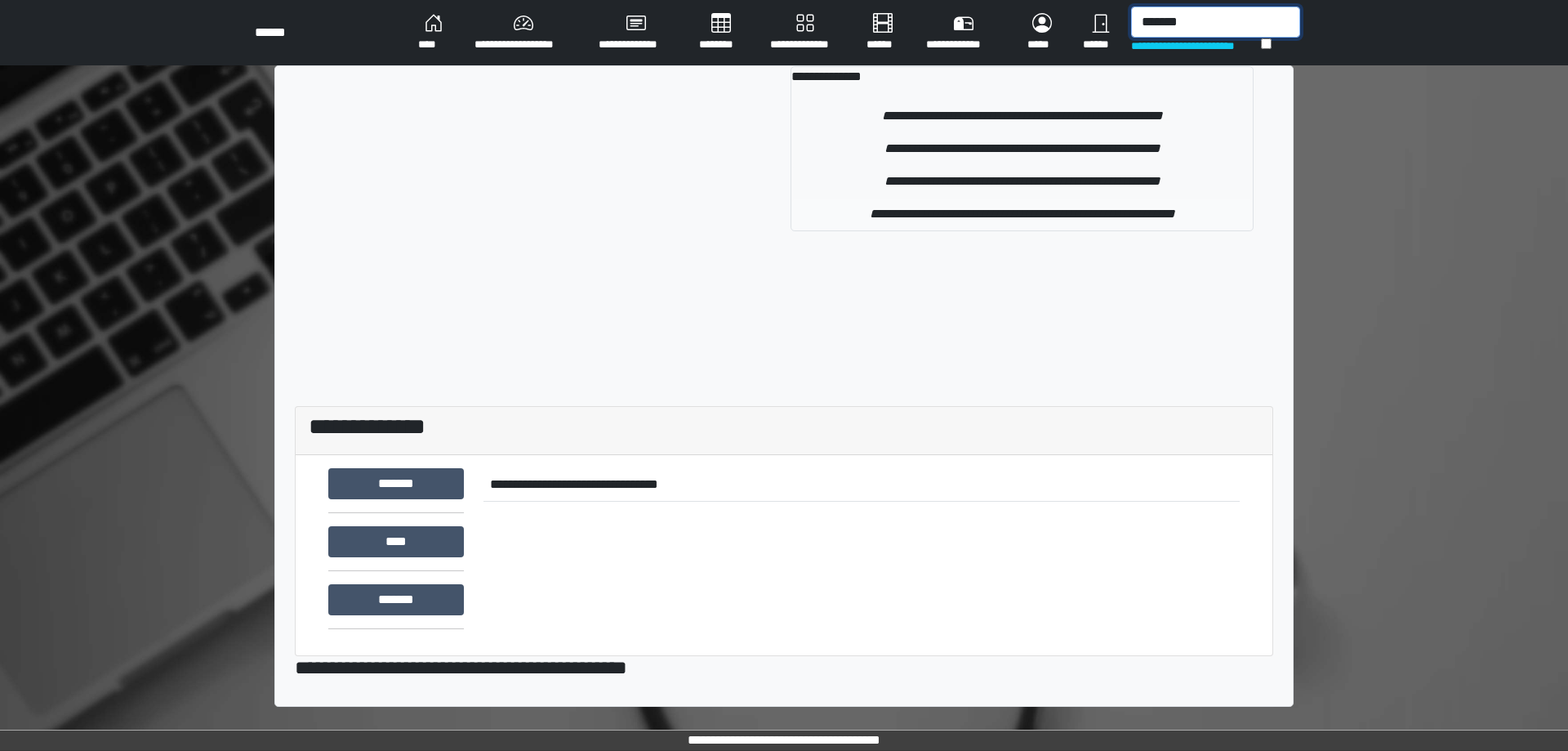 type on "*******" 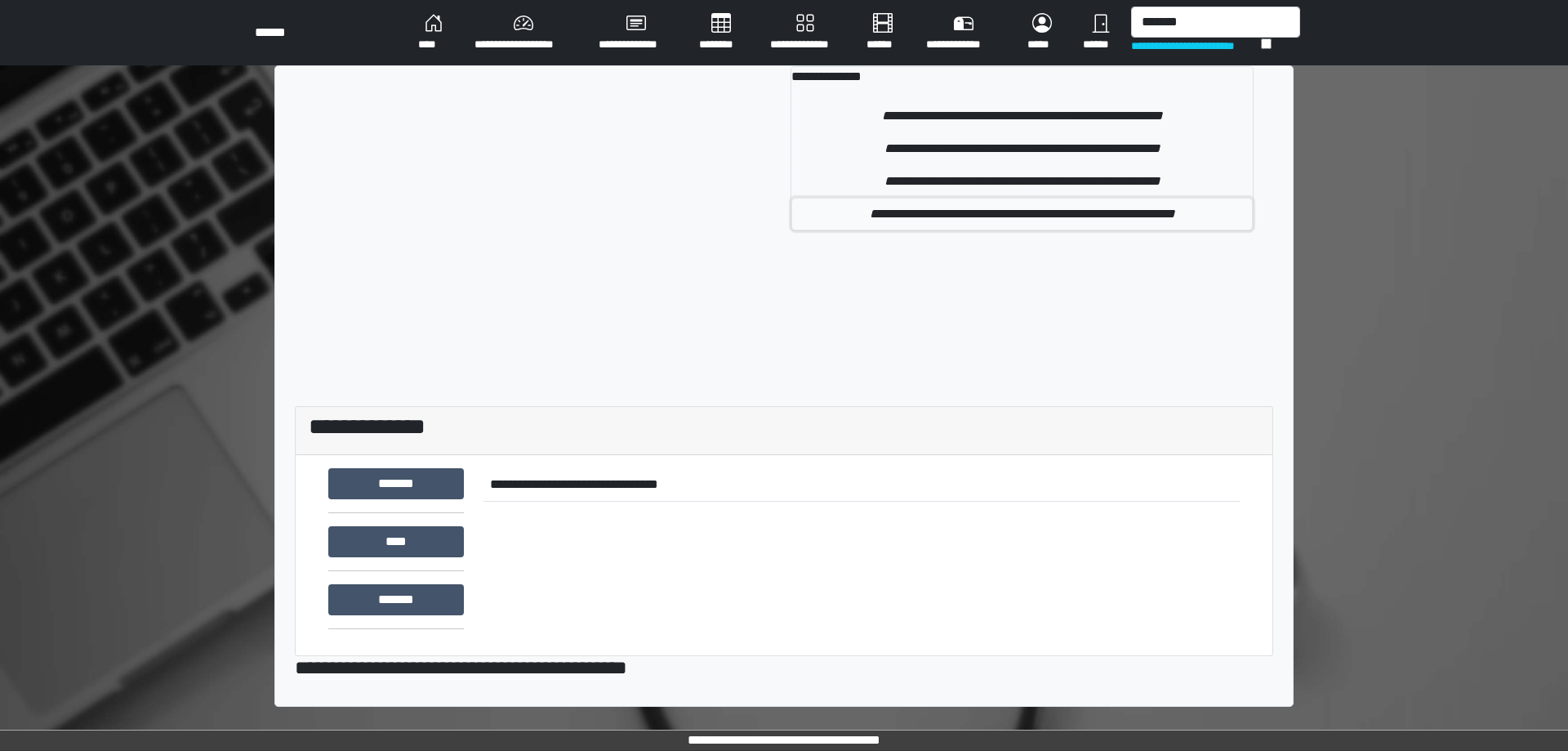 click on "**********" at bounding box center [1022, 214] 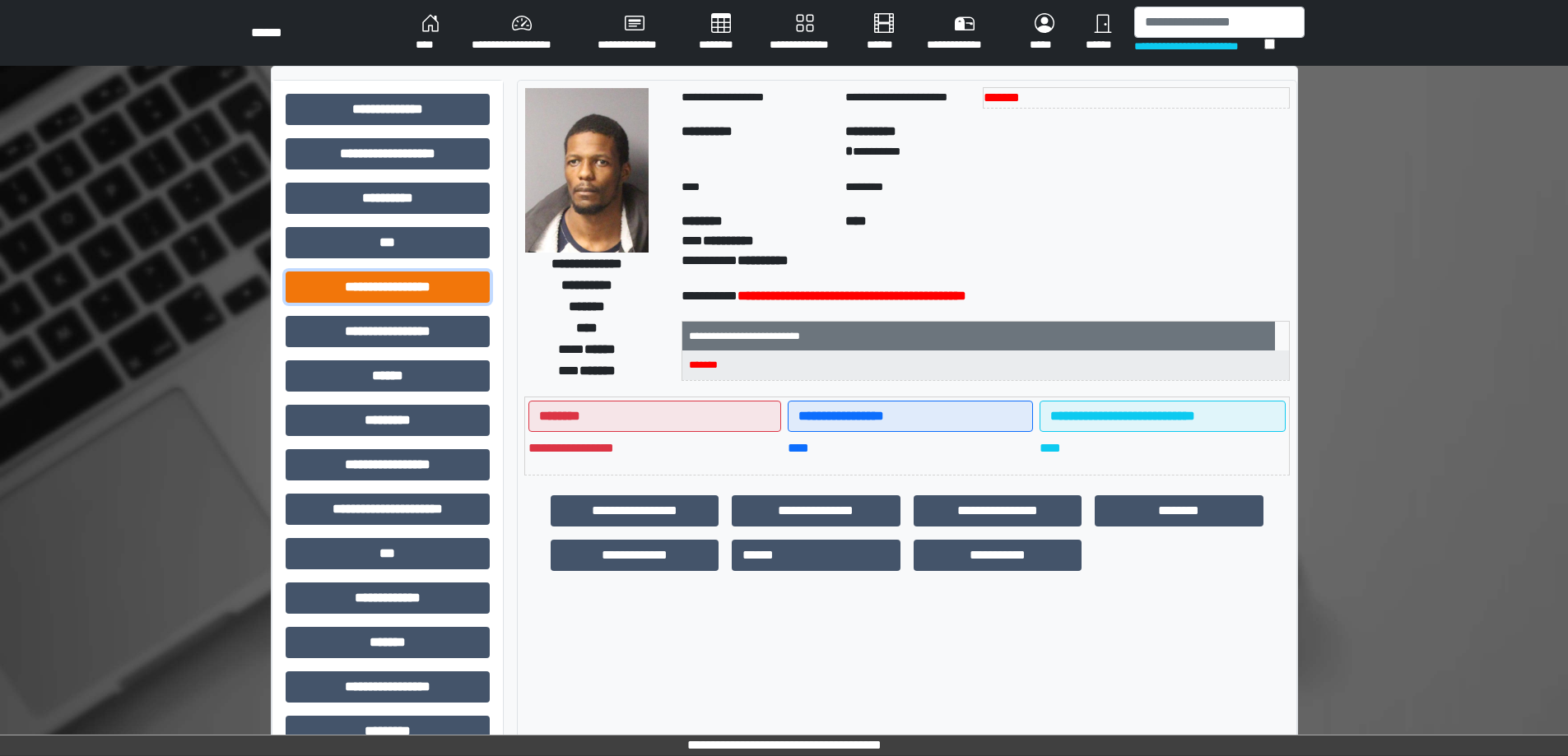 click on "**********" at bounding box center (388, 287) 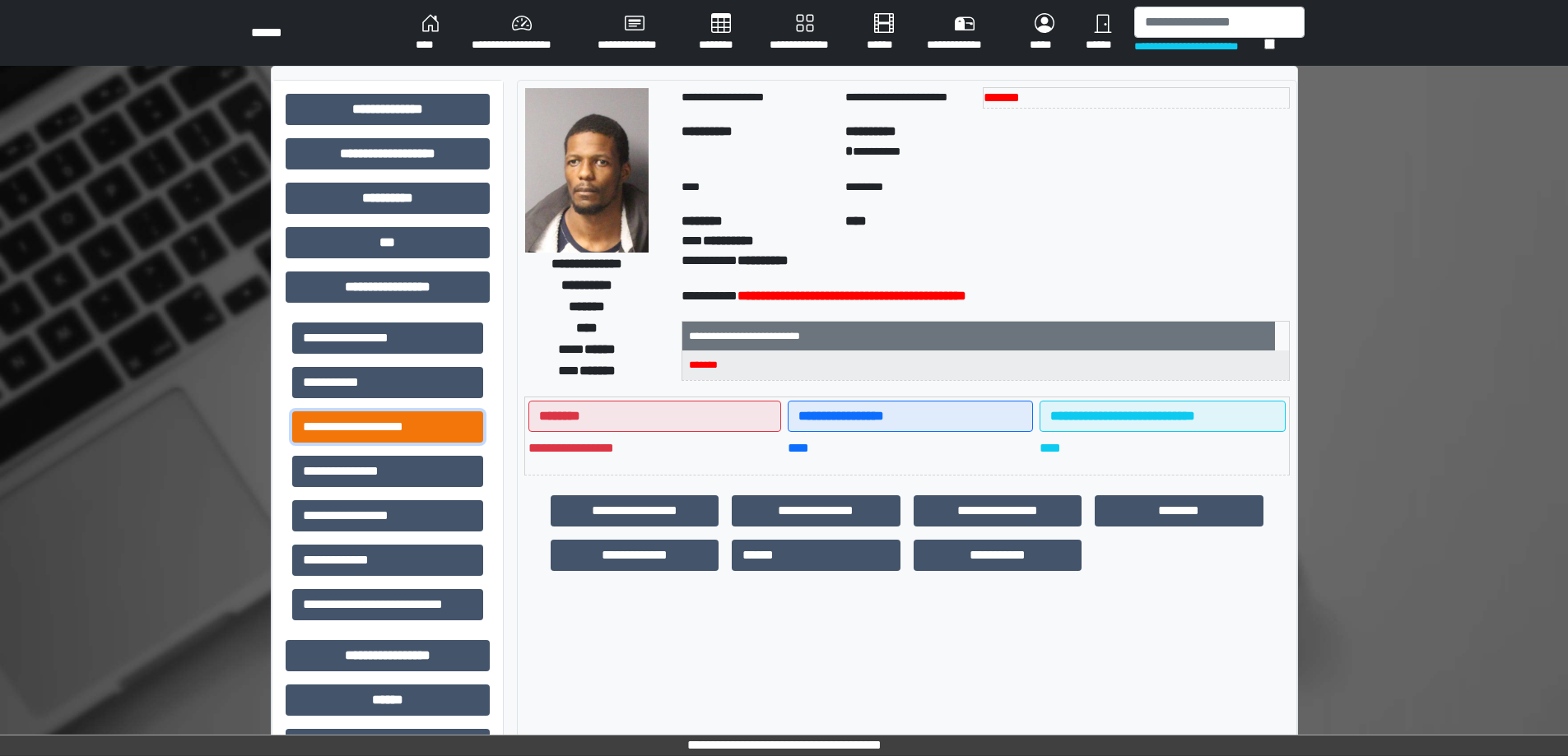 click on "**********" at bounding box center [388, 427] 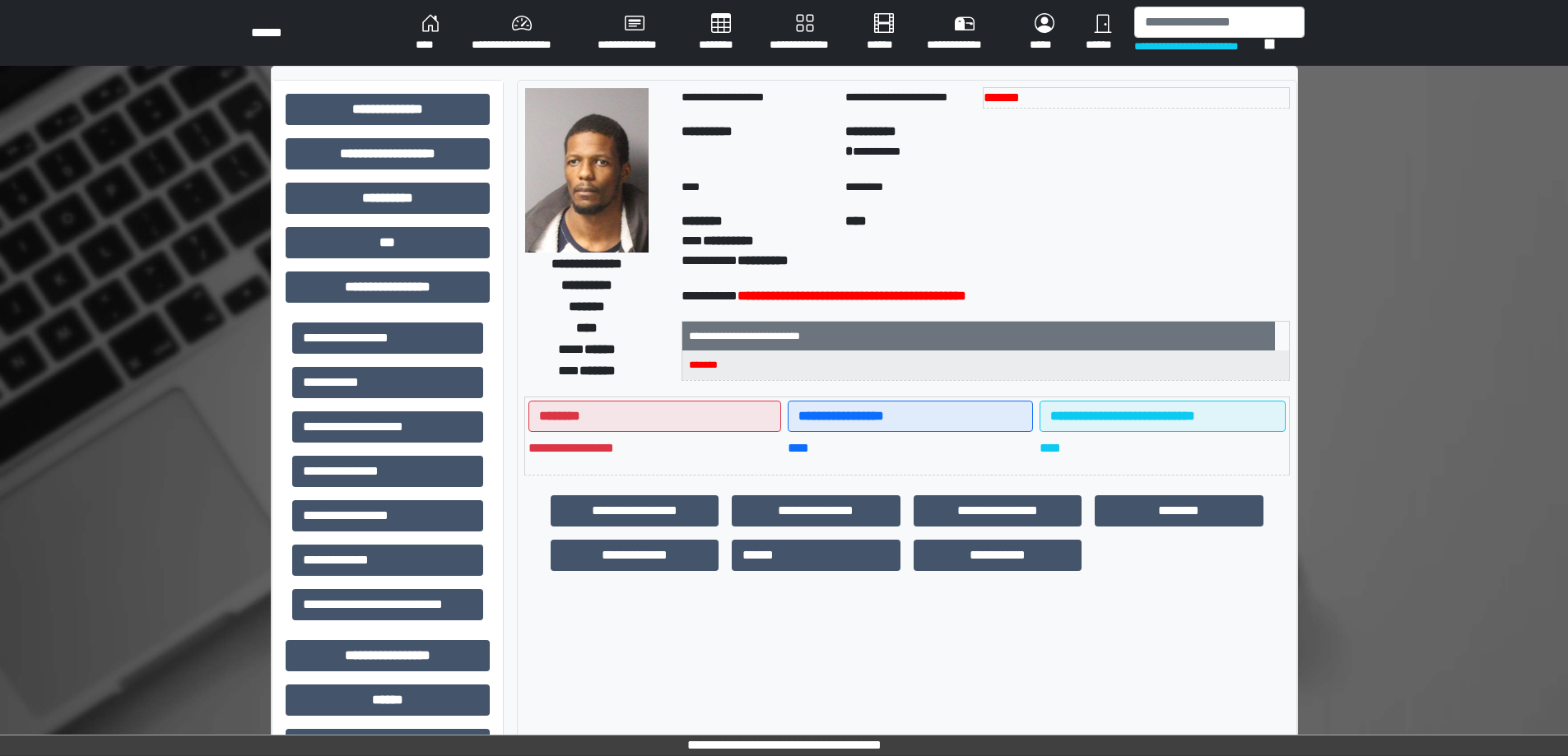 click at bounding box center [587, 170] 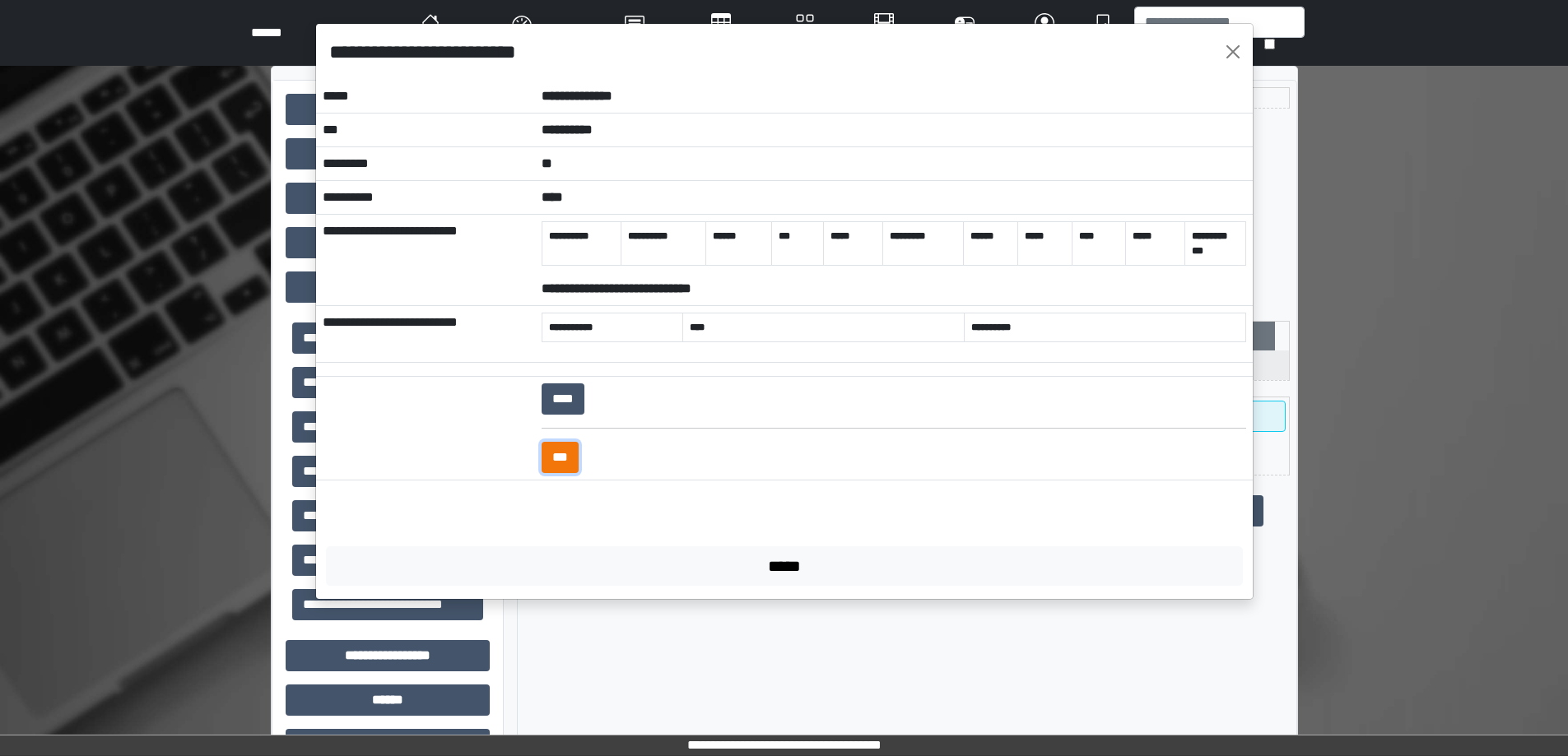 click on "***" at bounding box center (560, 457) 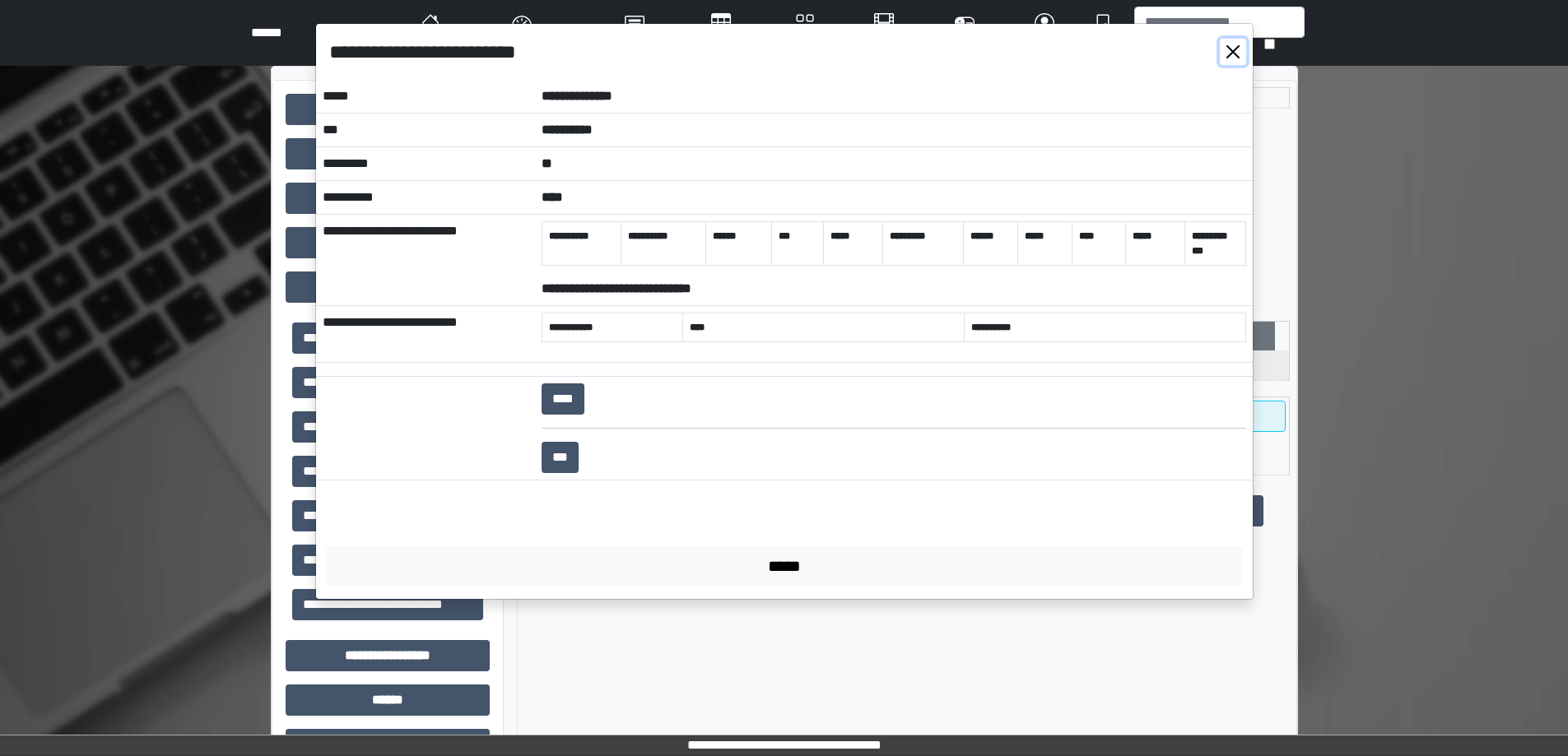 click at bounding box center (1233, 52) 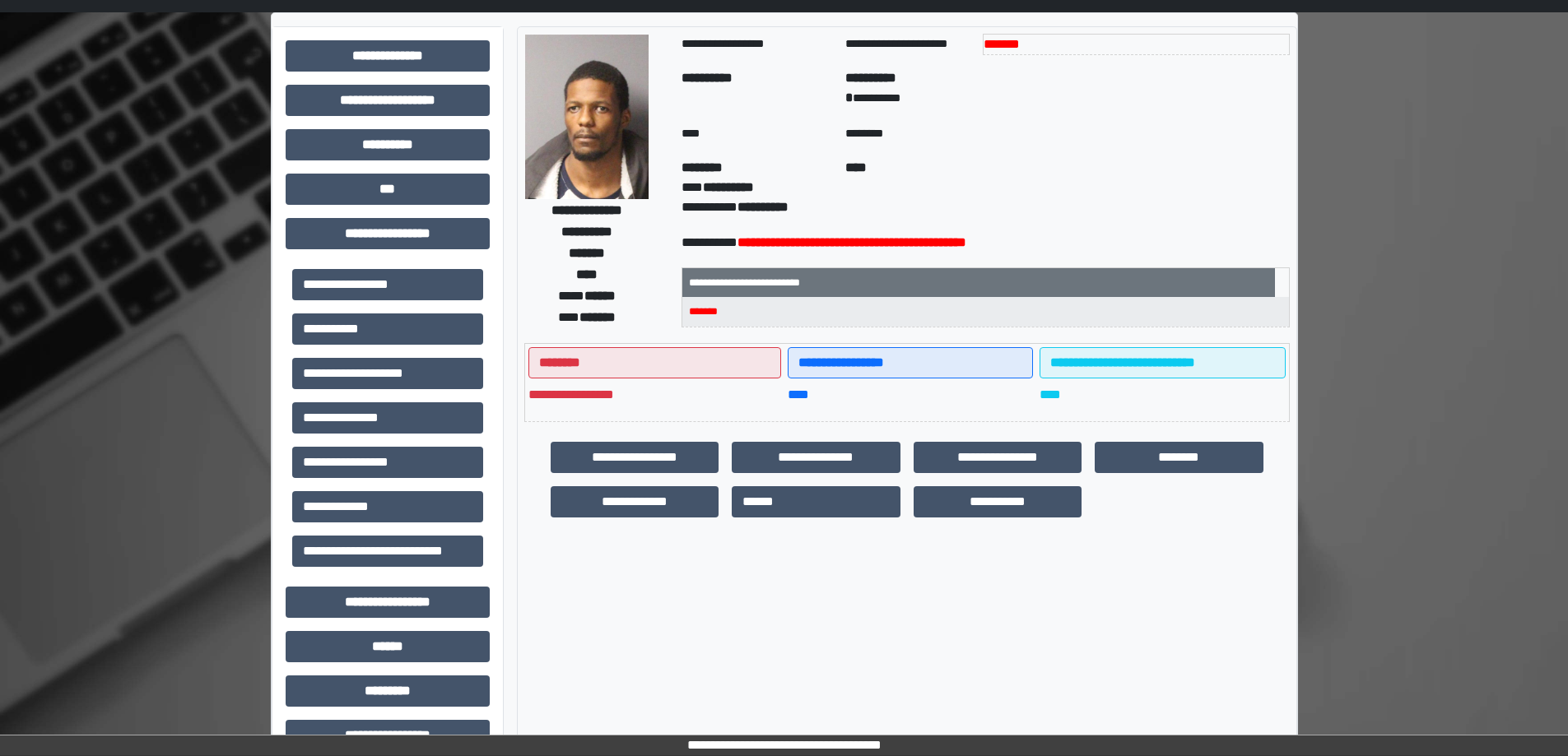 scroll, scrollTop: 82, scrollLeft: 0, axis: vertical 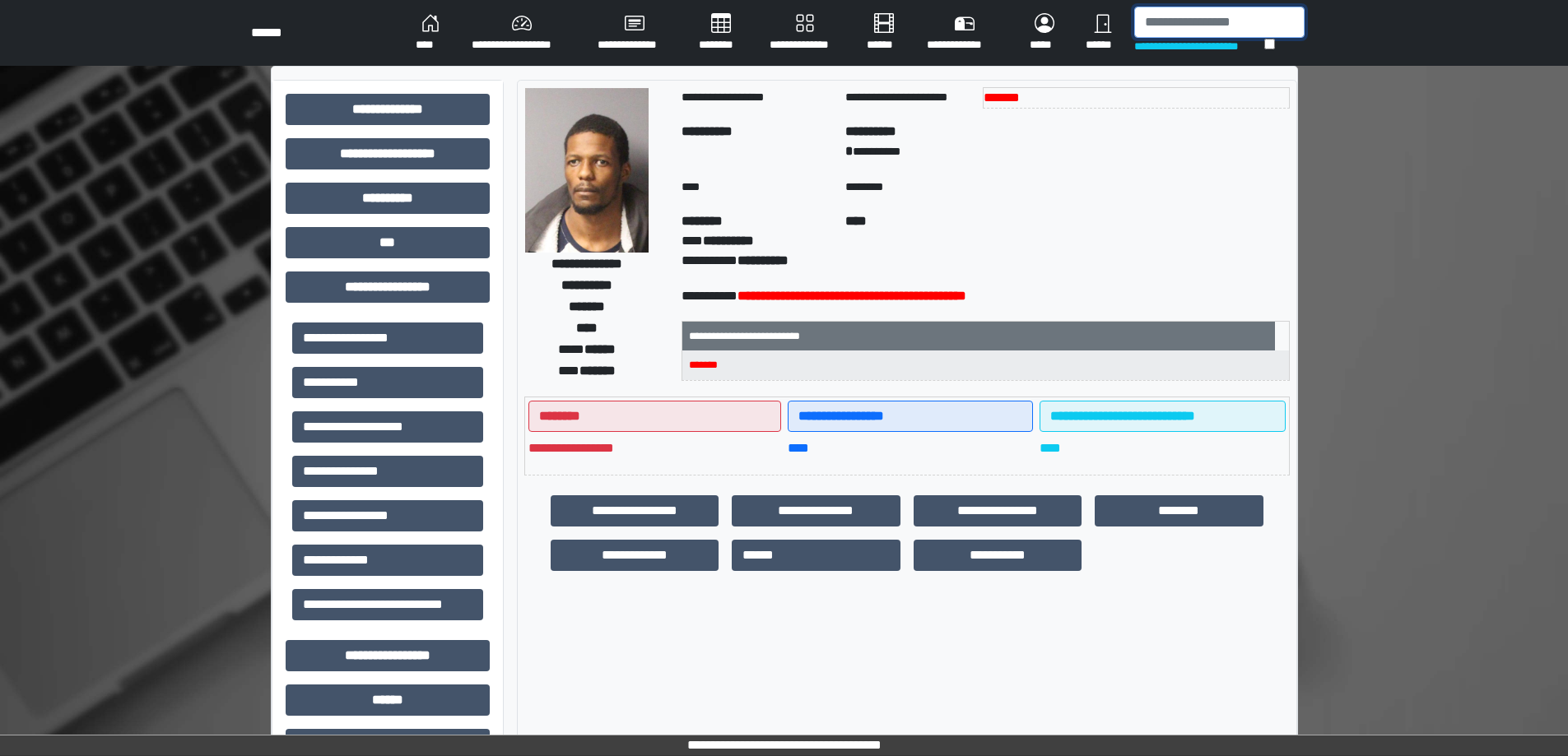 click at bounding box center [1219, 22] 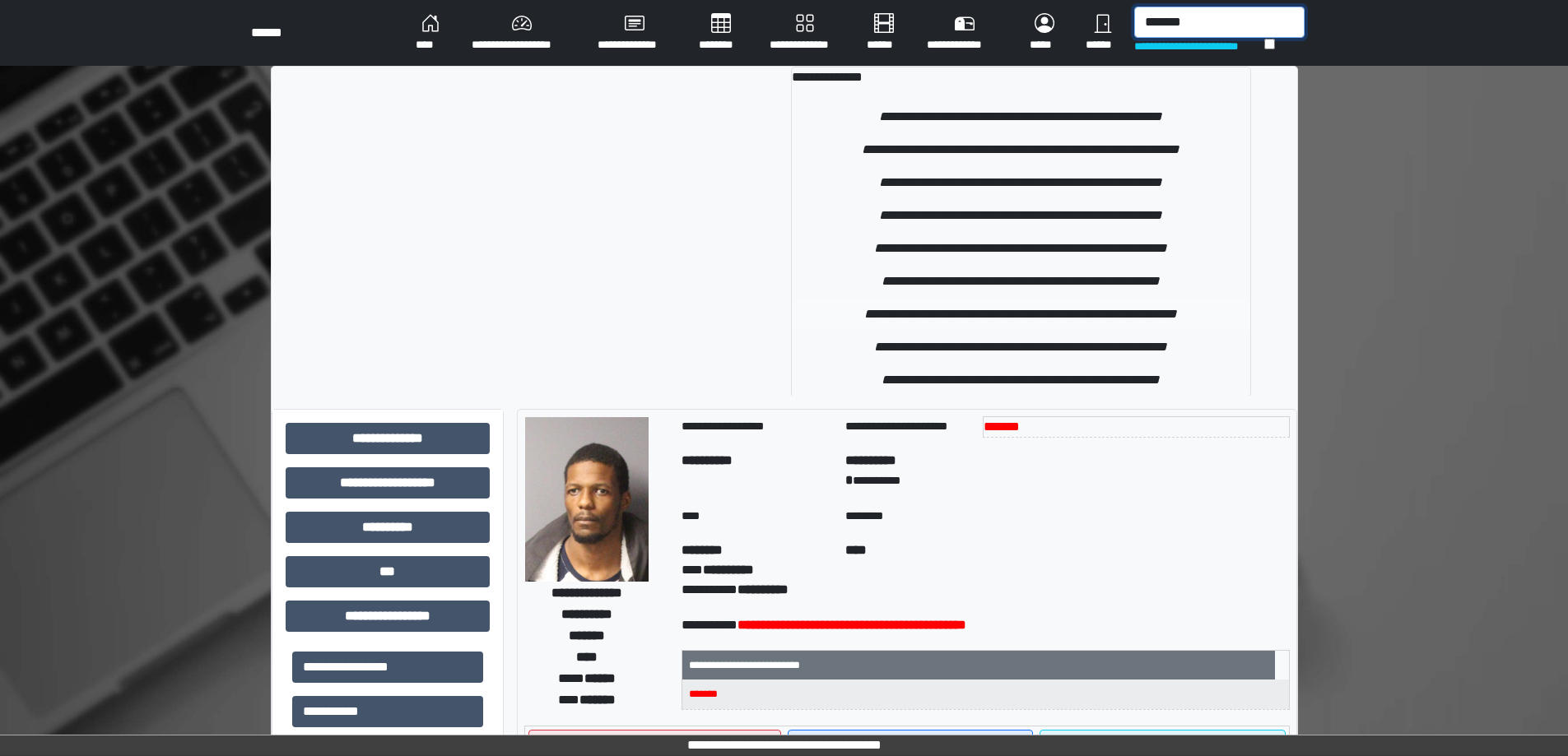 type on "*******" 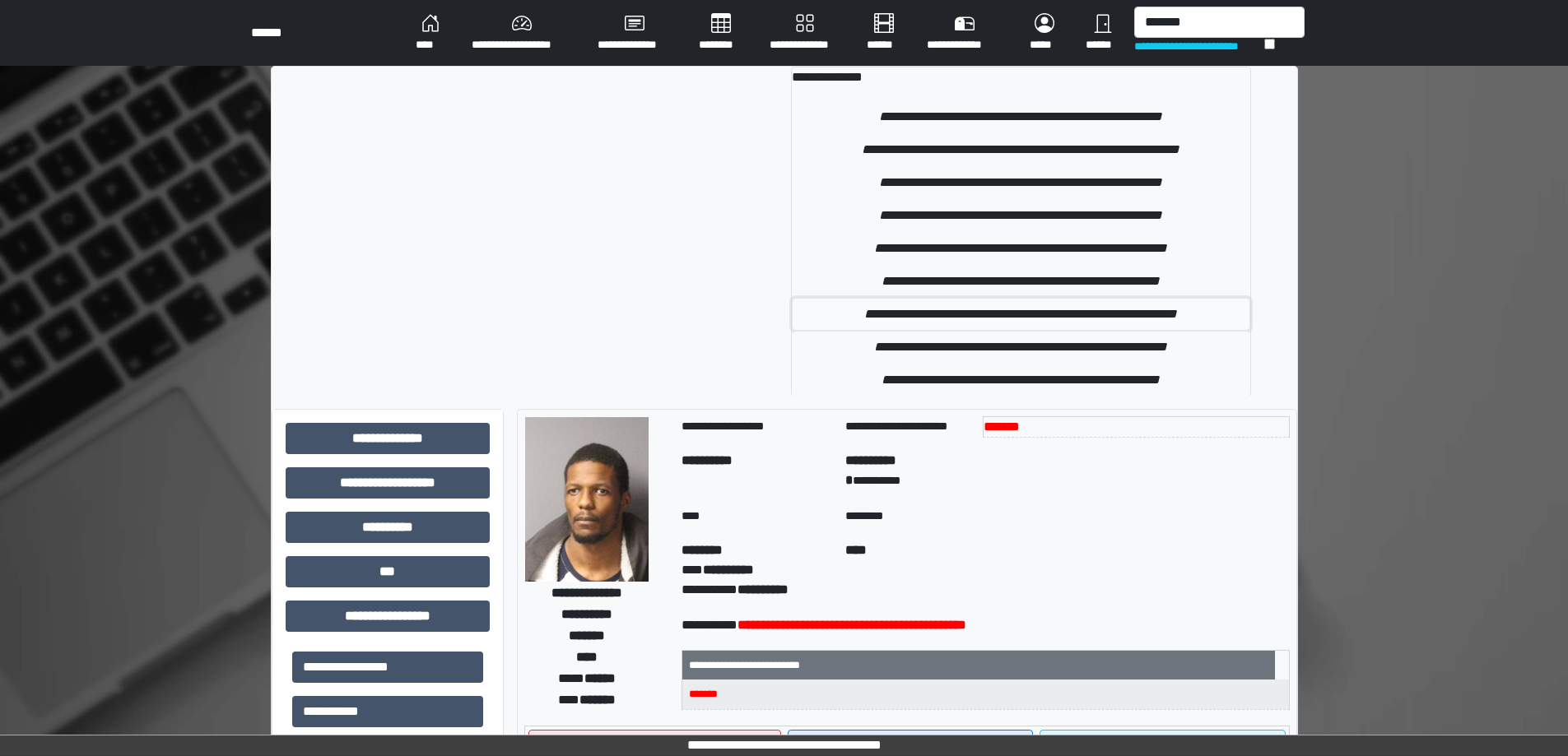click on "**********" at bounding box center [1021, 314] 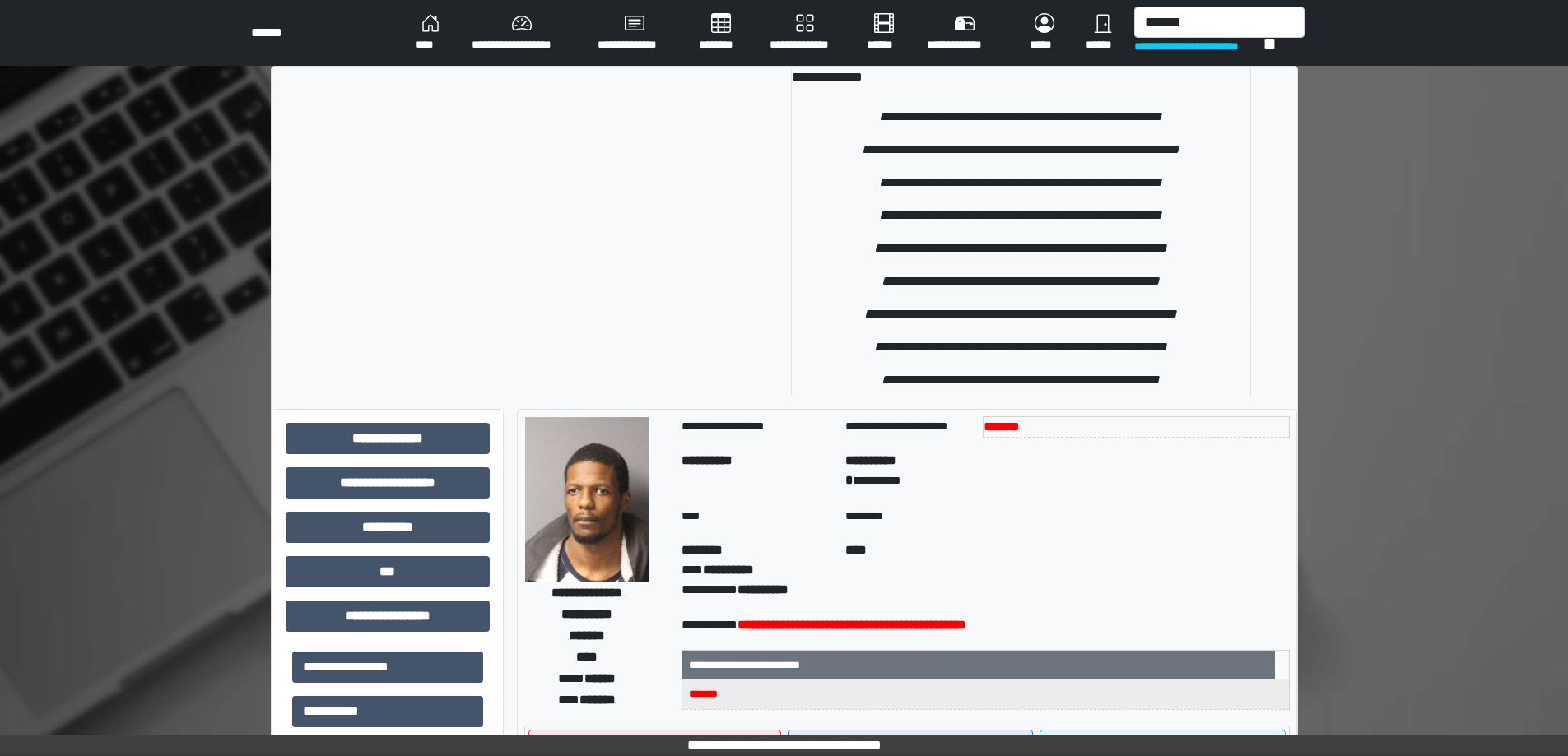 type 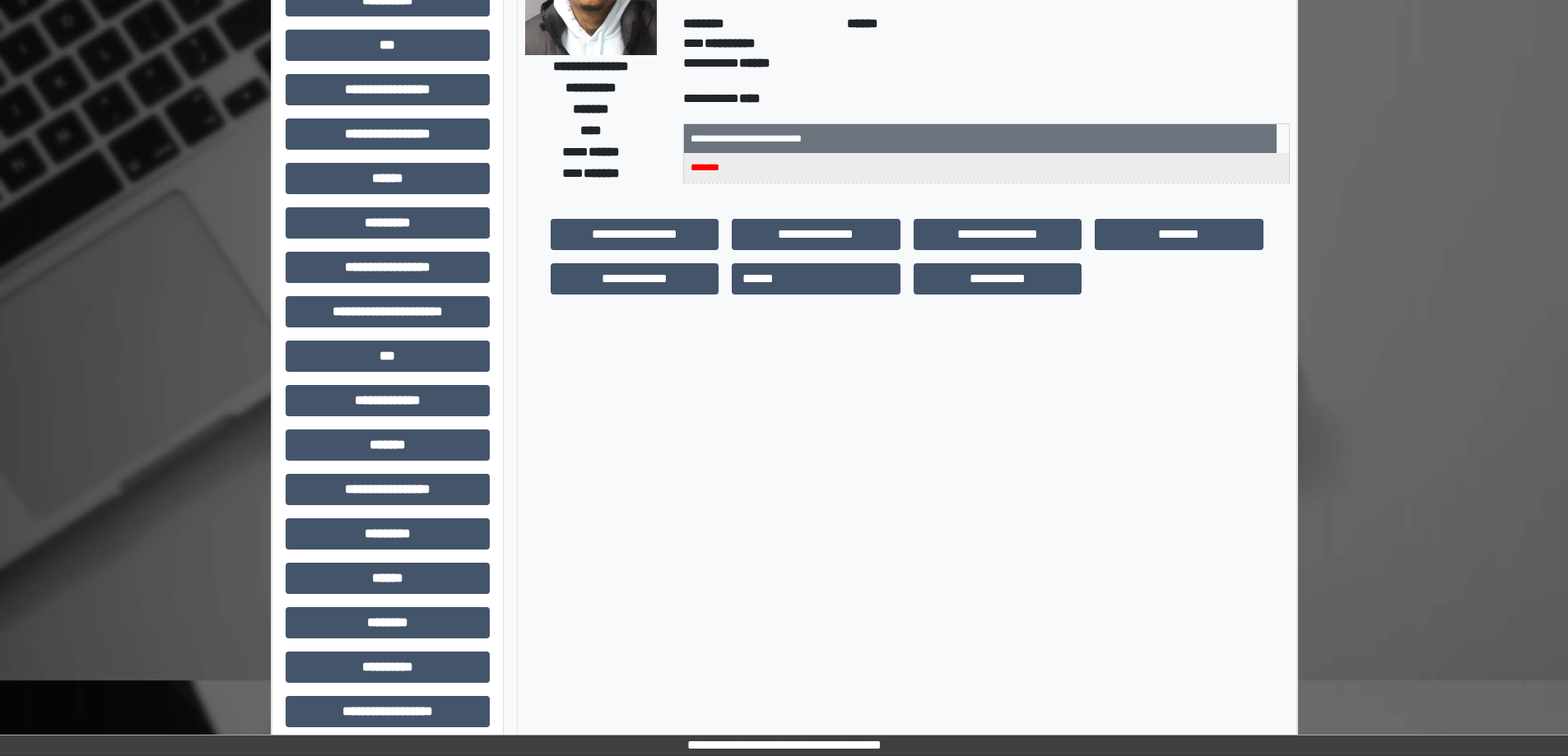 scroll, scrollTop: 210, scrollLeft: 0, axis: vertical 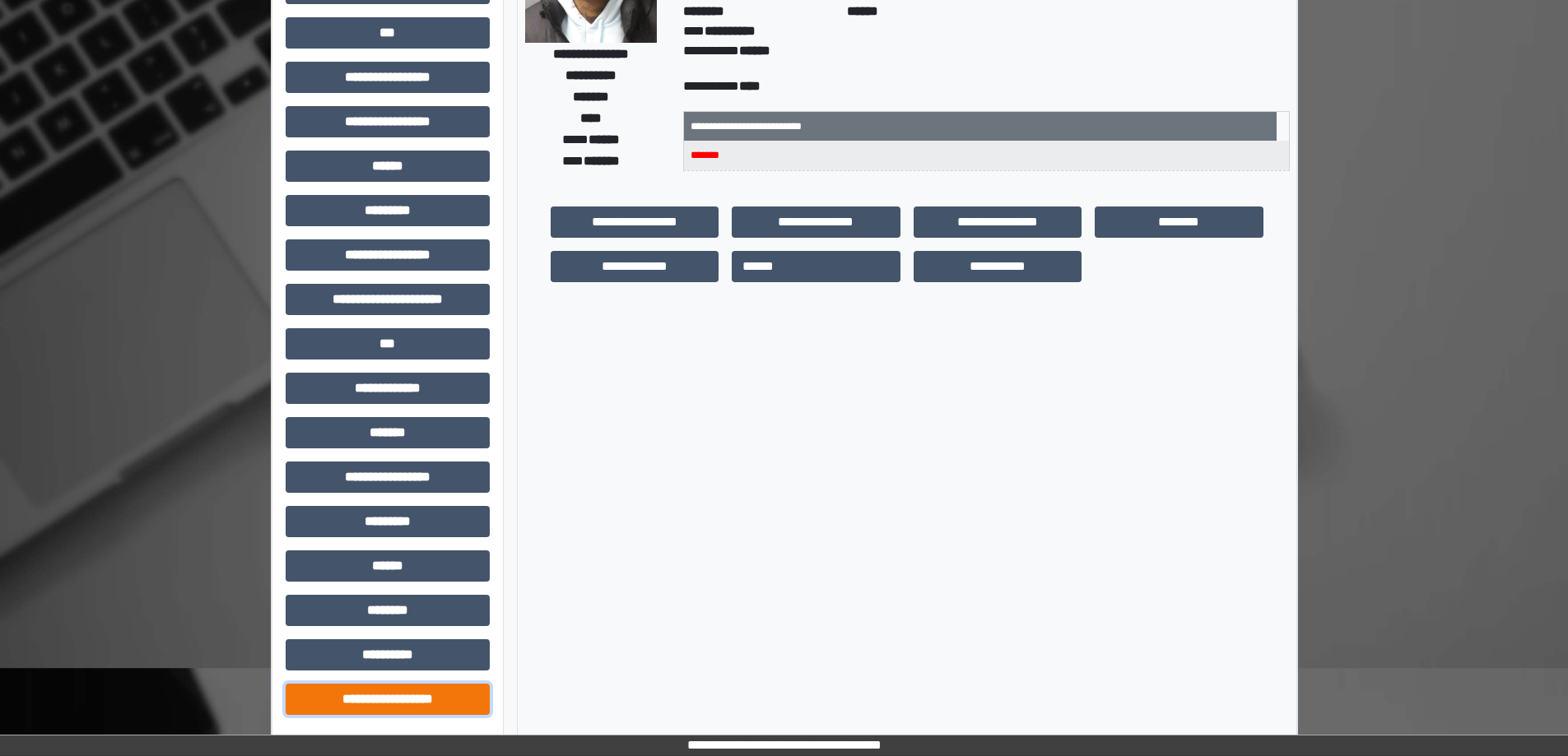 click on "**********" at bounding box center [388, 699] 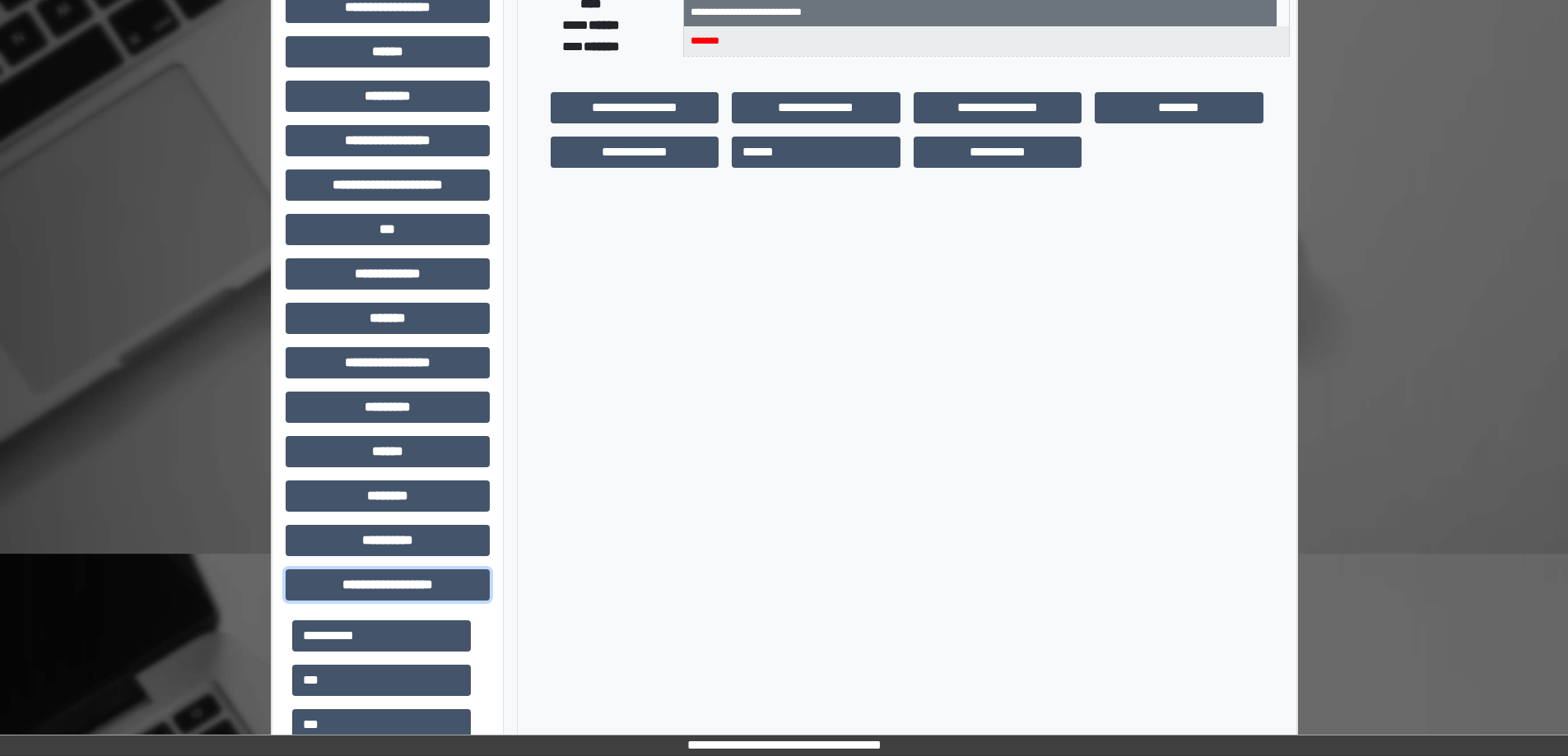 scroll, scrollTop: 427, scrollLeft: 0, axis: vertical 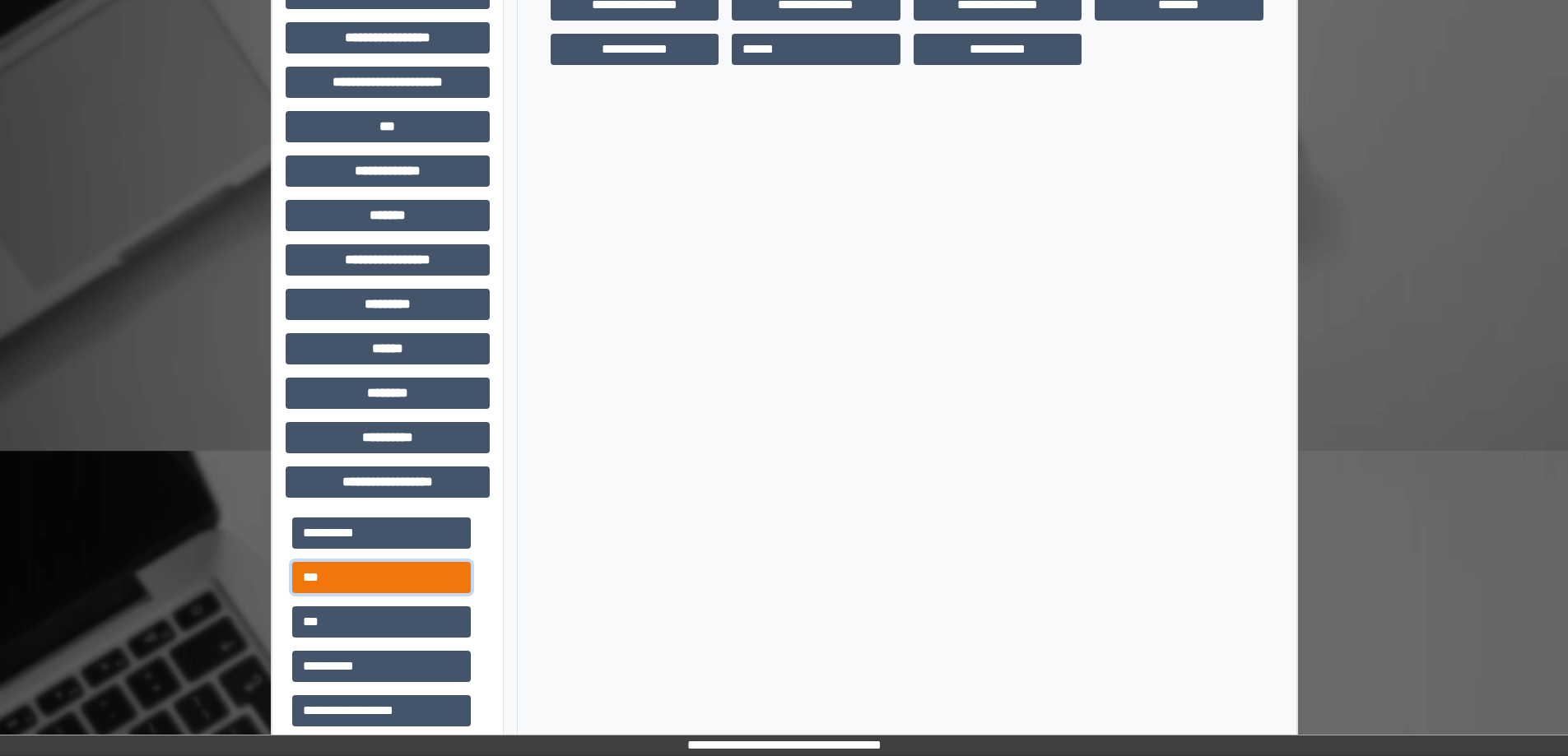 click on "***" at bounding box center [381, 577] 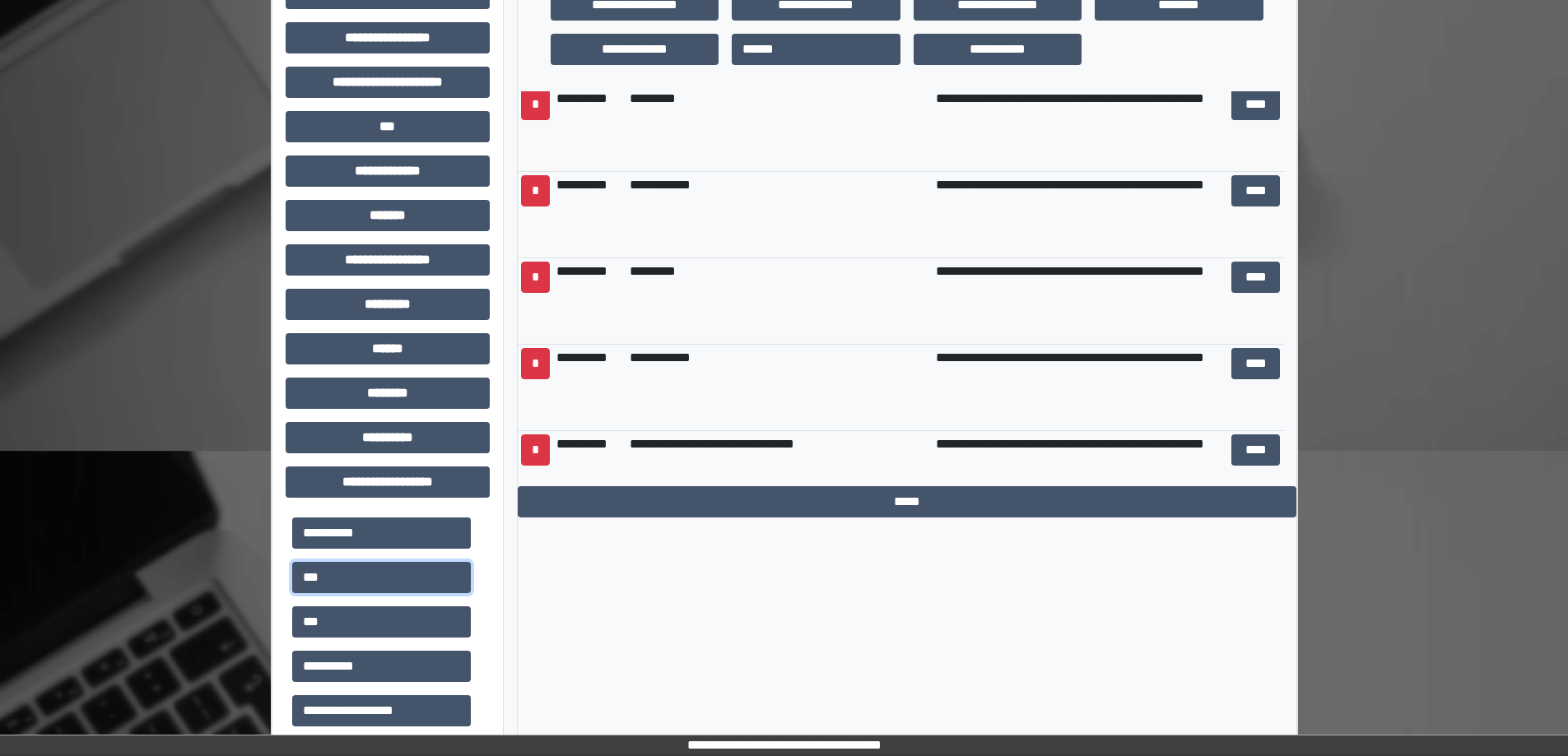 scroll, scrollTop: 0, scrollLeft: 0, axis: both 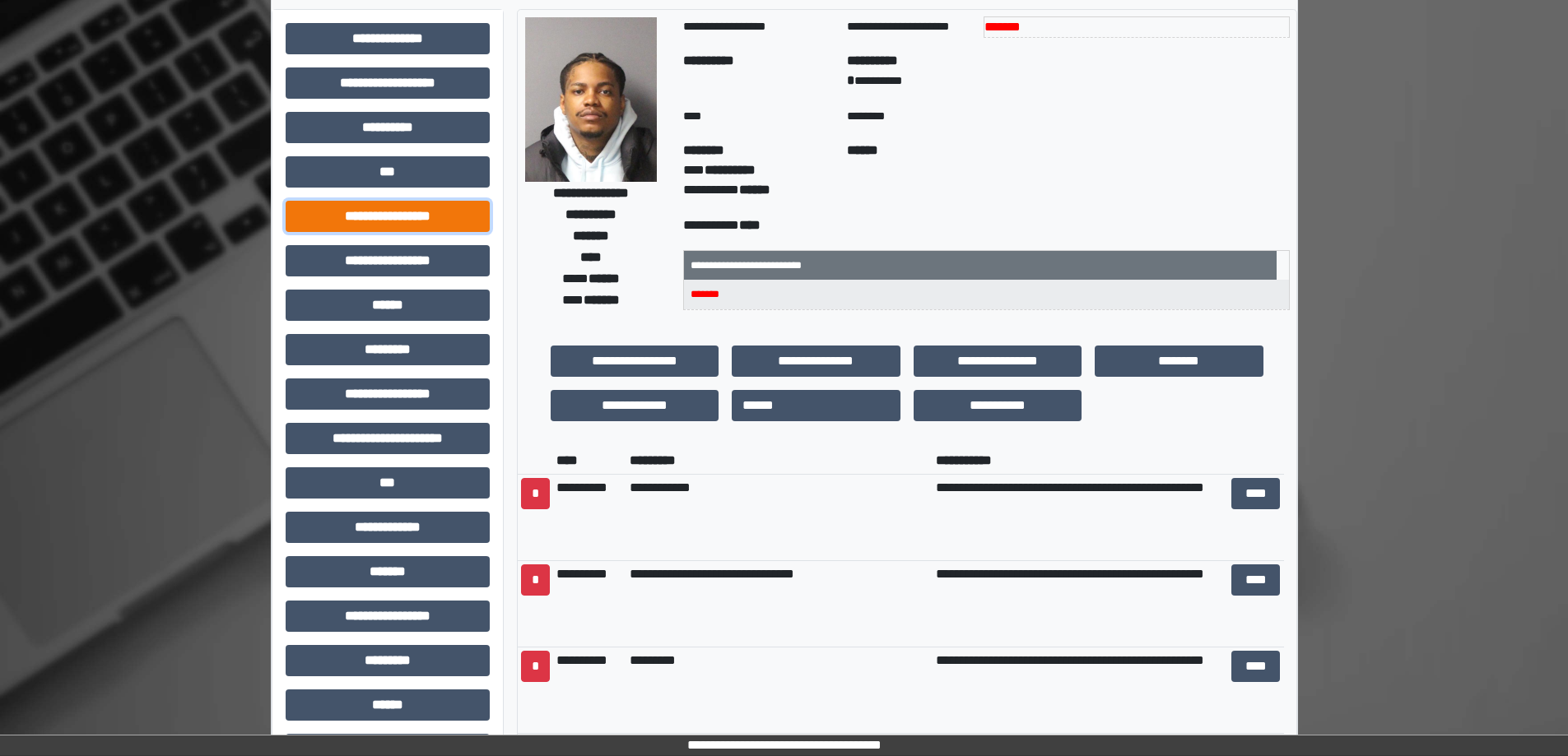 click on "**********" at bounding box center [388, 216] 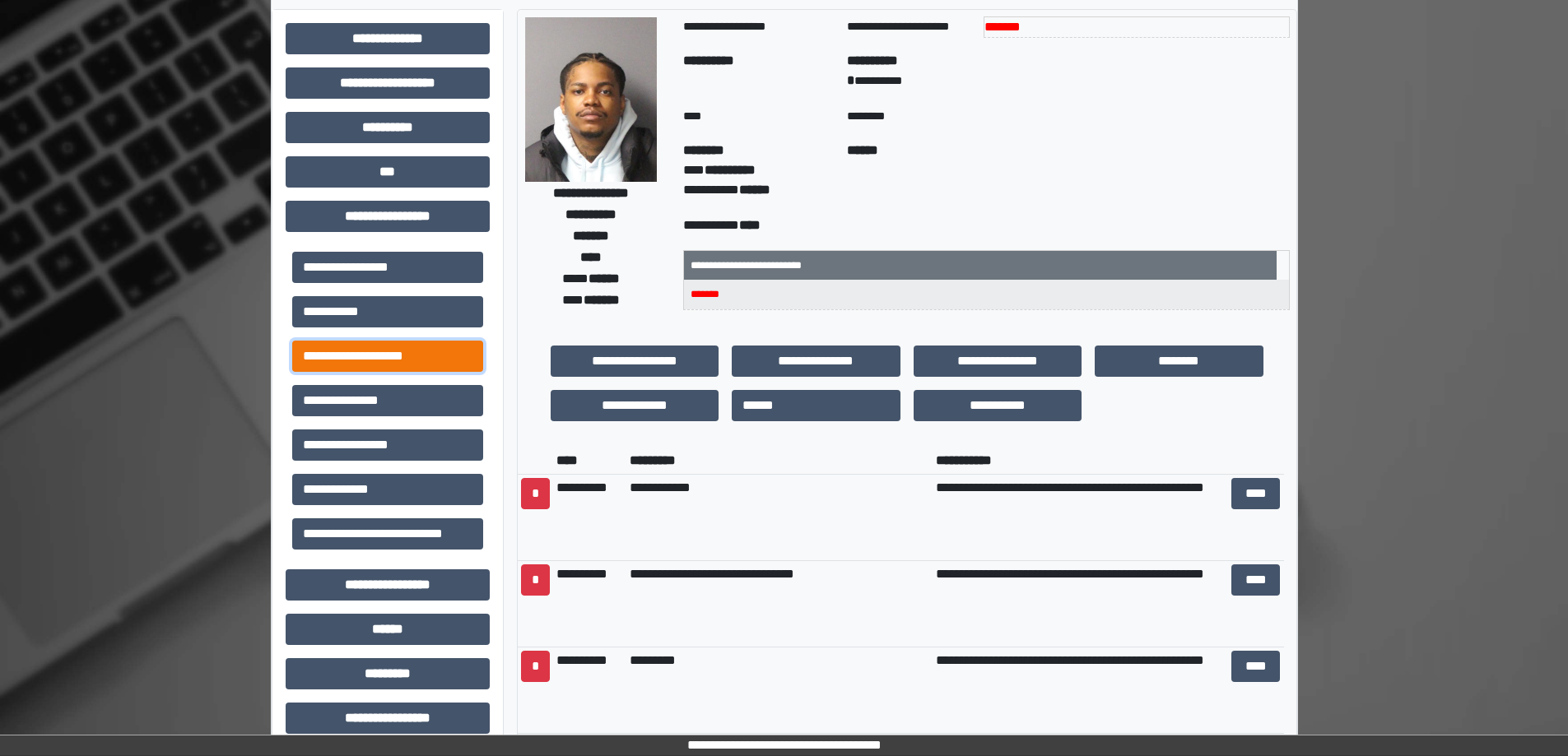 click on "**********" at bounding box center [388, 356] 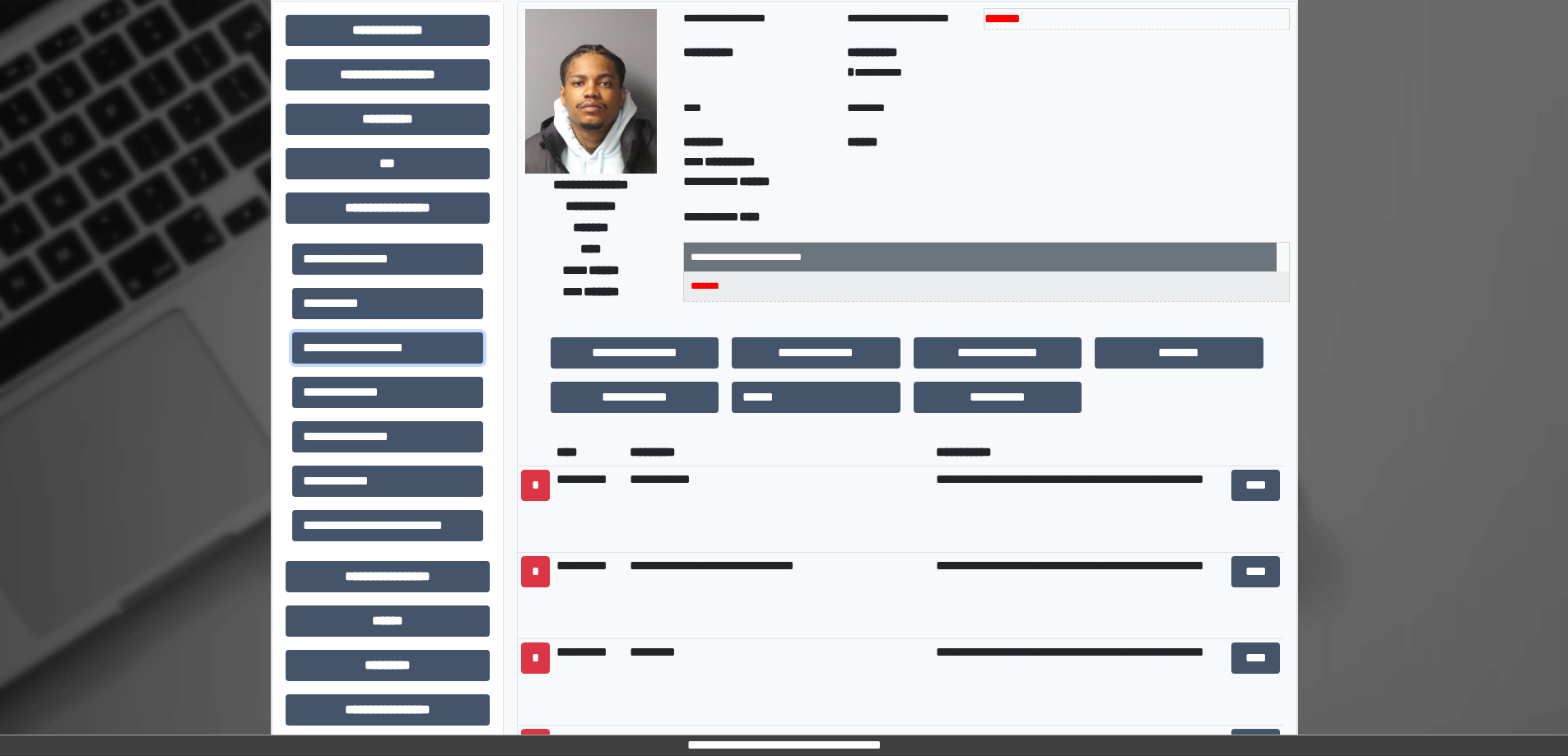 scroll, scrollTop: 35, scrollLeft: 0, axis: vertical 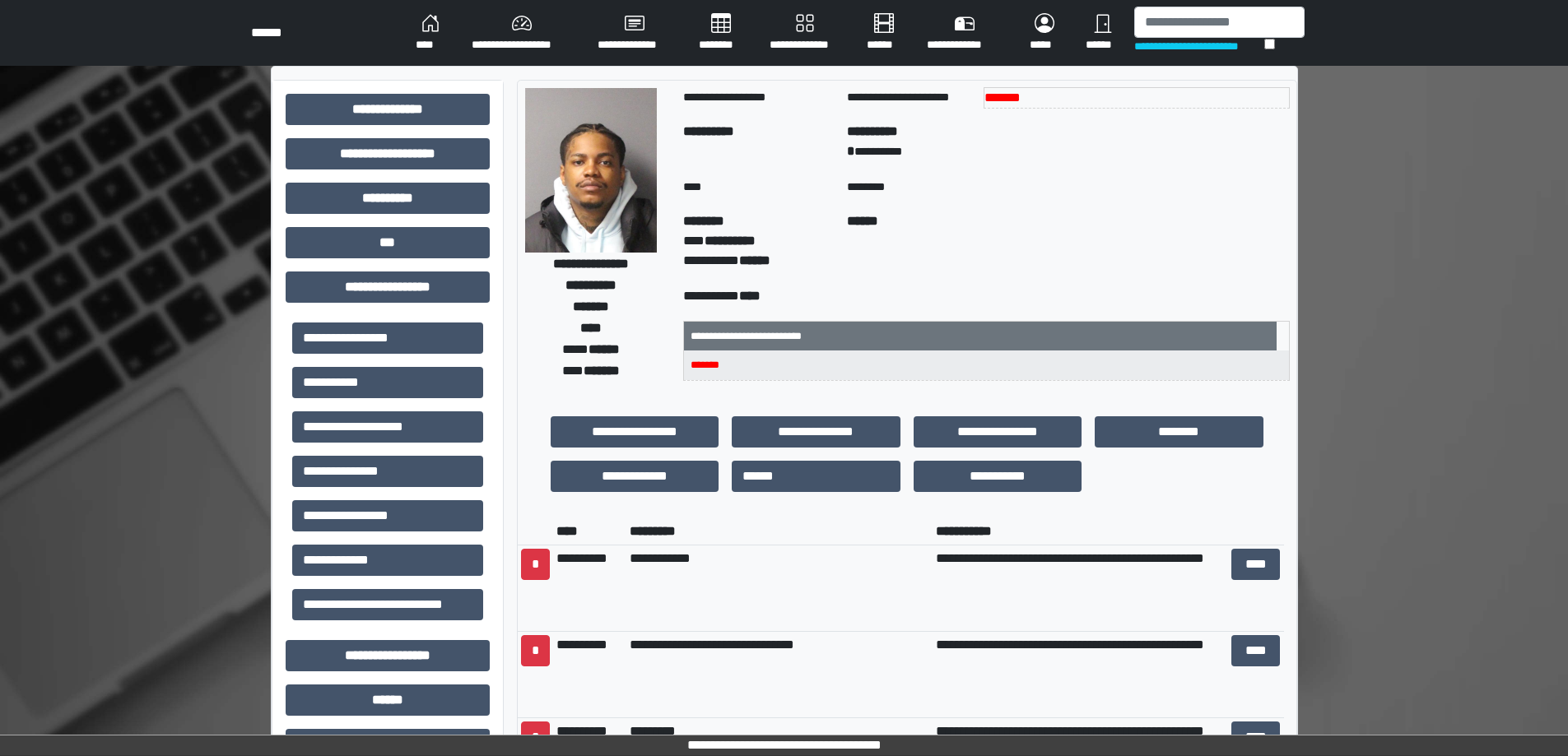 click on "**********" at bounding box center [521, 33] 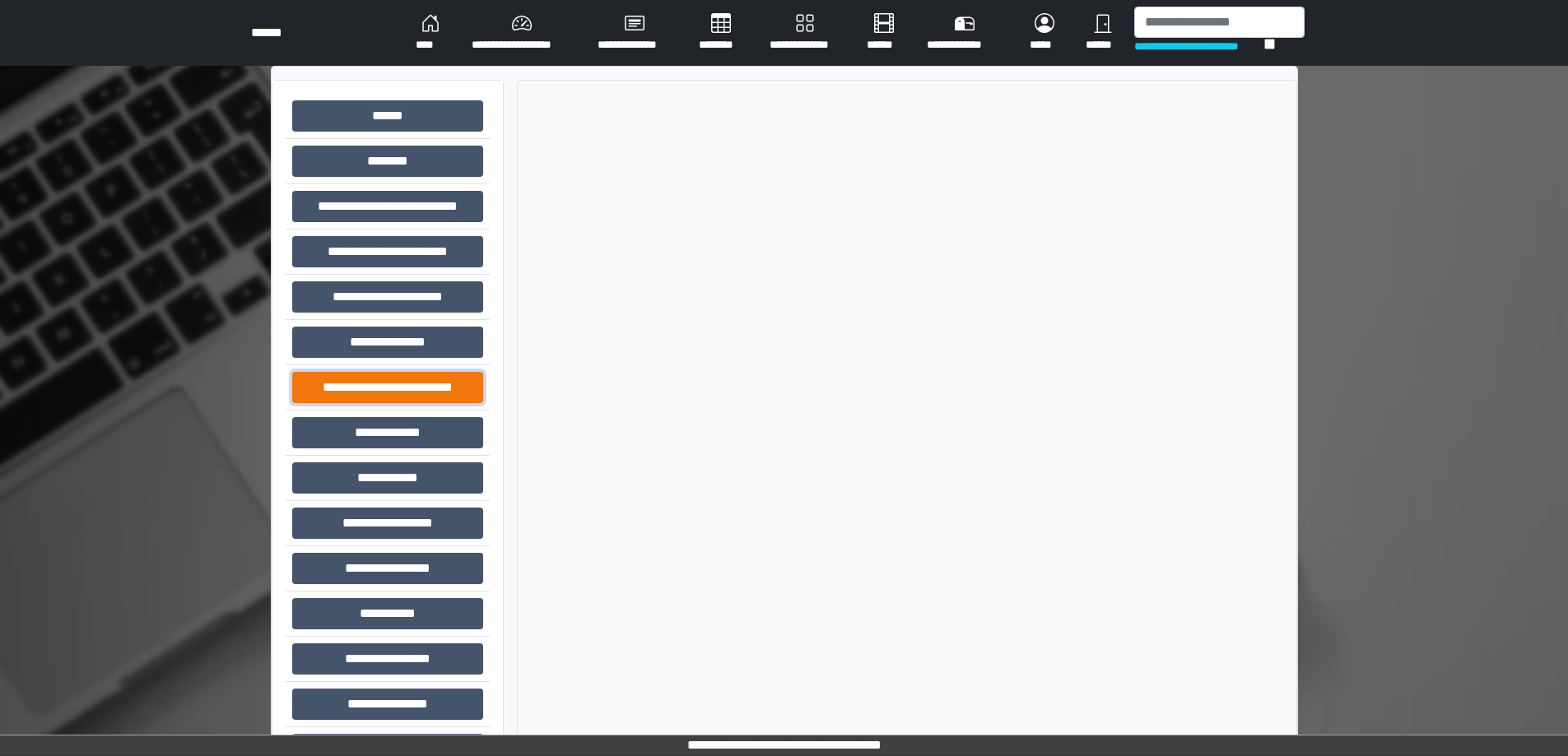 click on "**********" at bounding box center [388, 387] 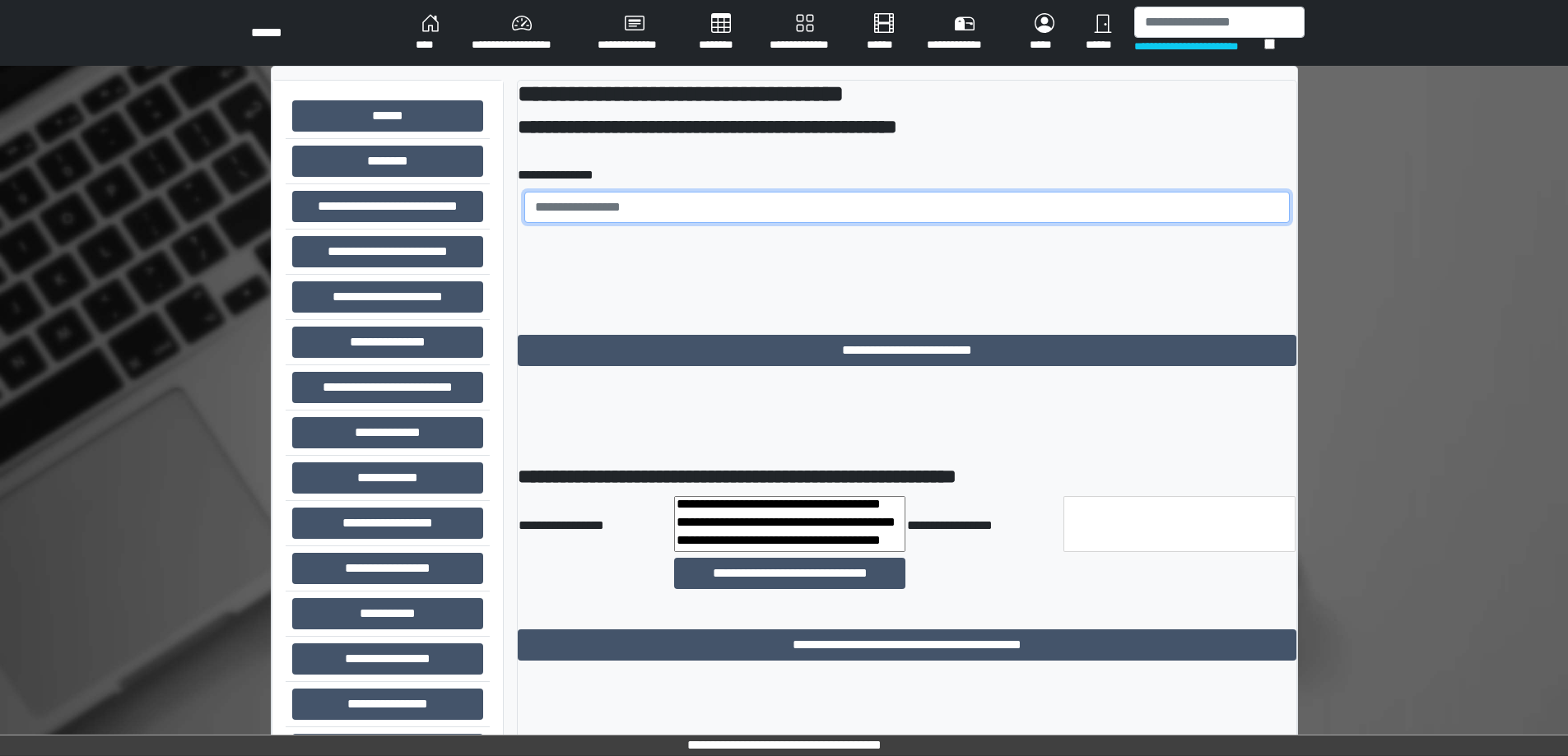 click at bounding box center (907, 207) 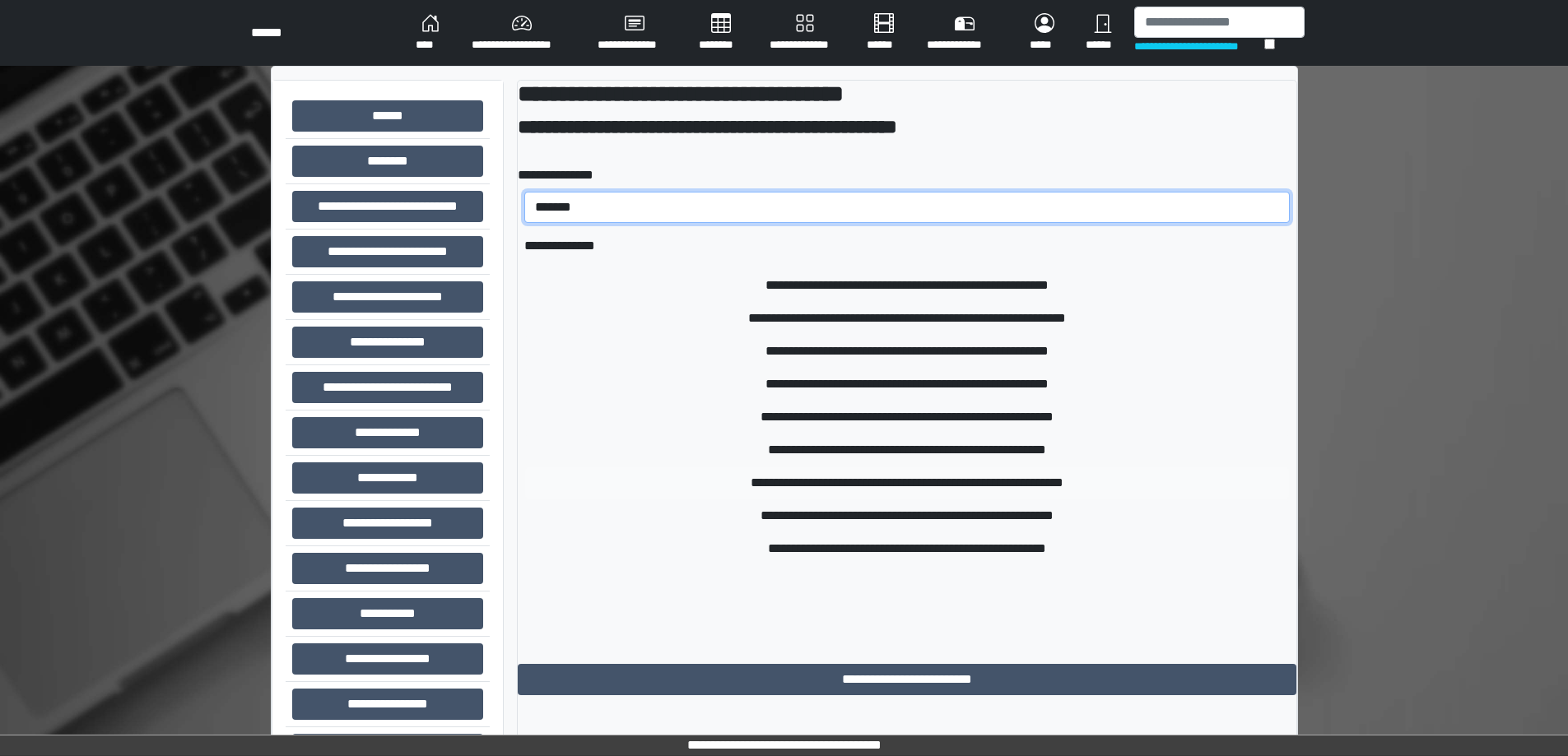 type on "*******" 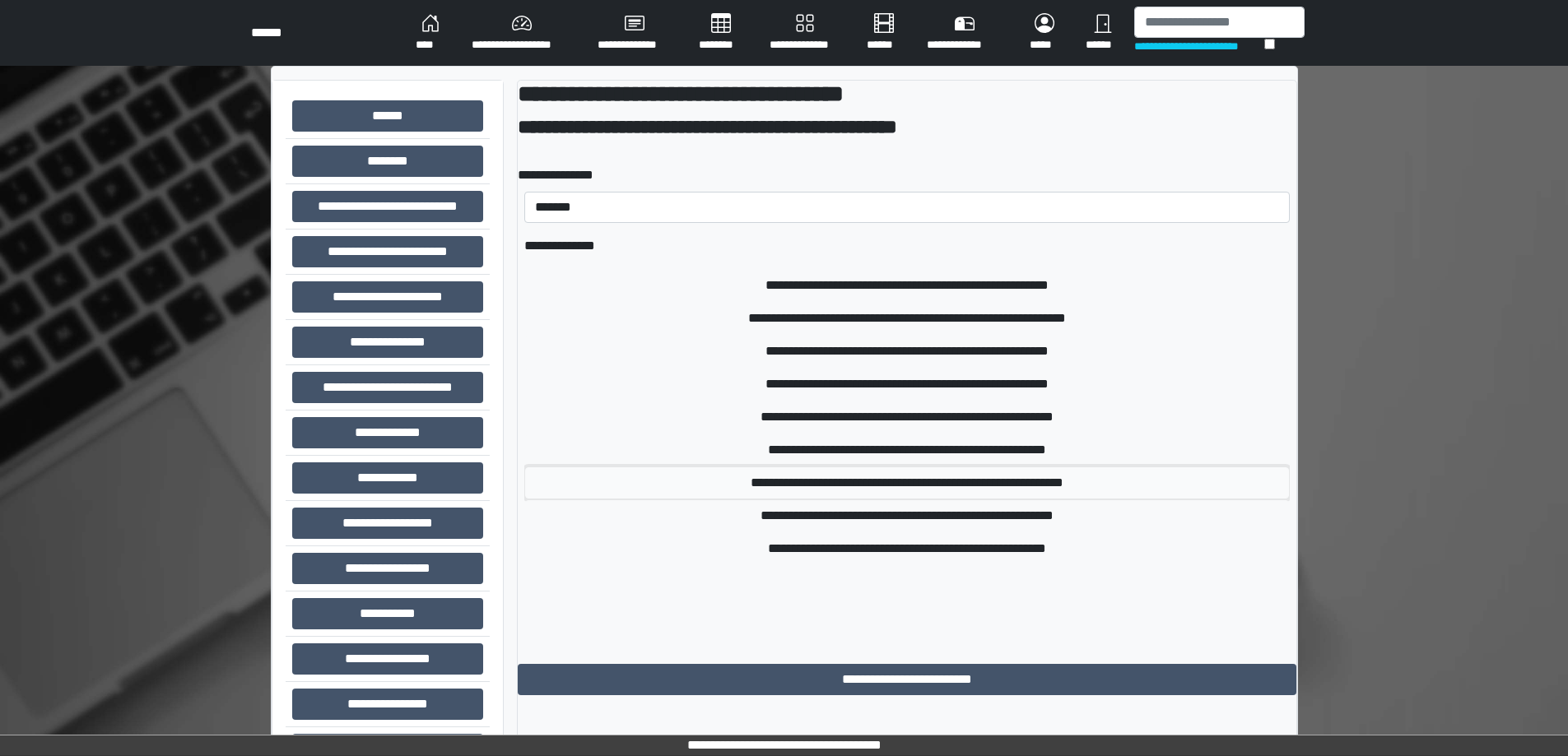 click on "**********" at bounding box center (907, 483) 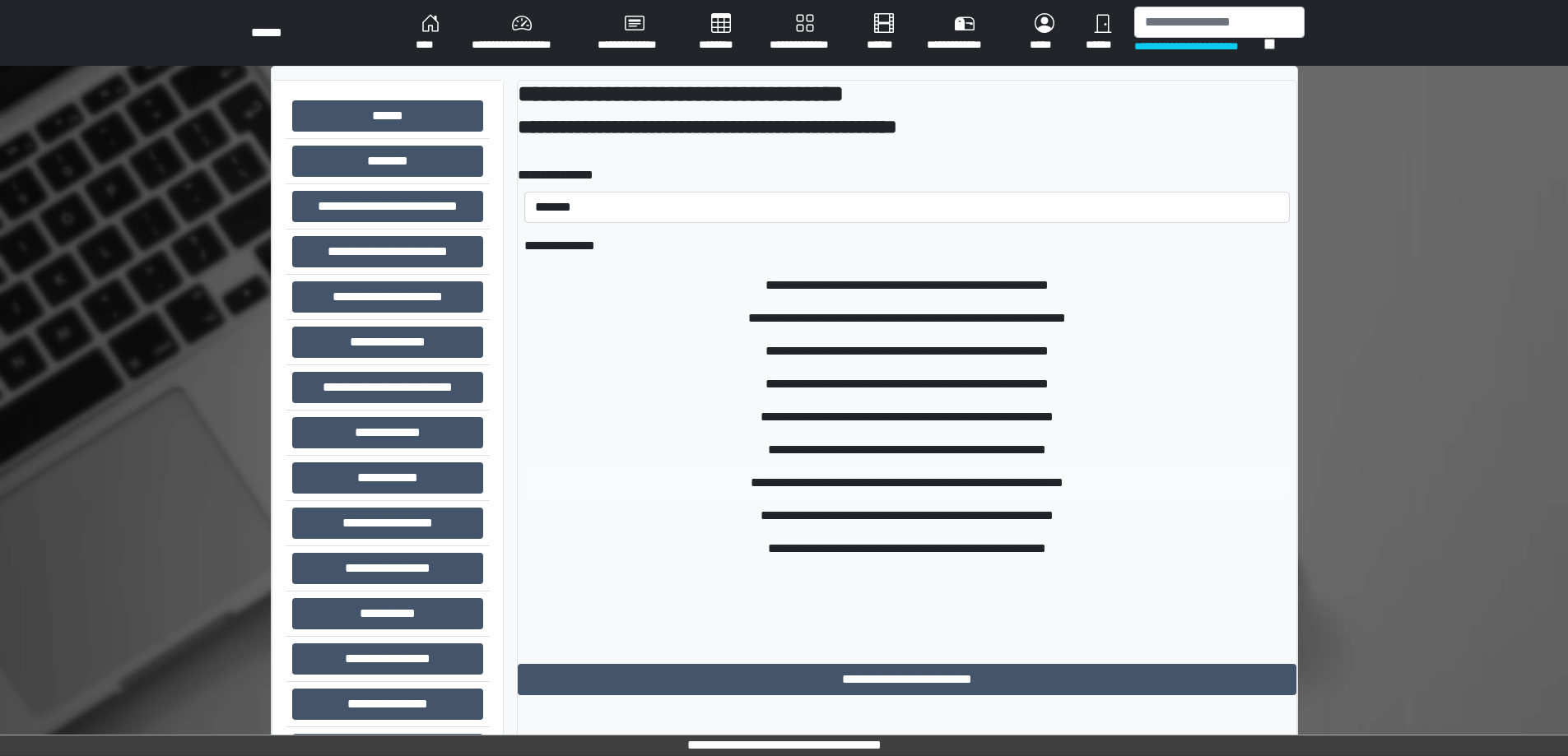 type 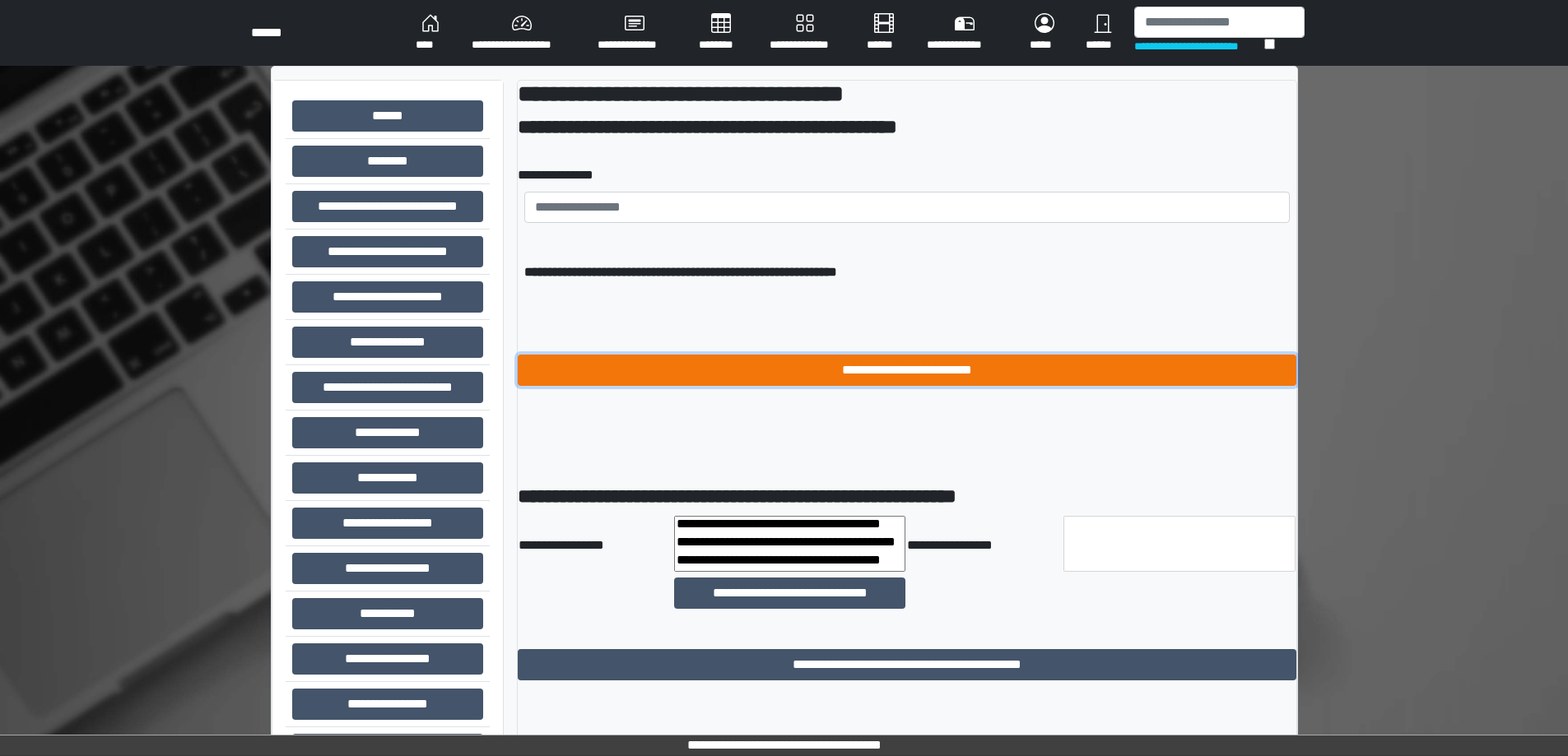 click on "**********" at bounding box center [907, 370] 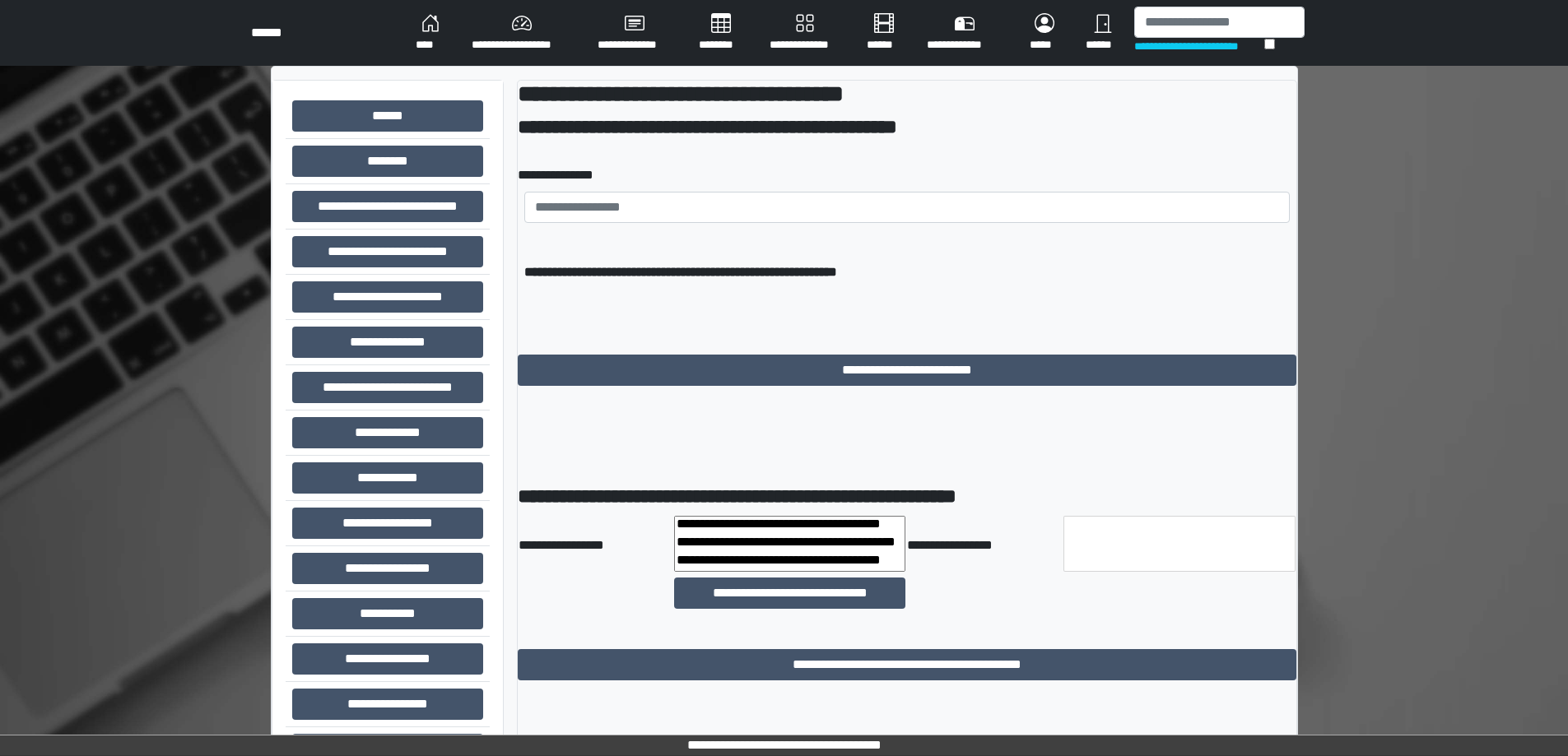 select 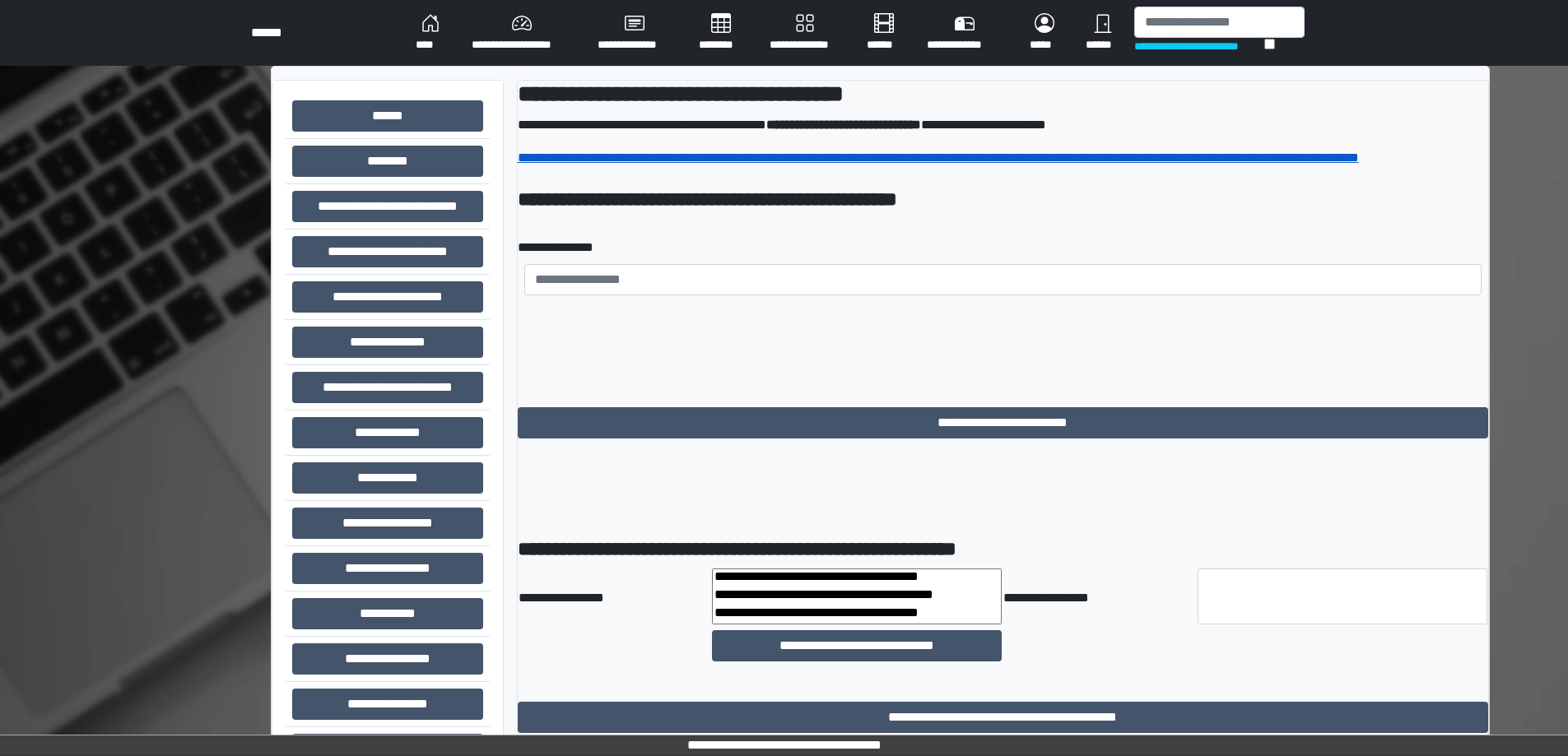 click on "**********" at bounding box center (938, 157) 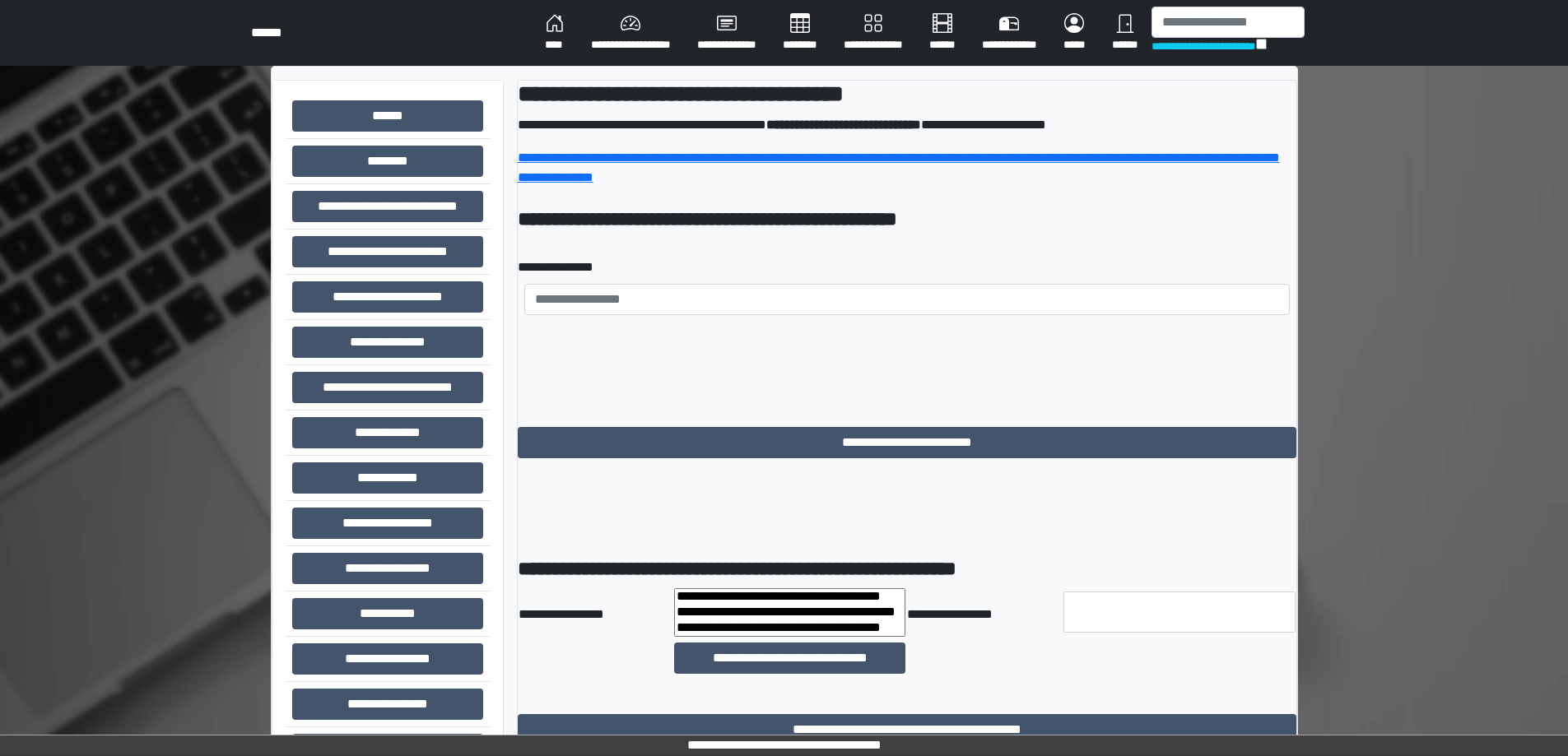 select 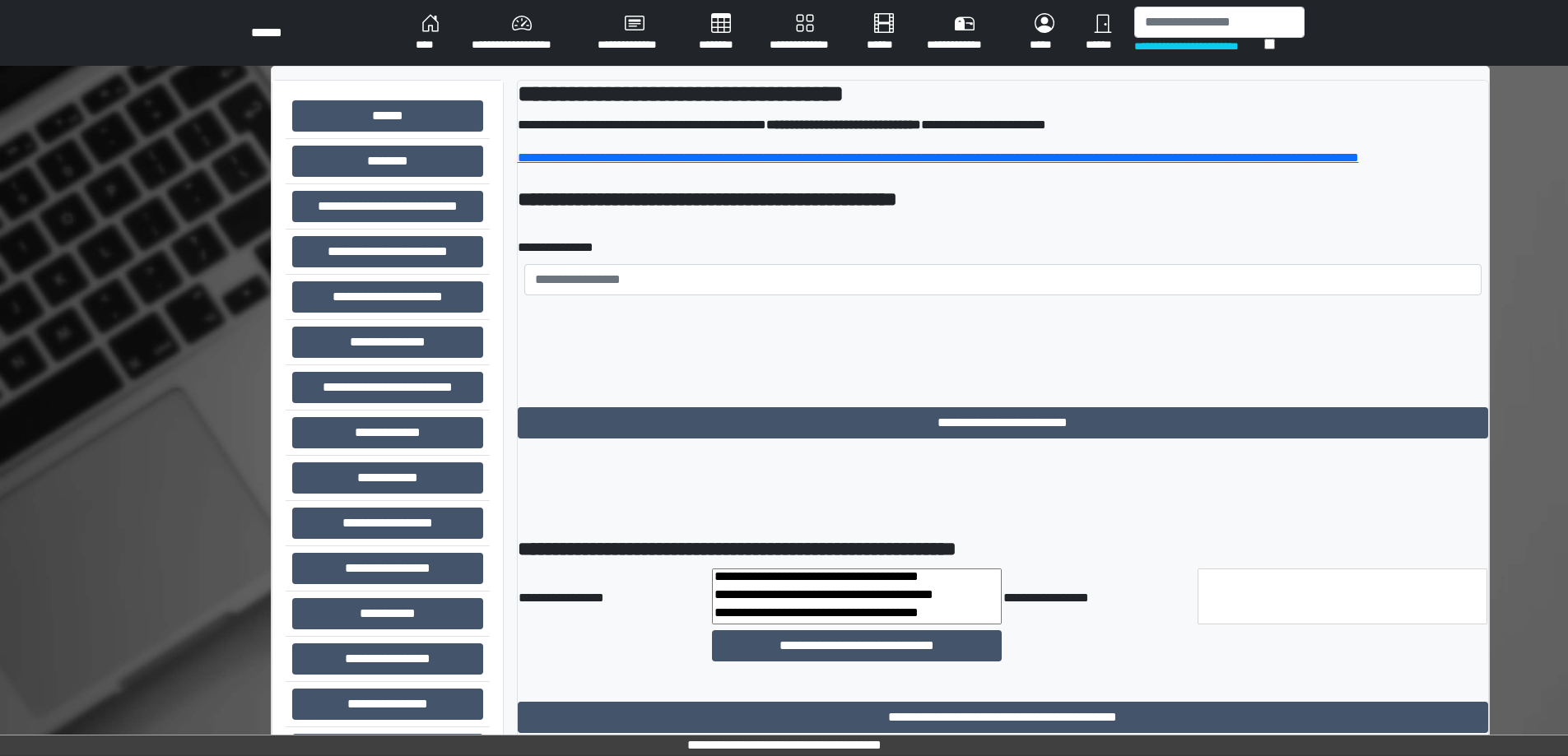 scroll, scrollTop: 0, scrollLeft: 0, axis: both 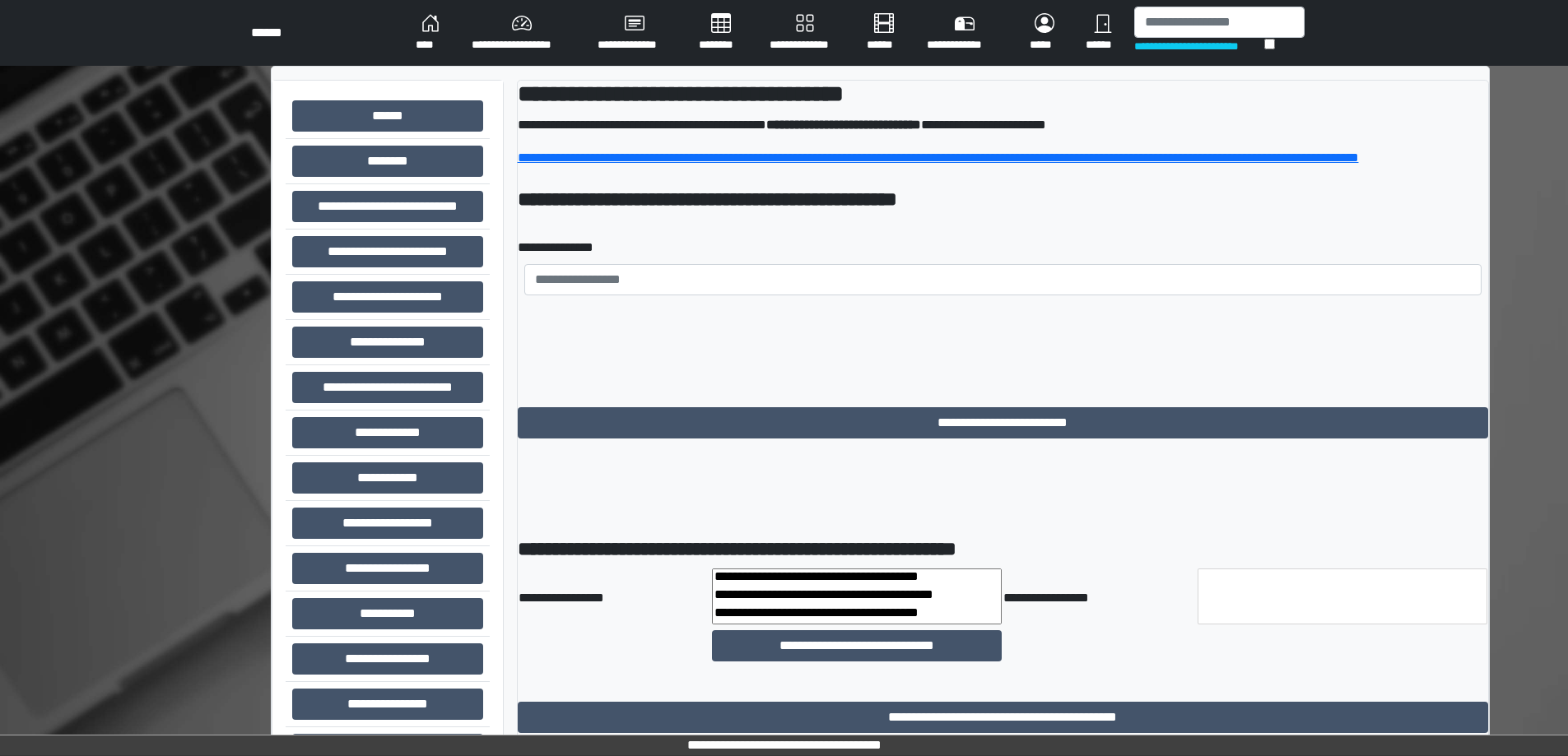 click on "**********" at bounding box center (521, 33) 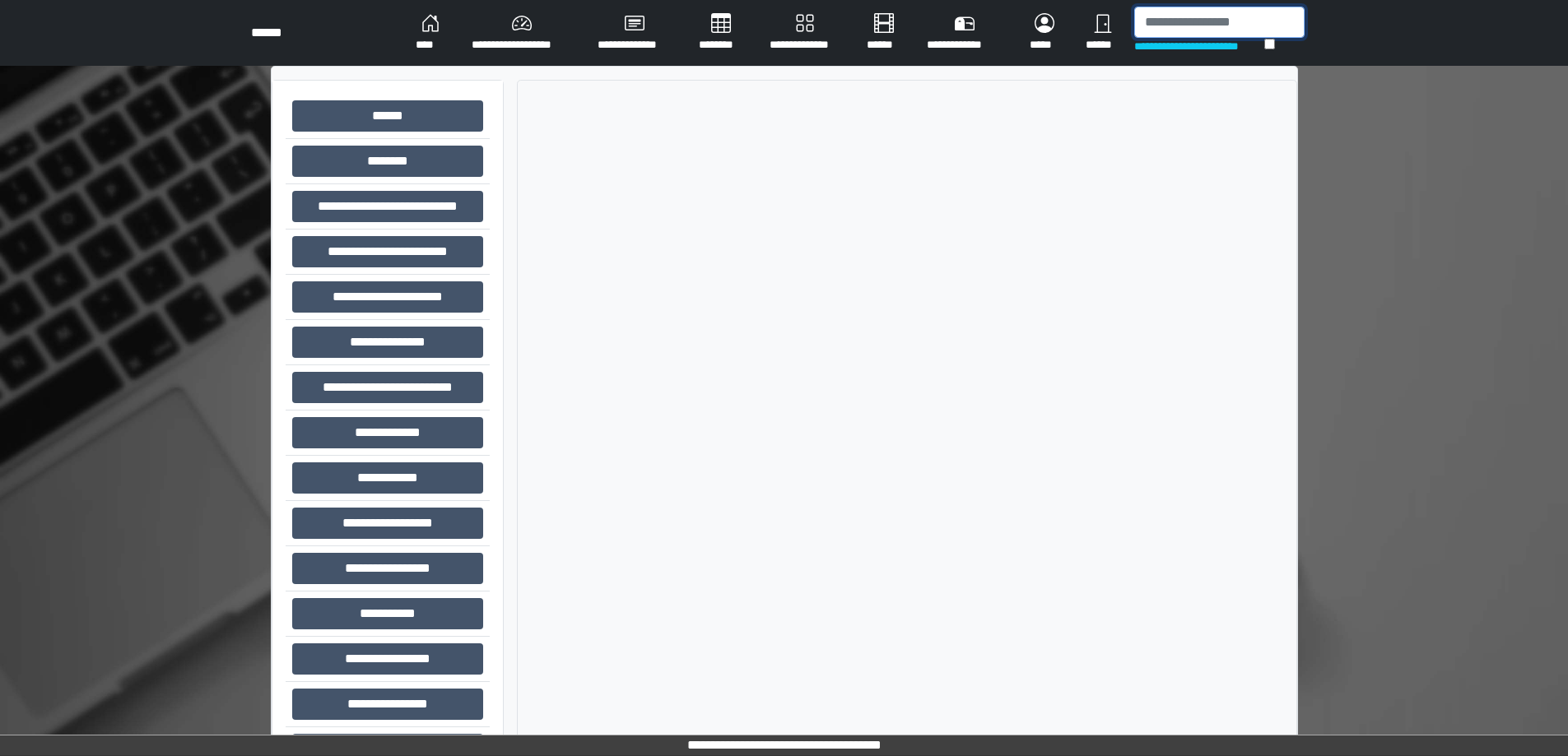 click at bounding box center [1219, 22] 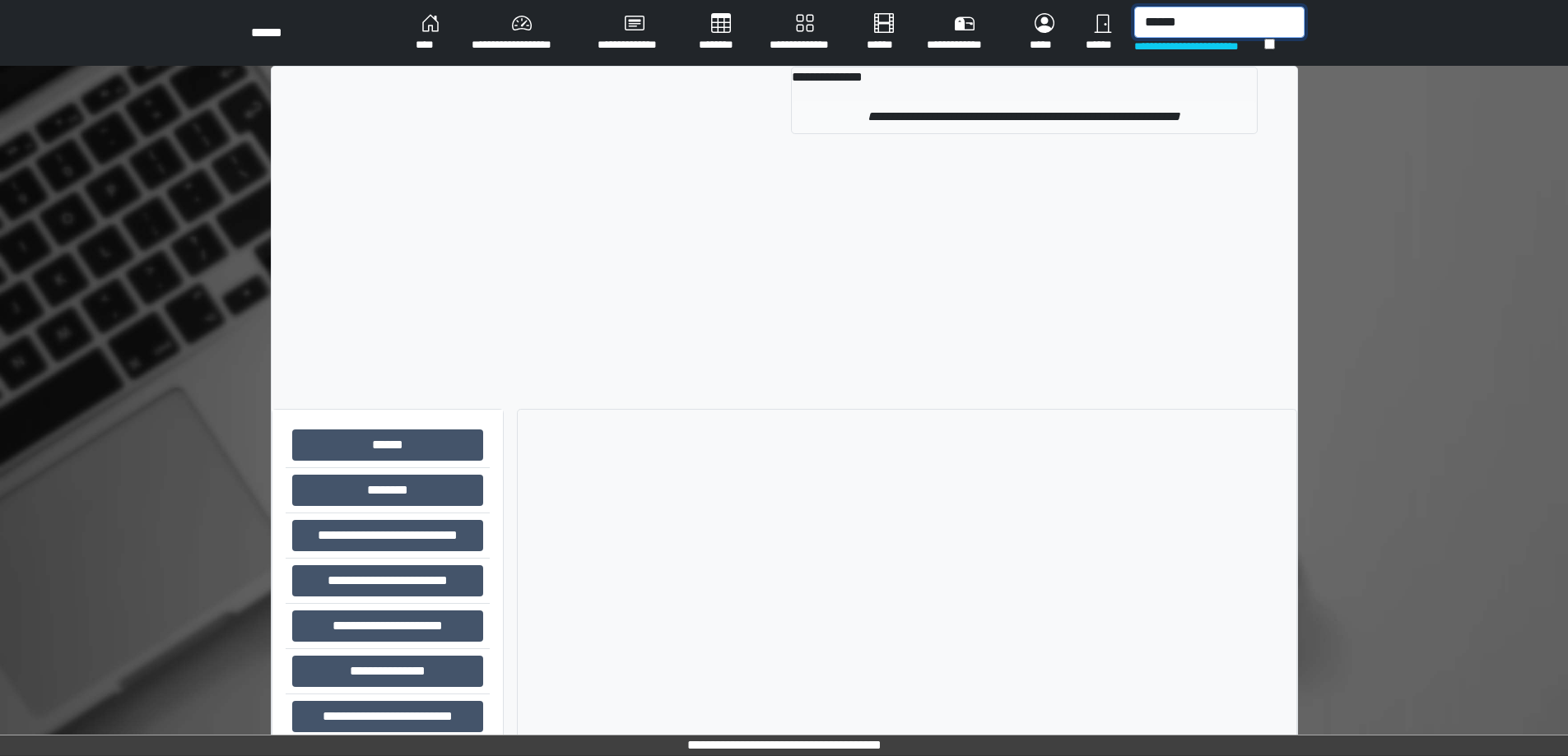type on "******" 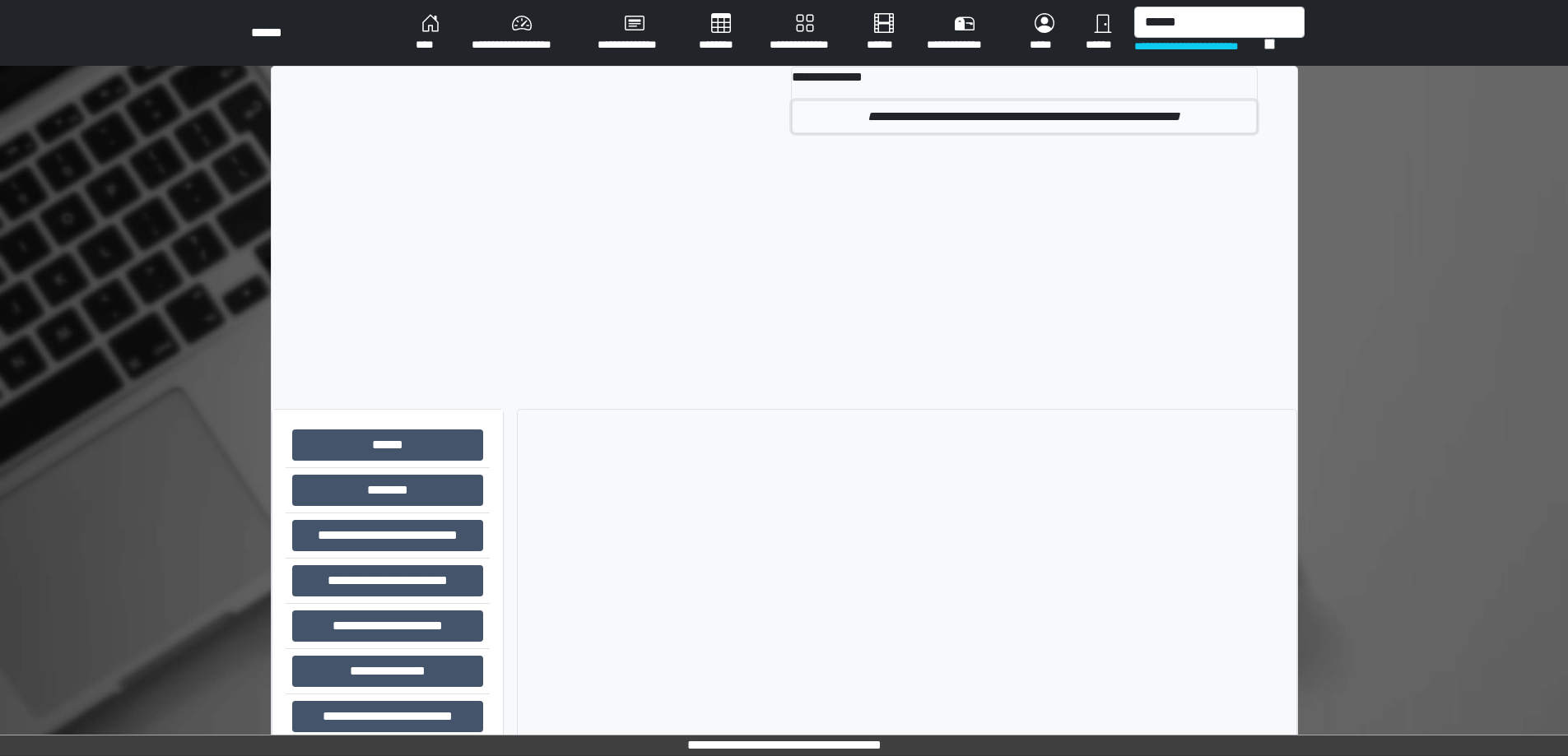 click on "**********" at bounding box center [1024, 117] 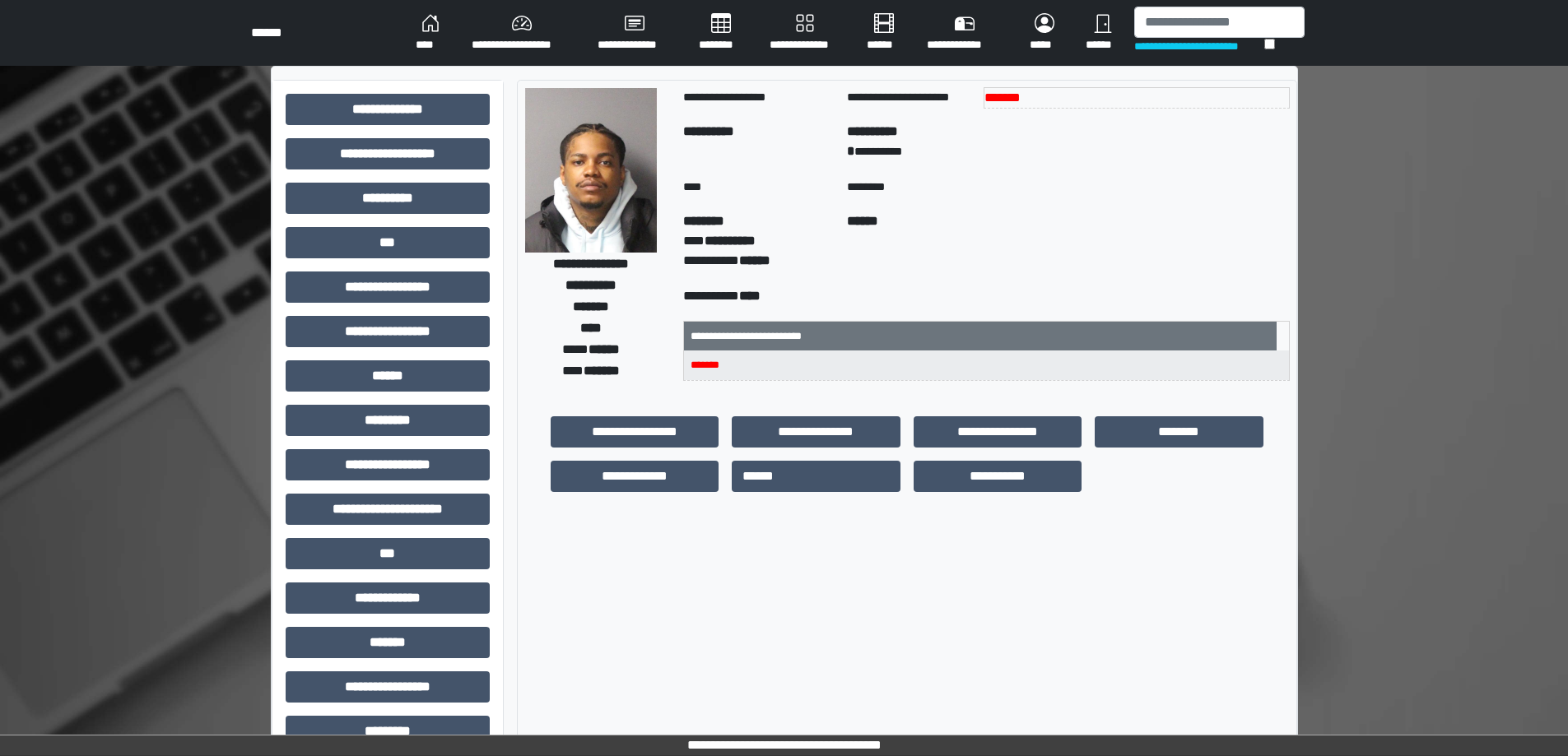click at bounding box center [591, 170] 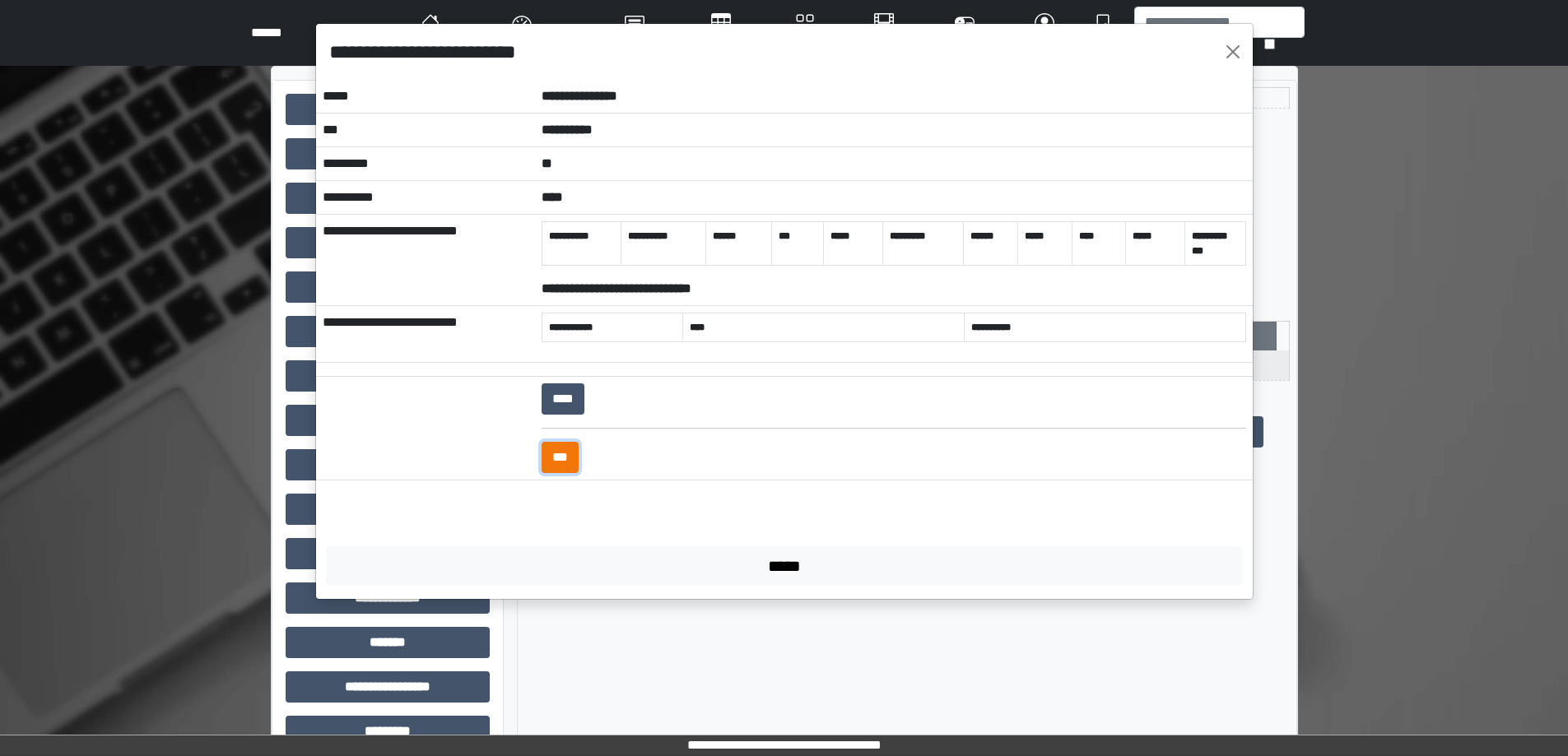 click on "***" at bounding box center [560, 457] 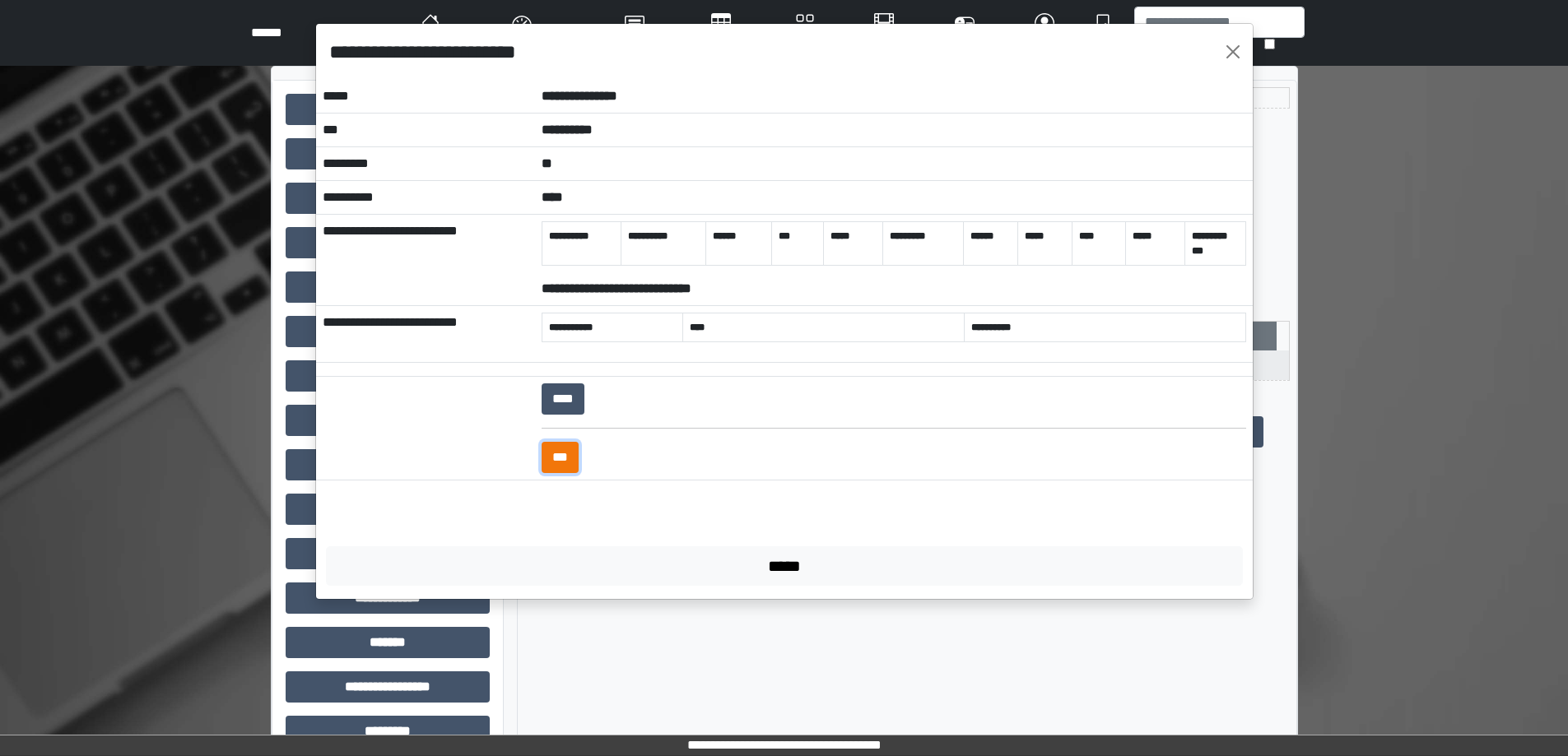 click on "***" at bounding box center (560, 457) 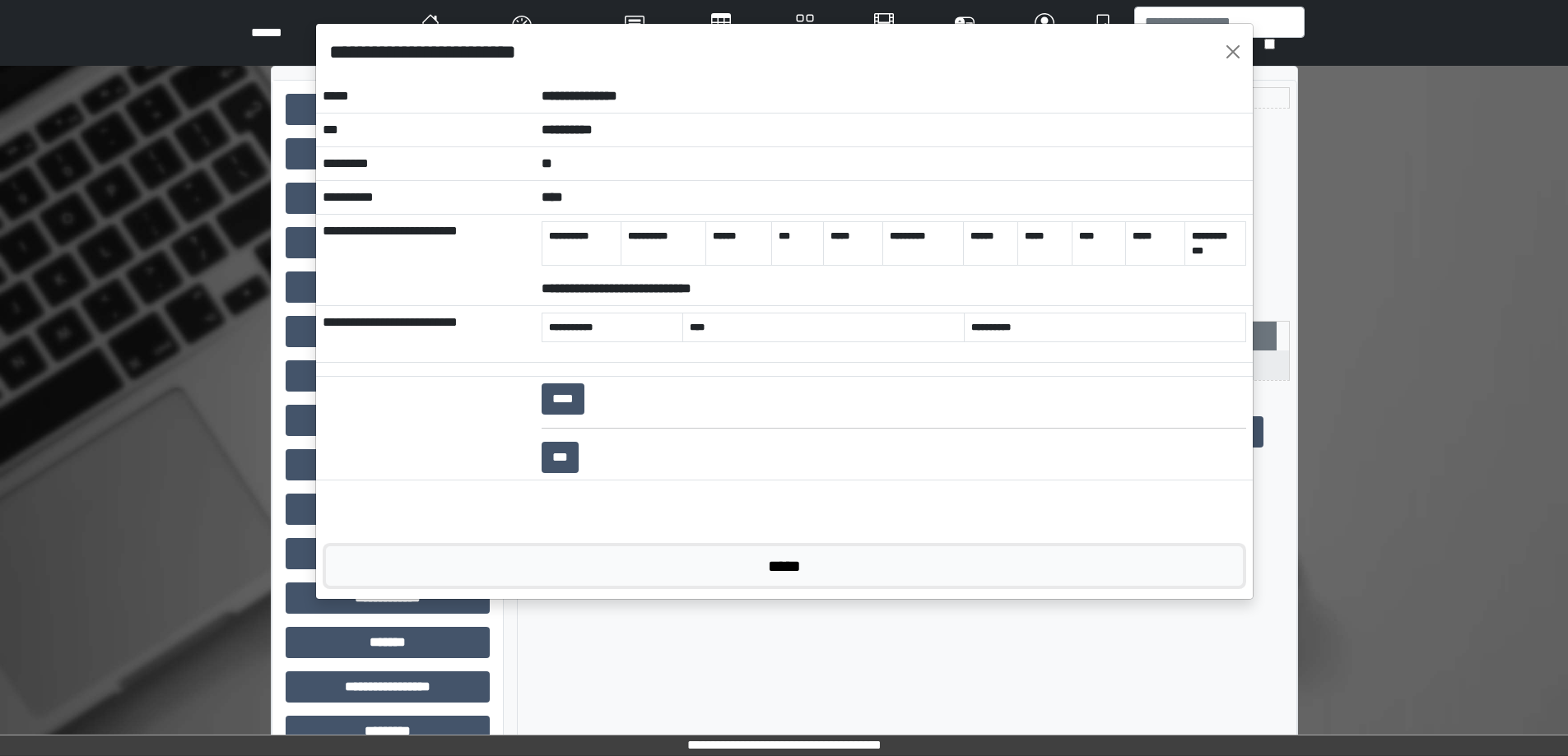 click on "*****" at bounding box center (784, 566) 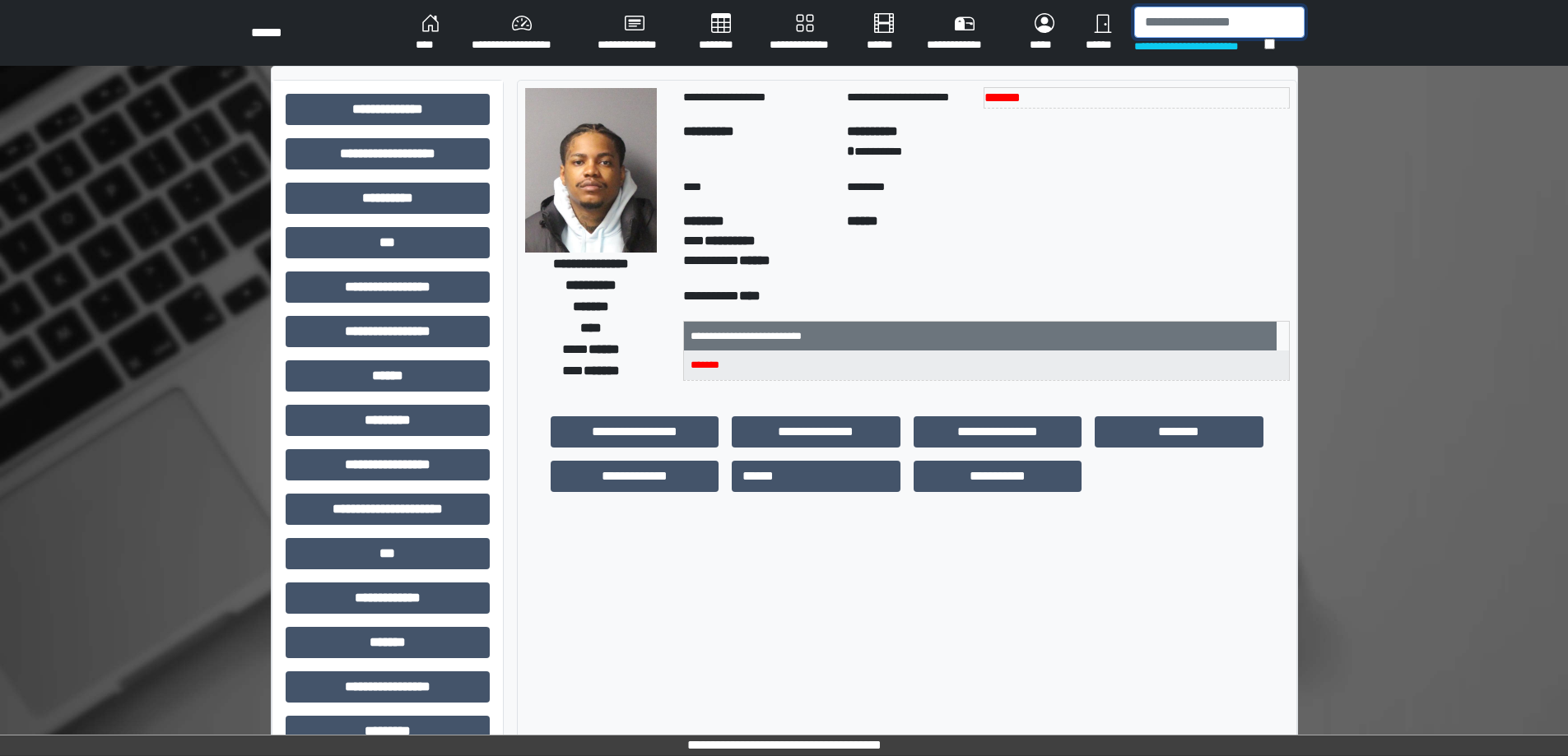 click at bounding box center [1219, 22] 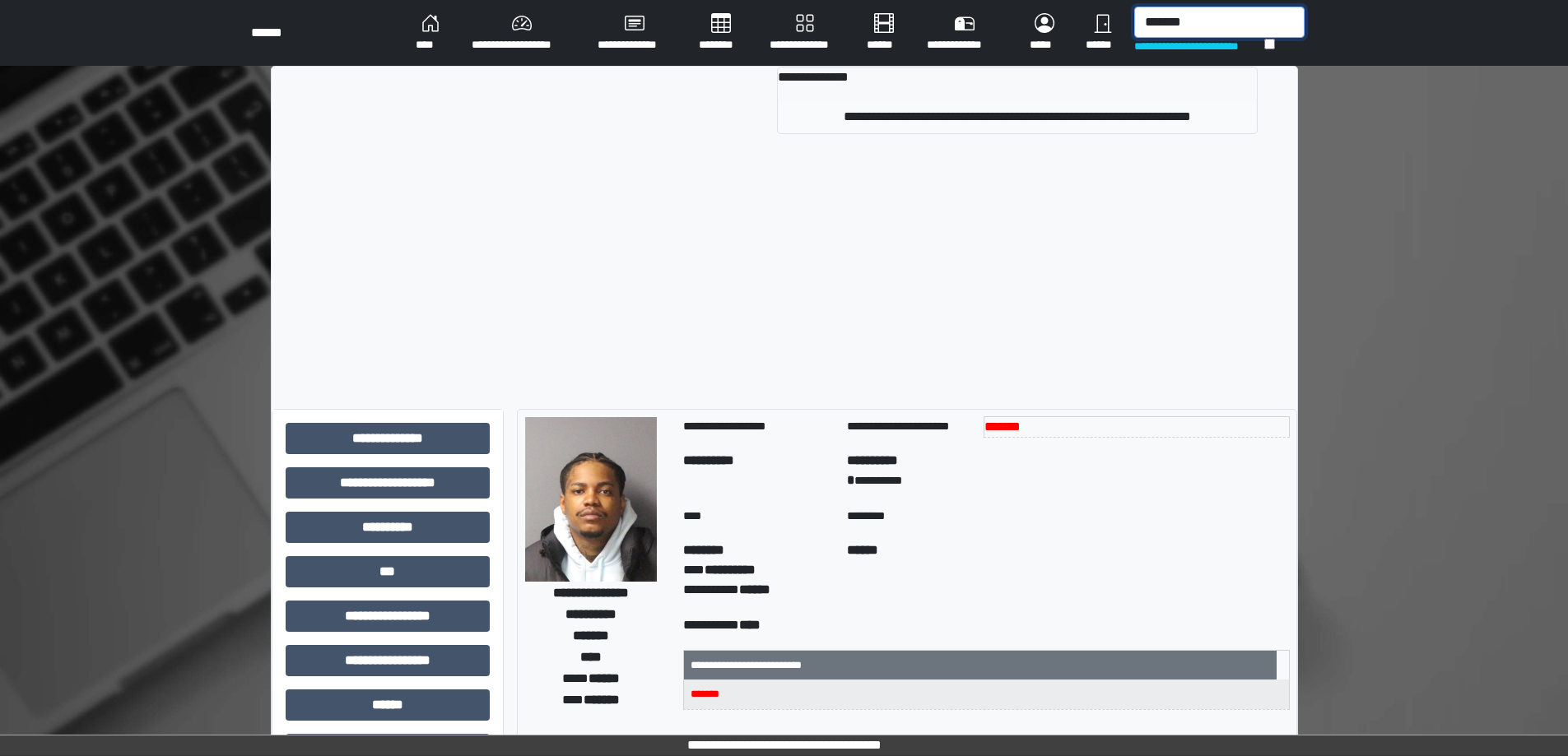 type on "*******" 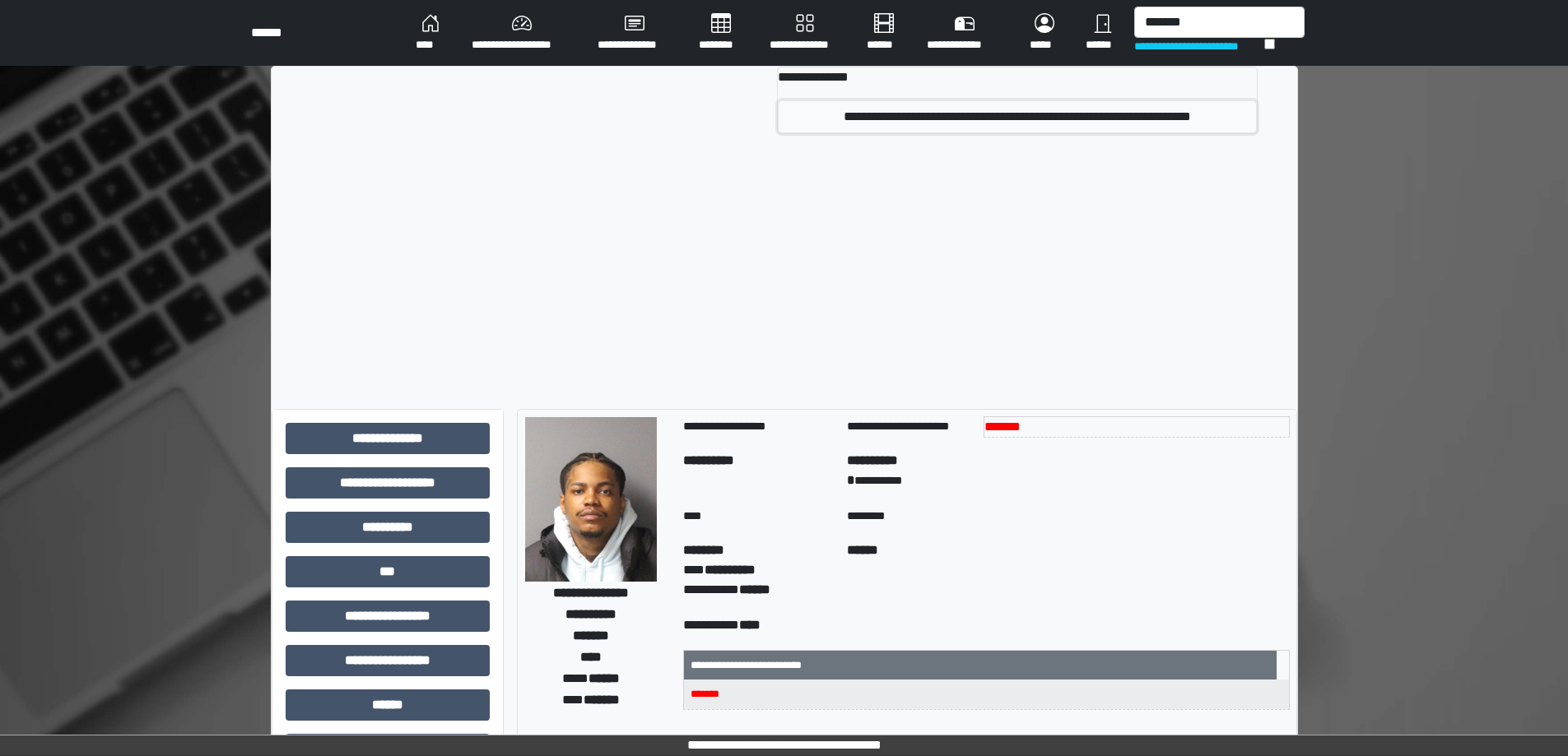 click on "**********" at bounding box center (1017, 117) 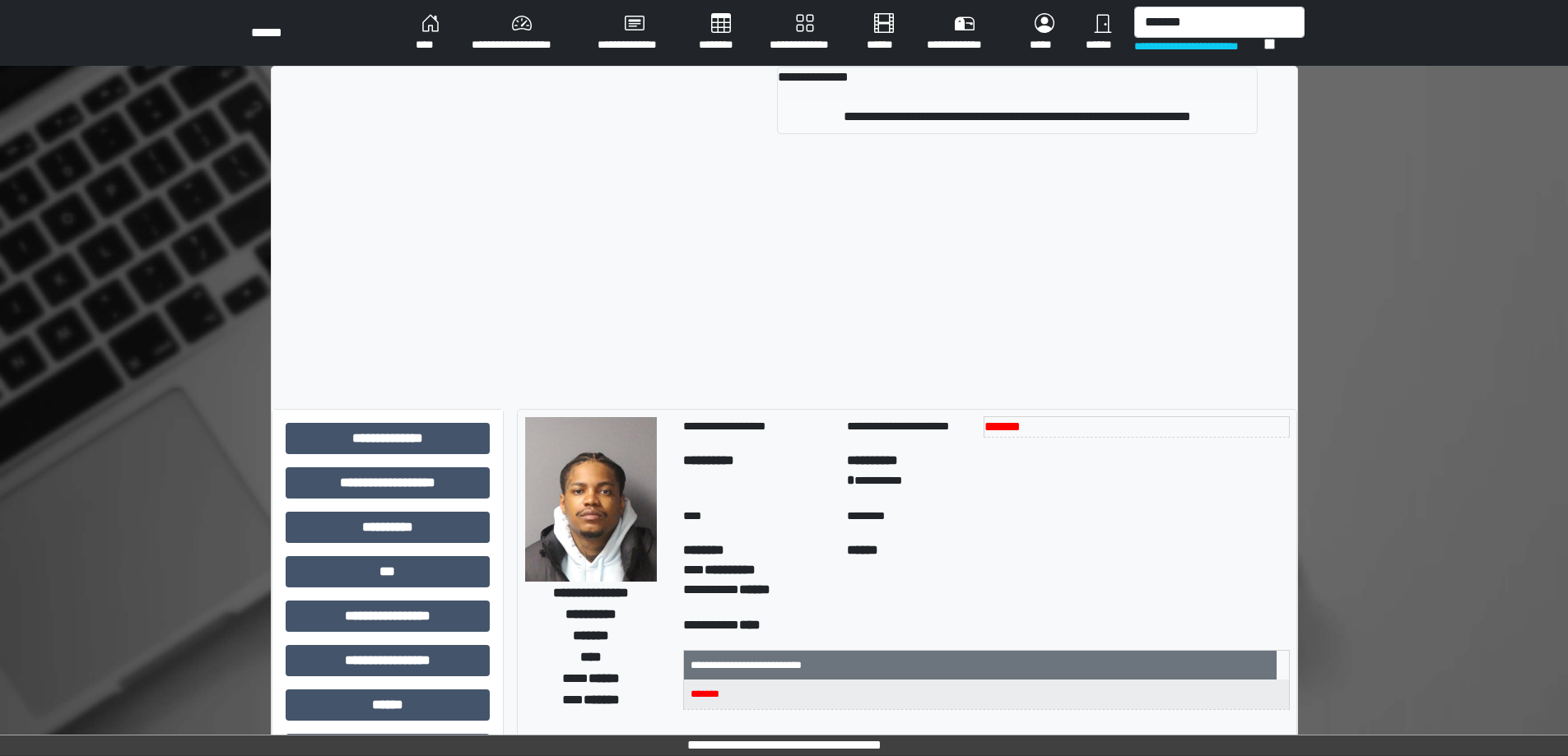 type 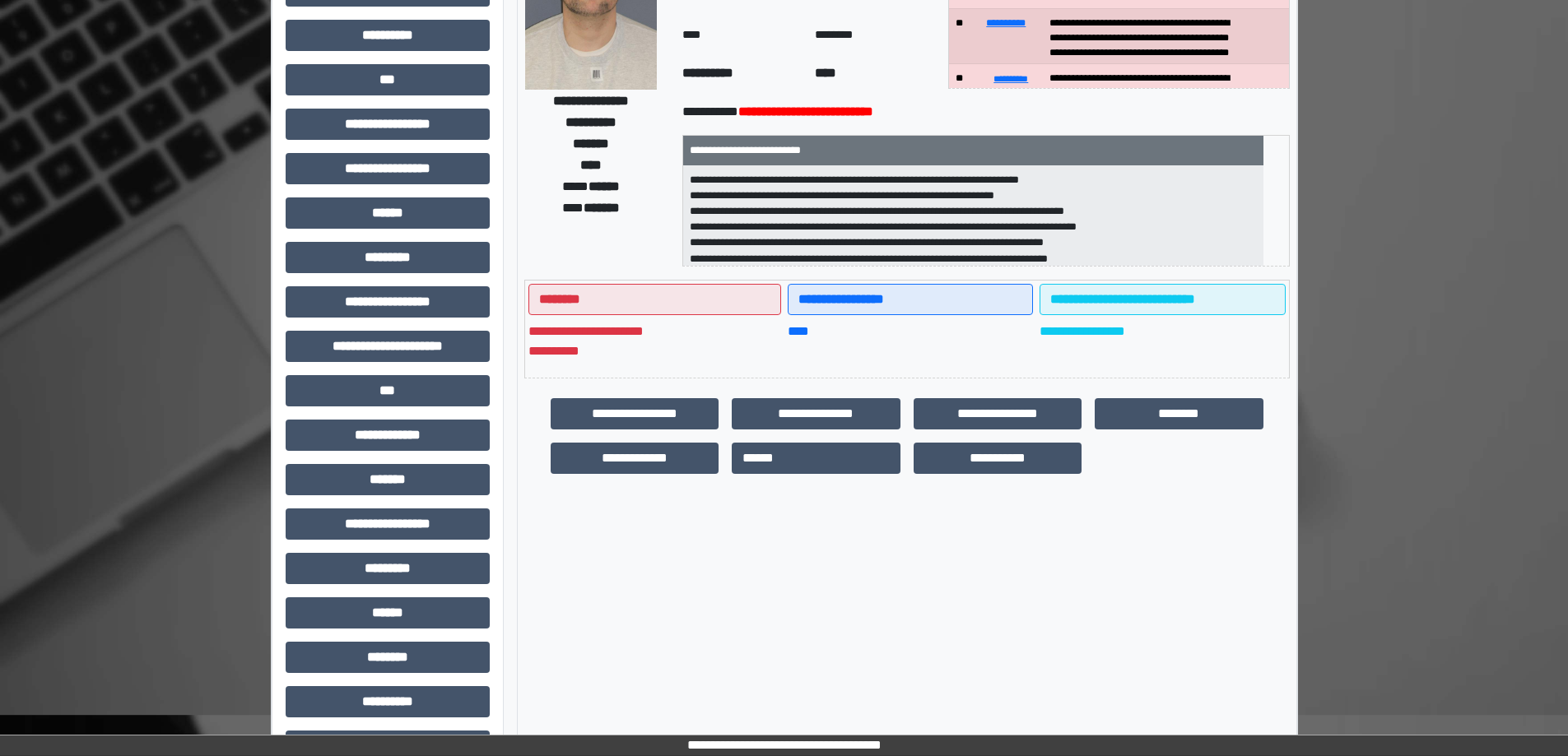 scroll, scrollTop: 210, scrollLeft: 0, axis: vertical 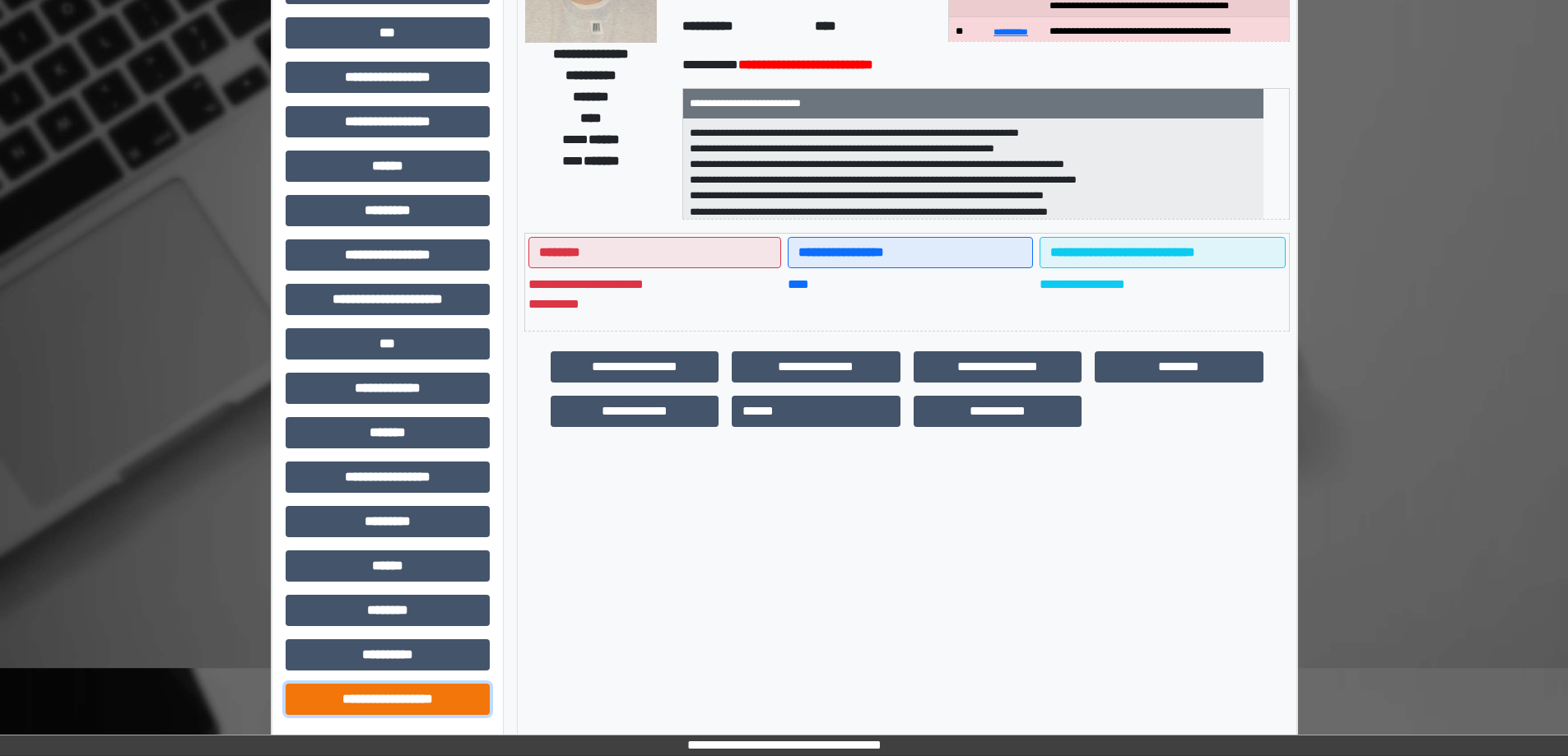 click on "**********" at bounding box center [388, 699] 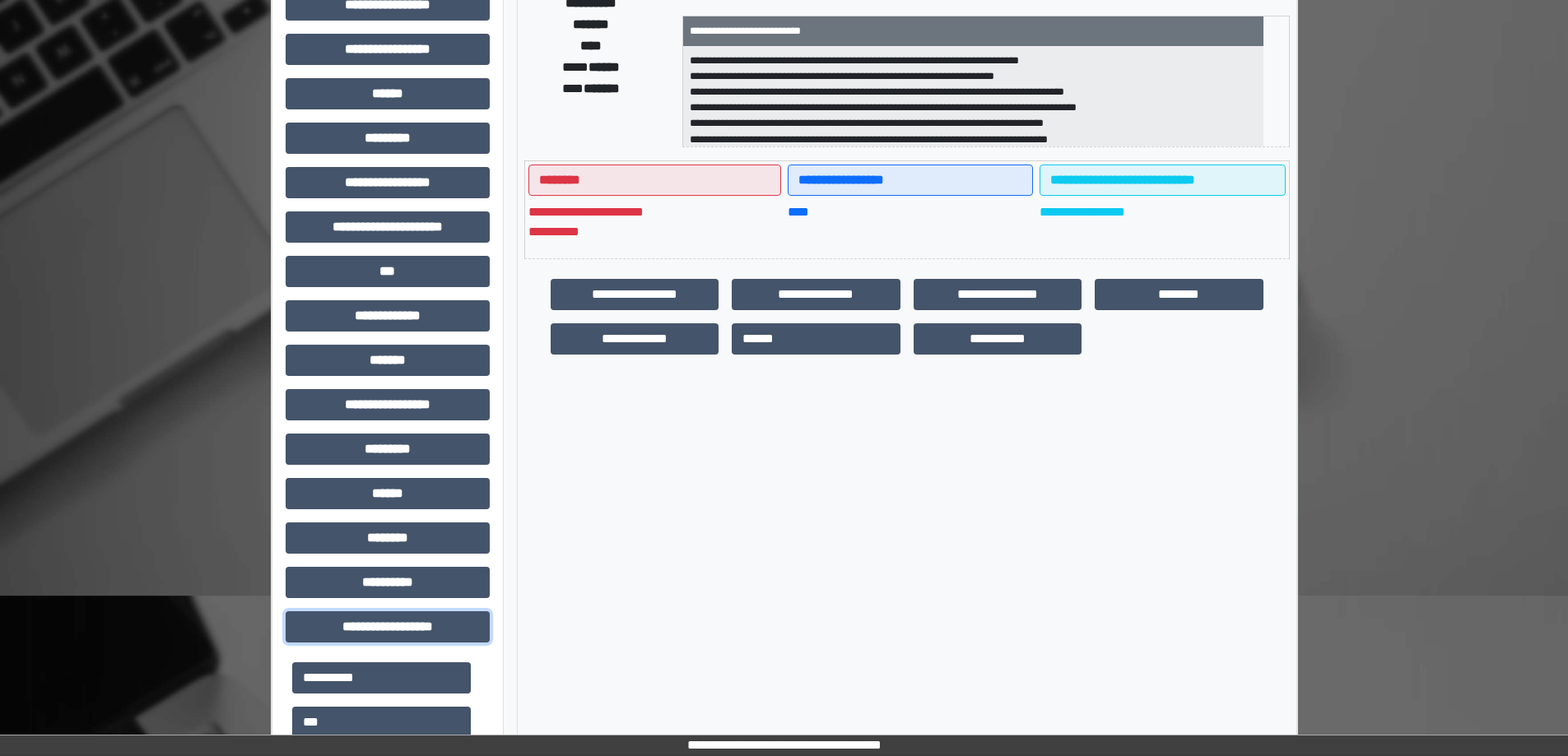 scroll, scrollTop: 401, scrollLeft: 0, axis: vertical 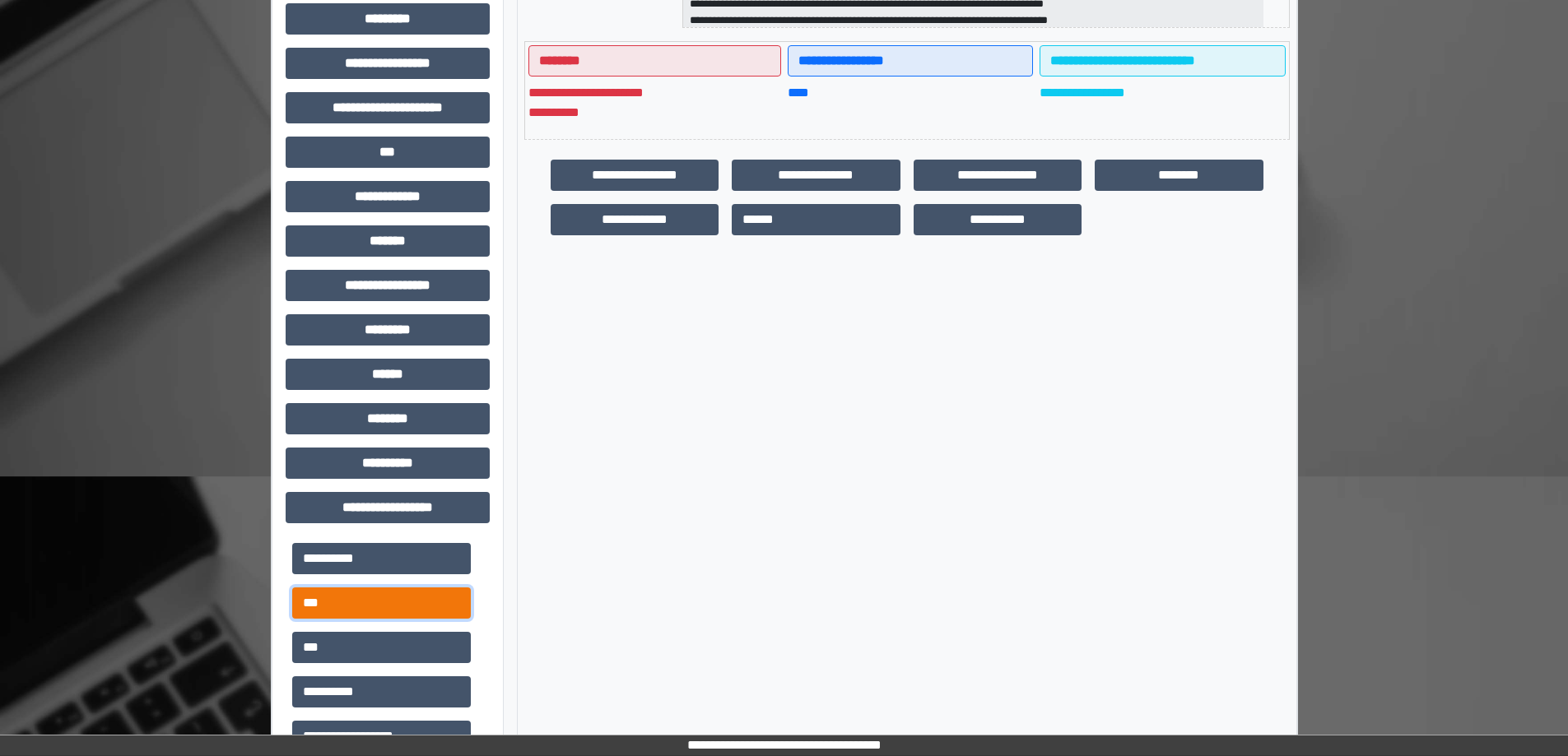 click on "***" at bounding box center (381, 603) 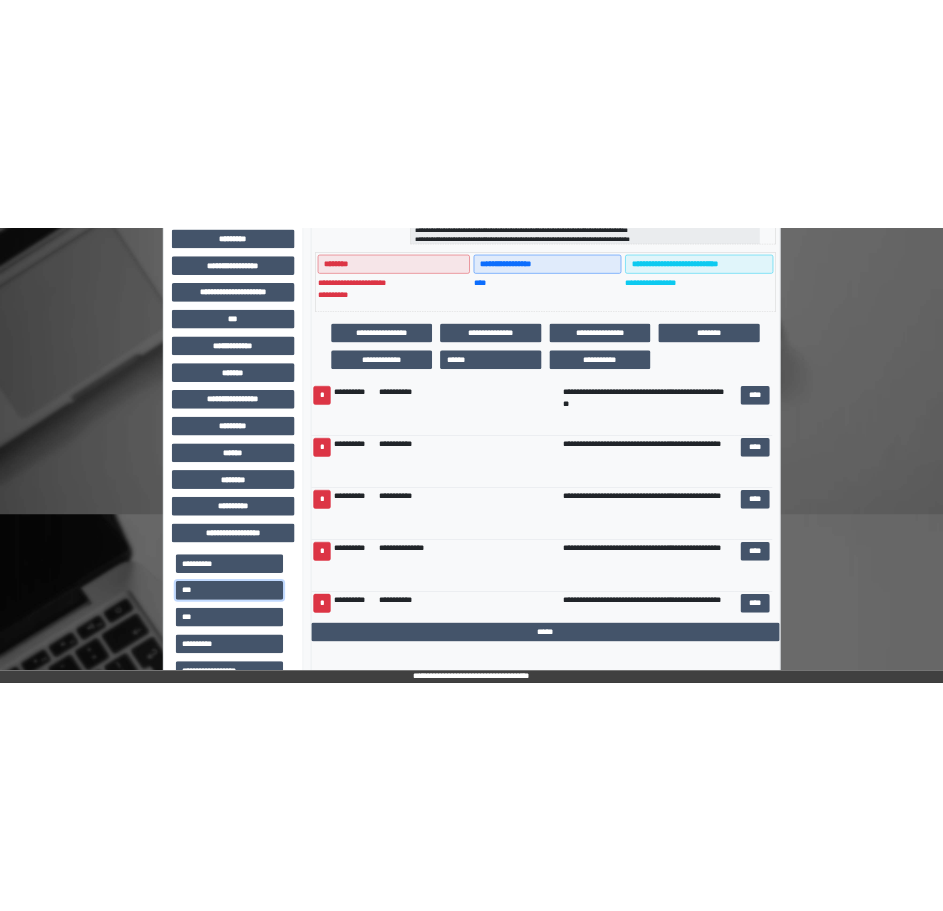 scroll, scrollTop: 358, scrollLeft: 0, axis: vertical 